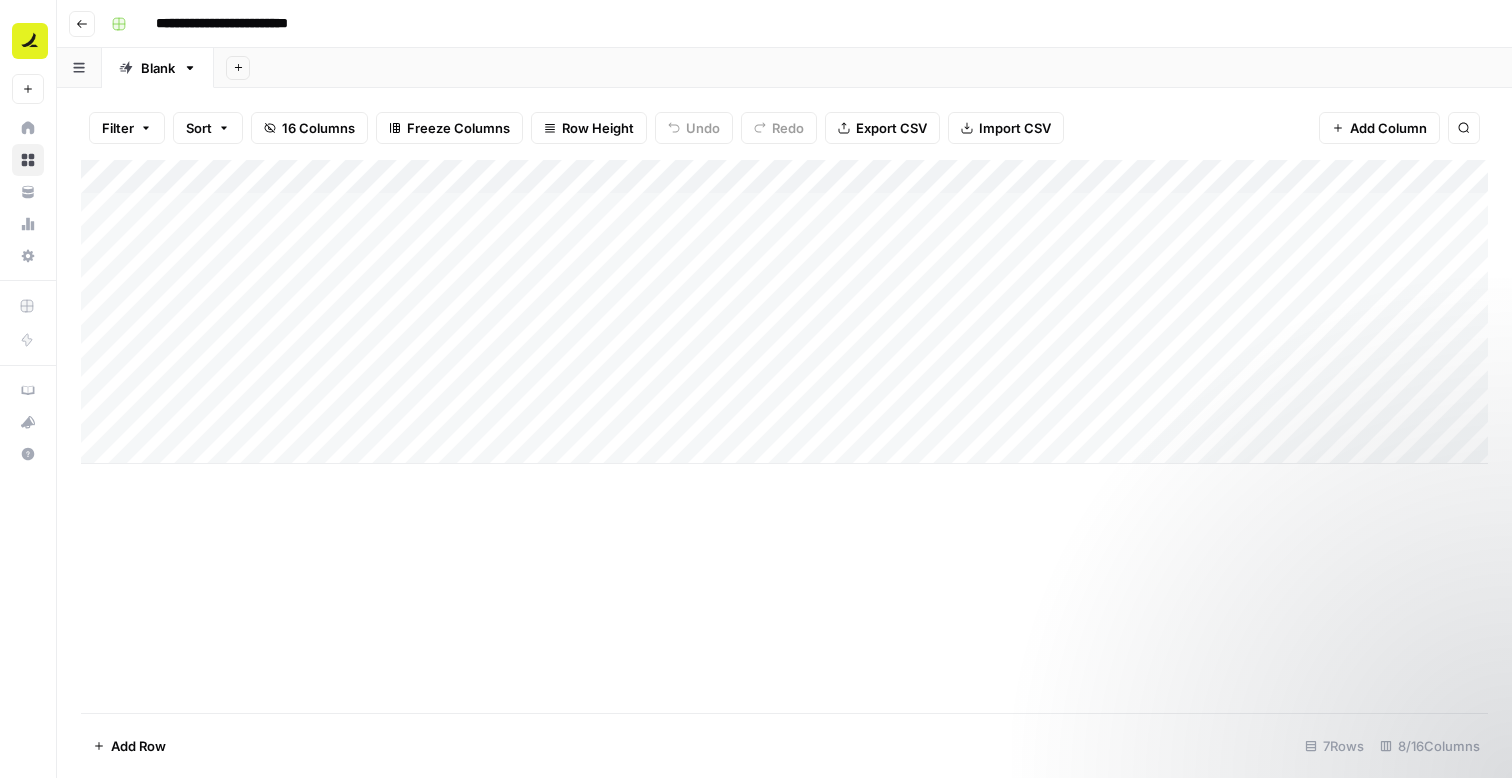 scroll, scrollTop: 0, scrollLeft: 0, axis: both 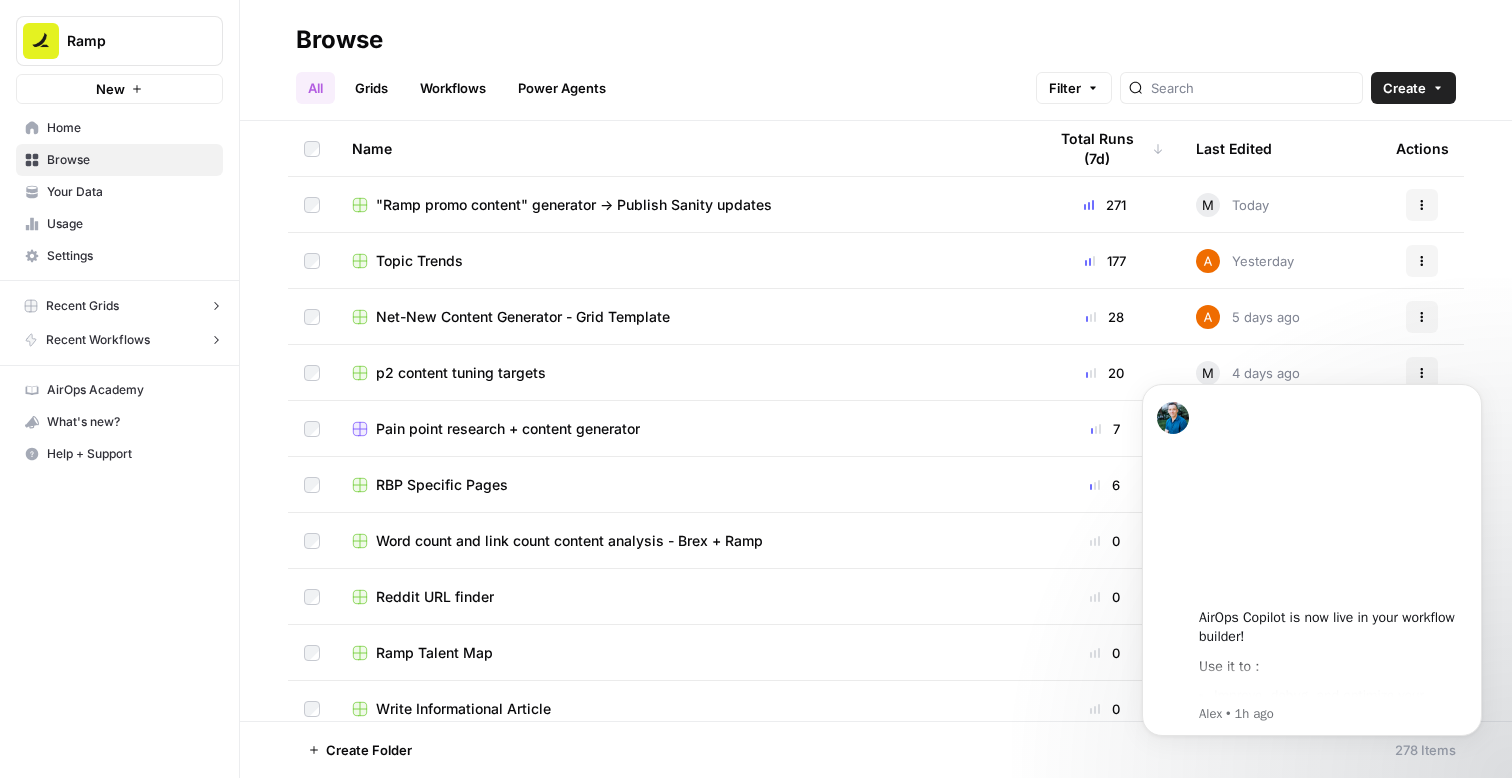 click on "Topic Trends" at bounding box center [419, 261] 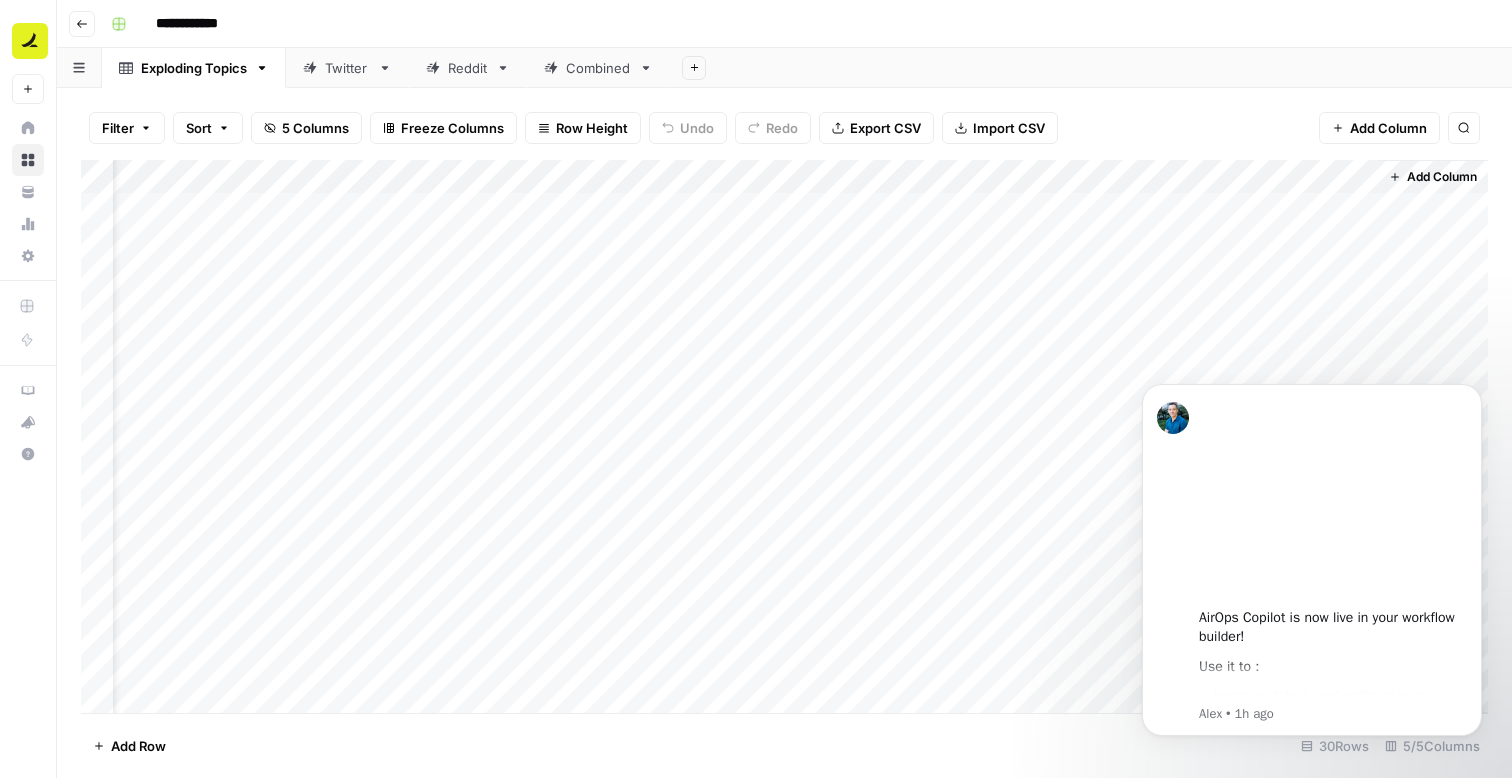 scroll, scrollTop: 0, scrollLeft: 0, axis: both 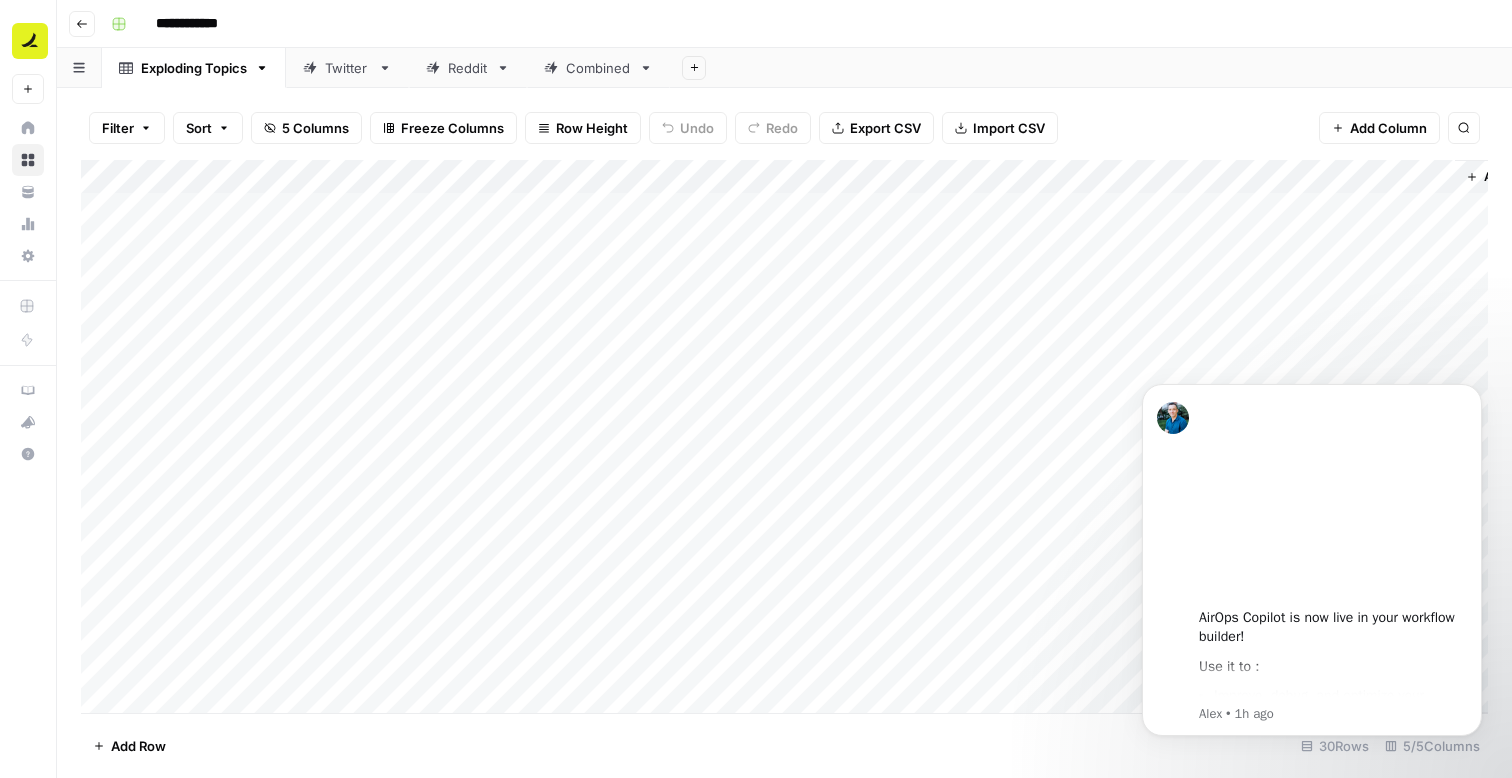 click on "Twitter" at bounding box center (347, 68) 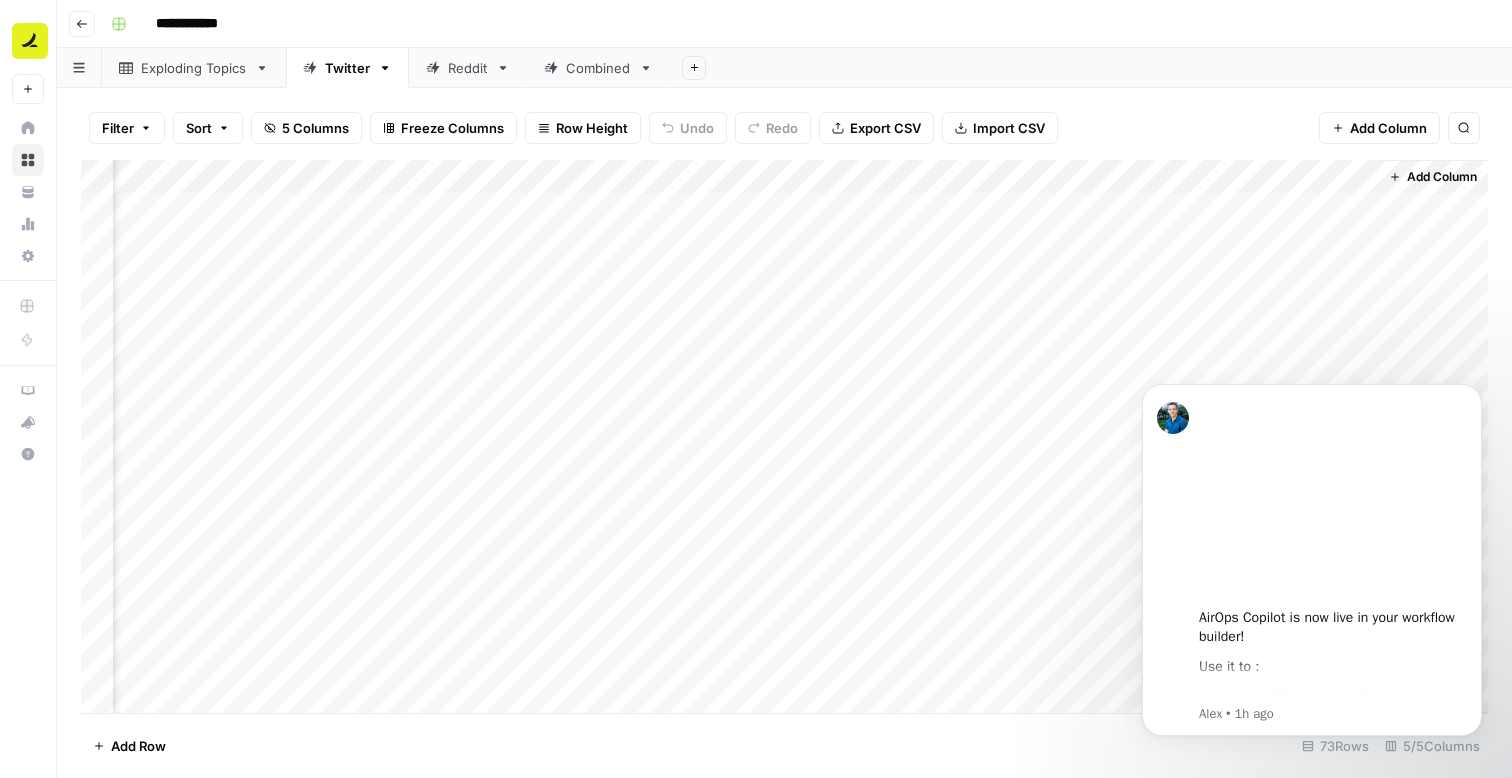 scroll, scrollTop: 0, scrollLeft: 0, axis: both 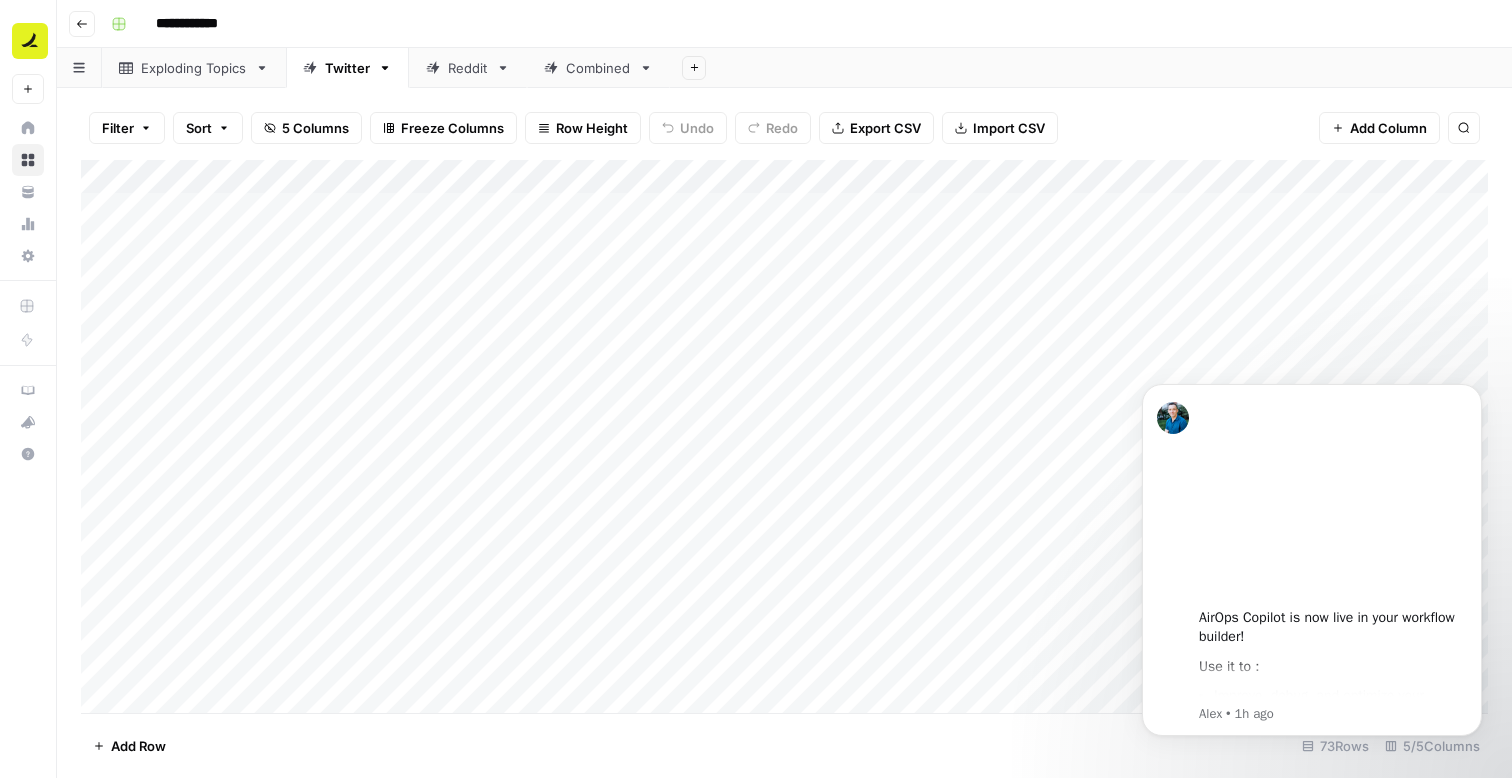click on "Add Column" at bounding box center (784, 436) 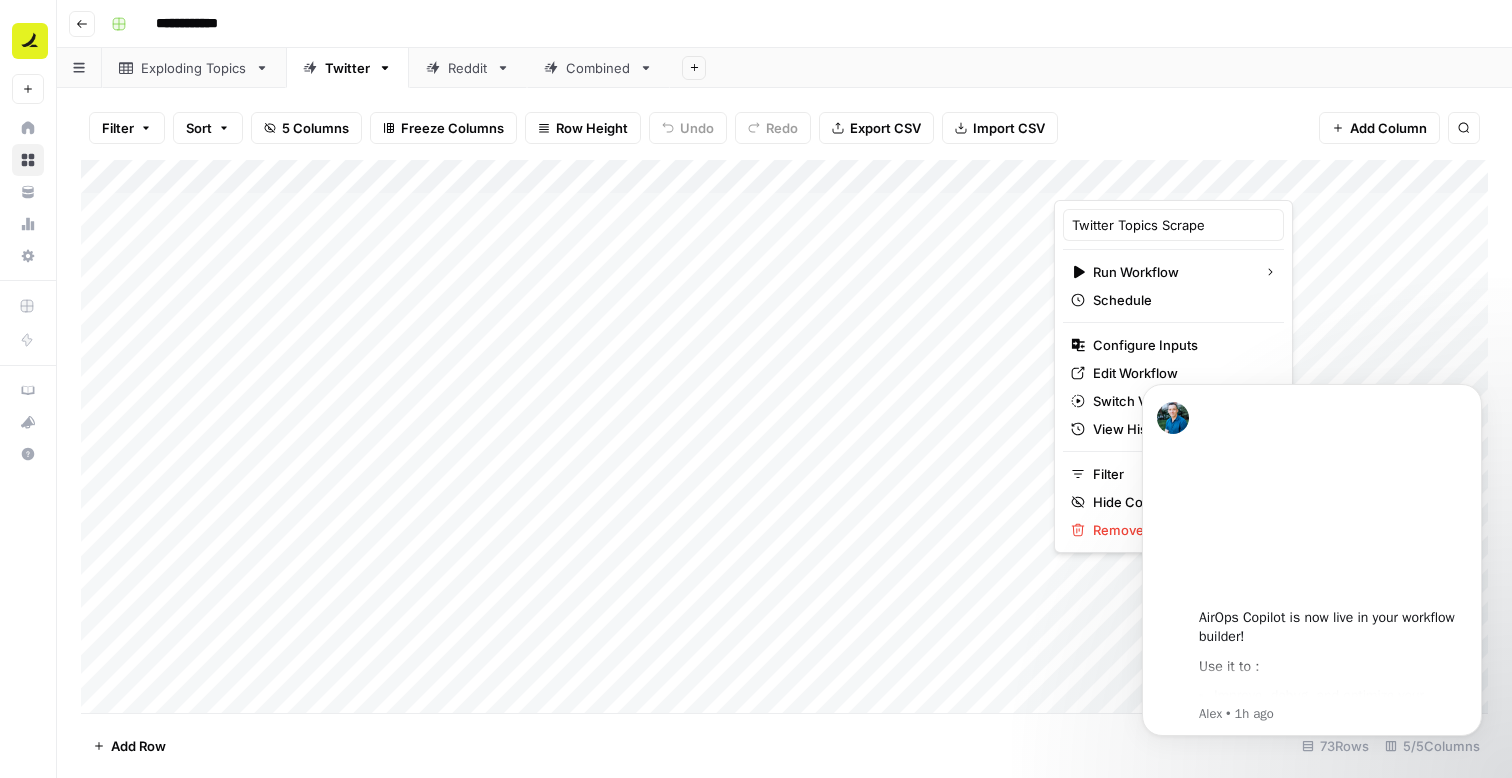click on "Add Sheet" at bounding box center [1091, 68] 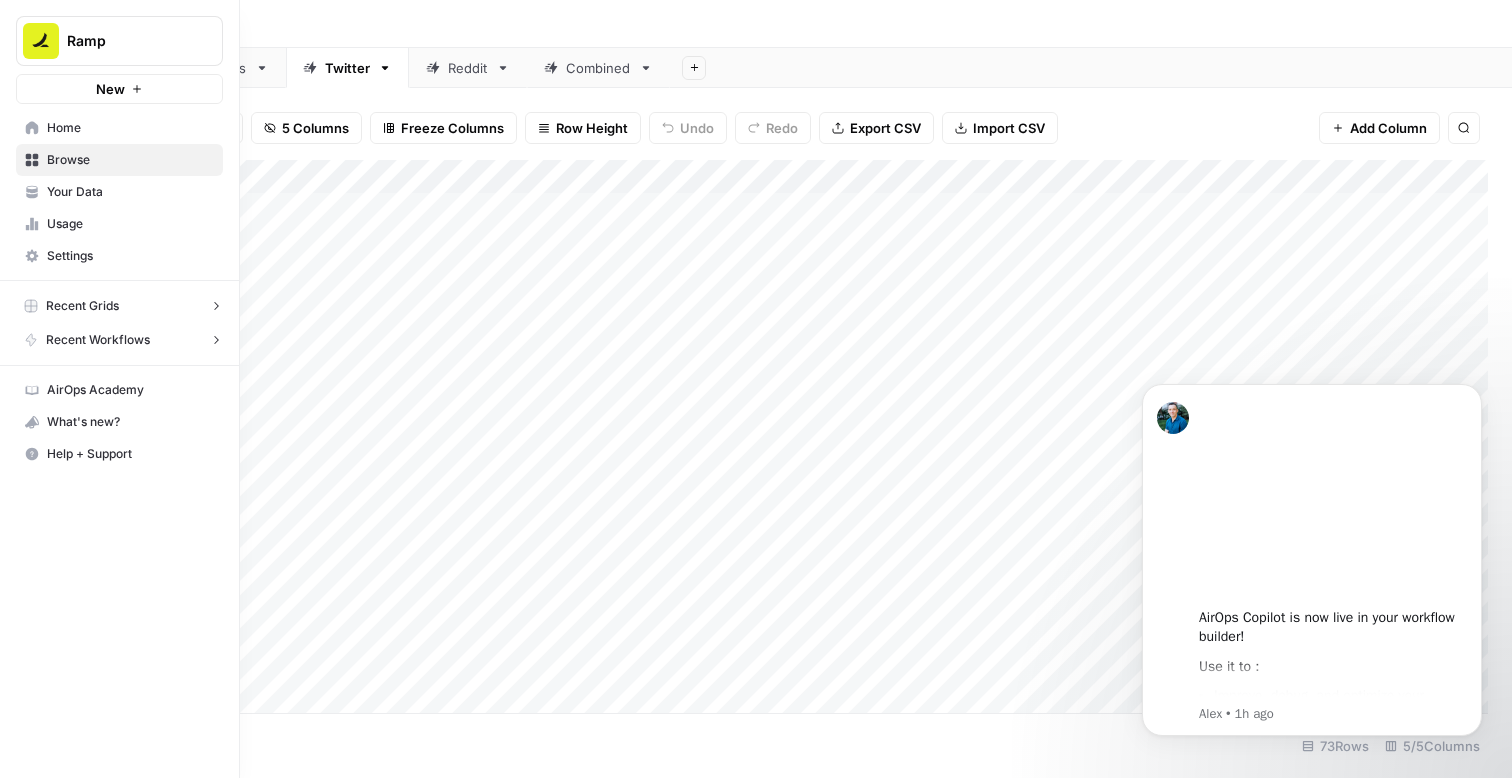 click 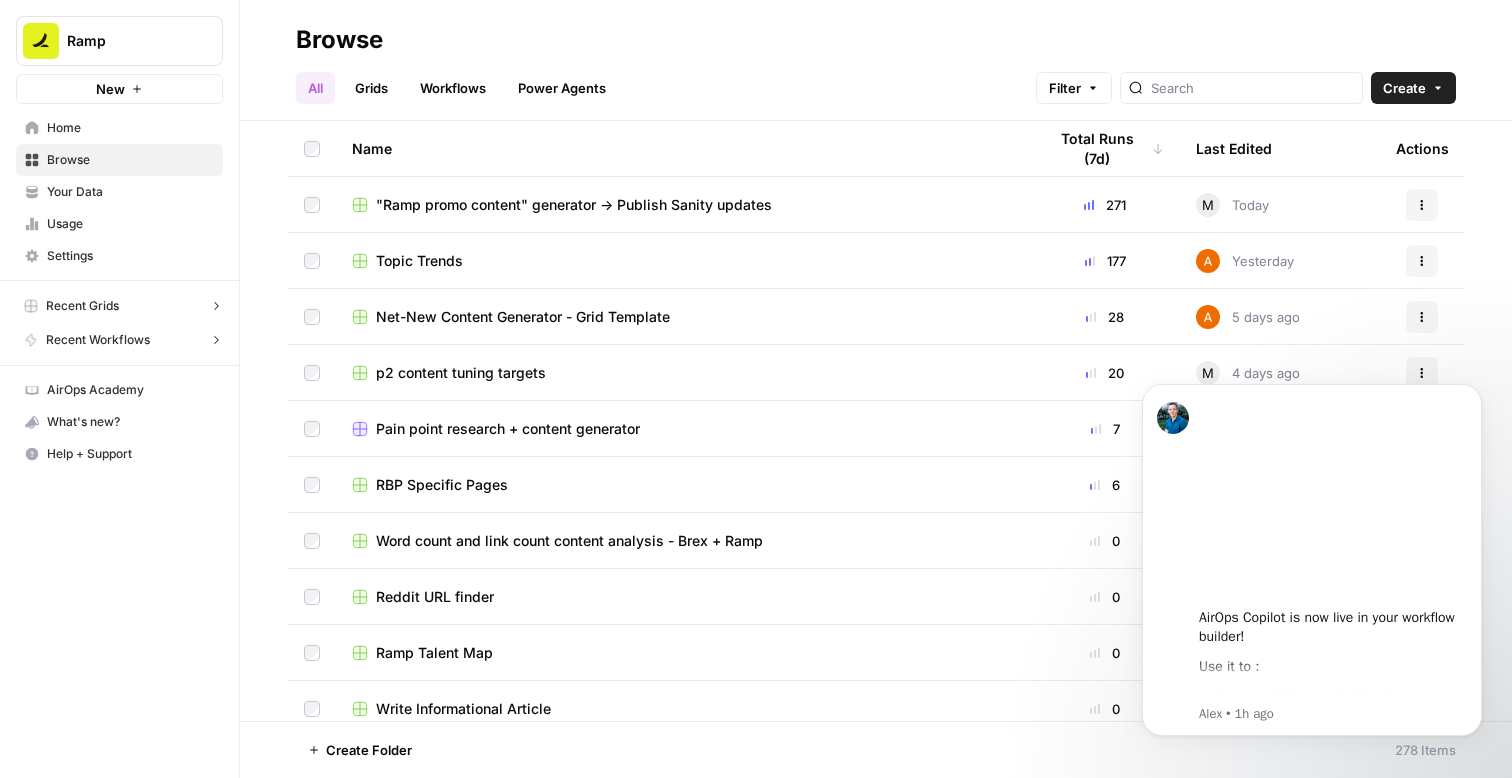 click on "Home" at bounding box center [130, 128] 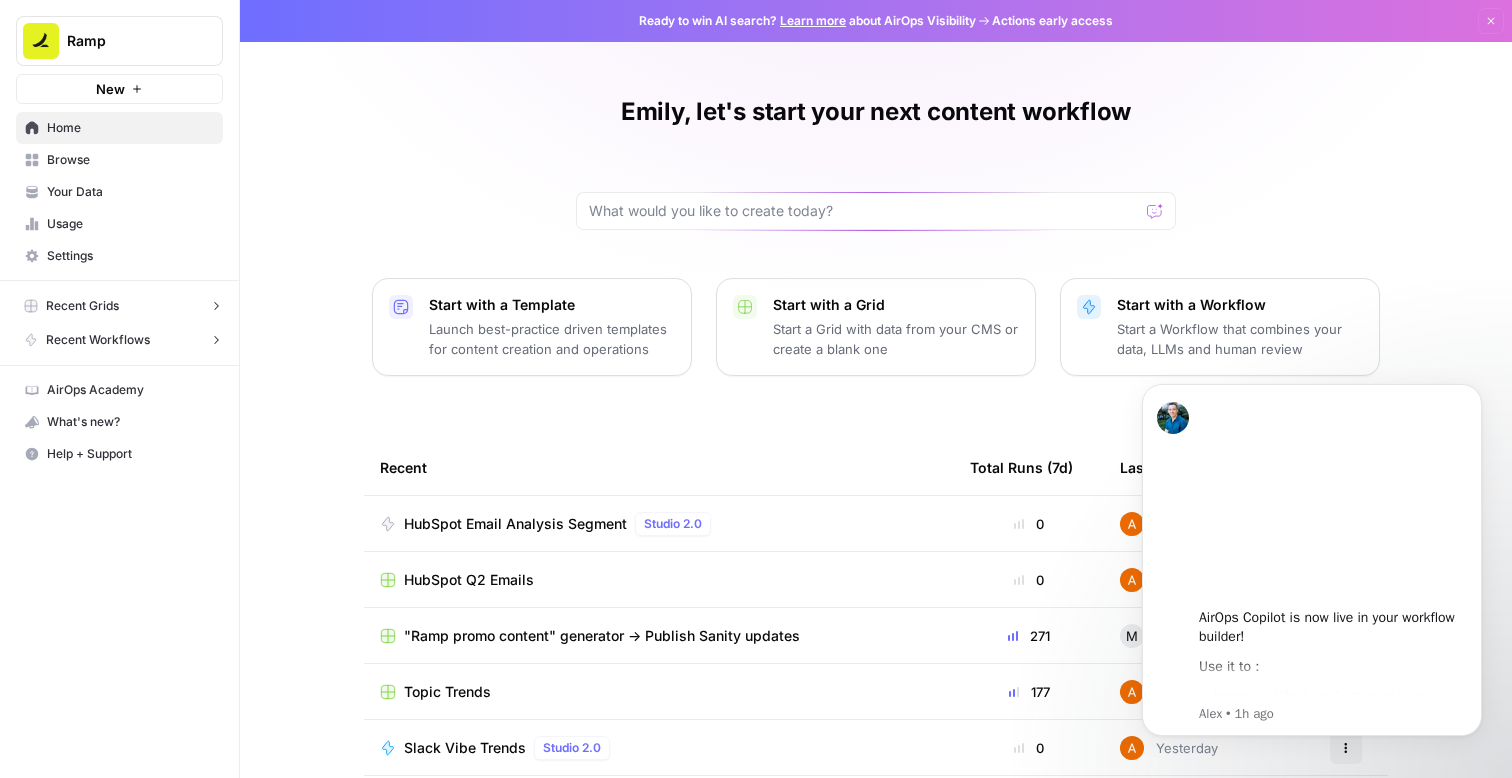 click on "Recent Workflows" at bounding box center [98, 340] 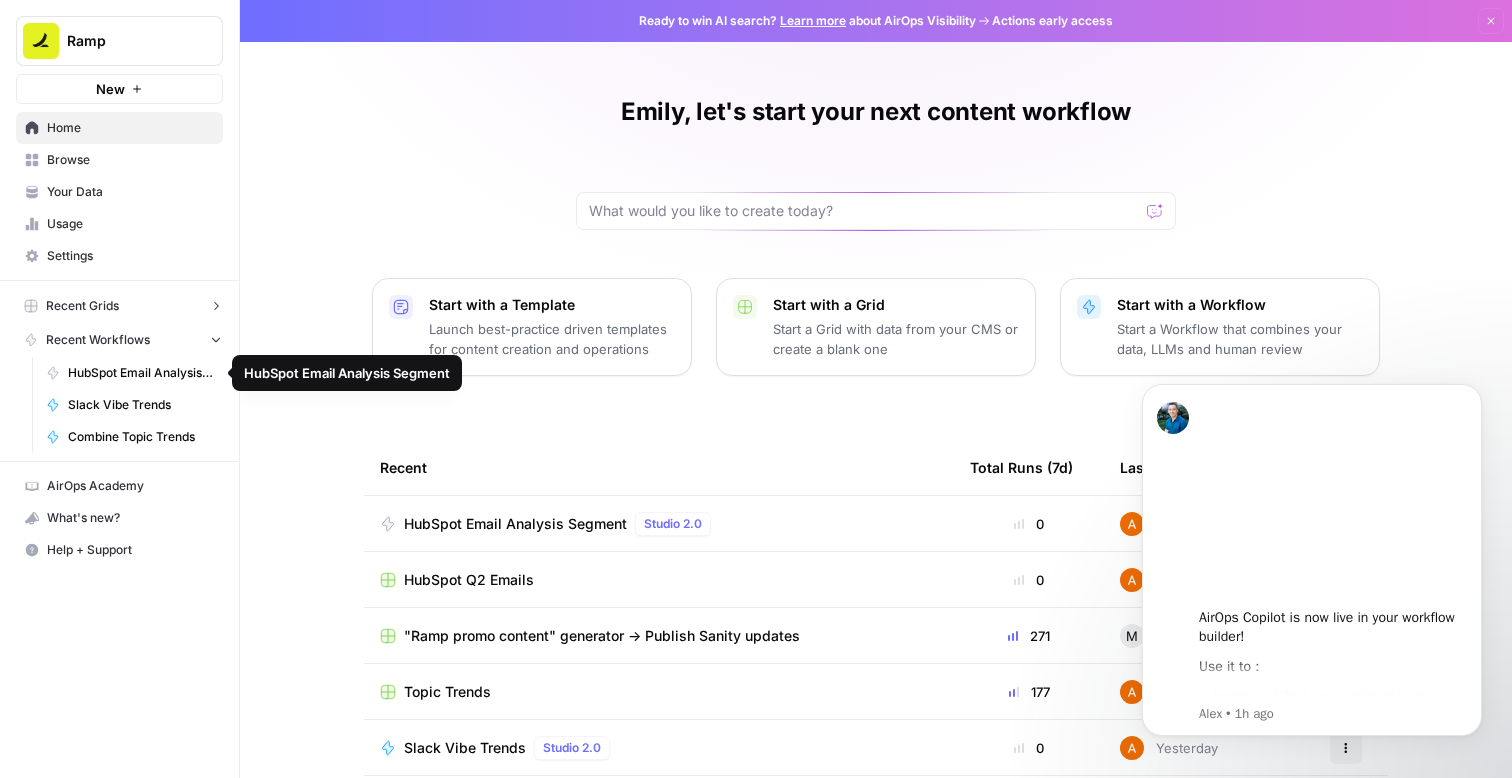 click on "HubSpot Email Analysis Segment" at bounding box center [130, 373] 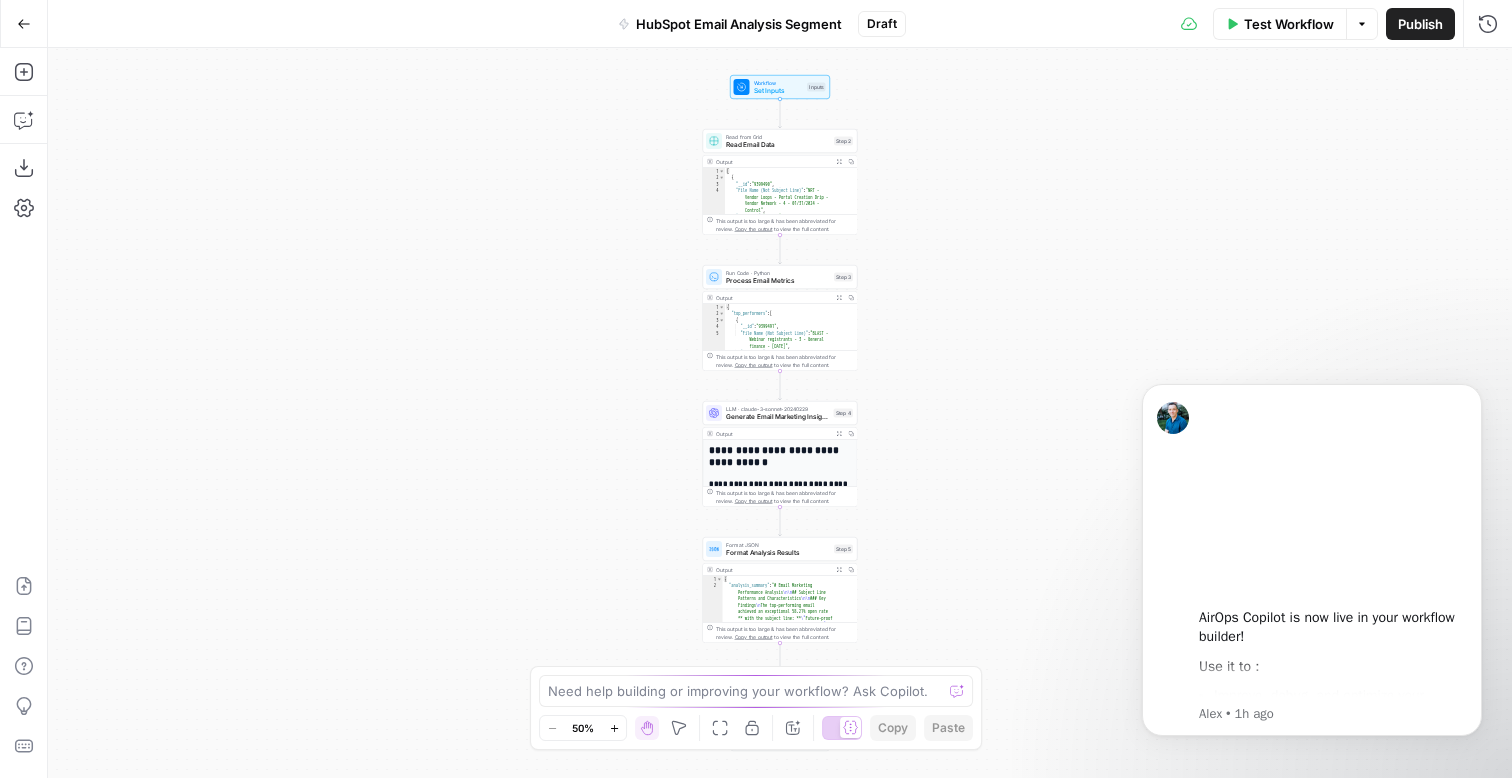 click 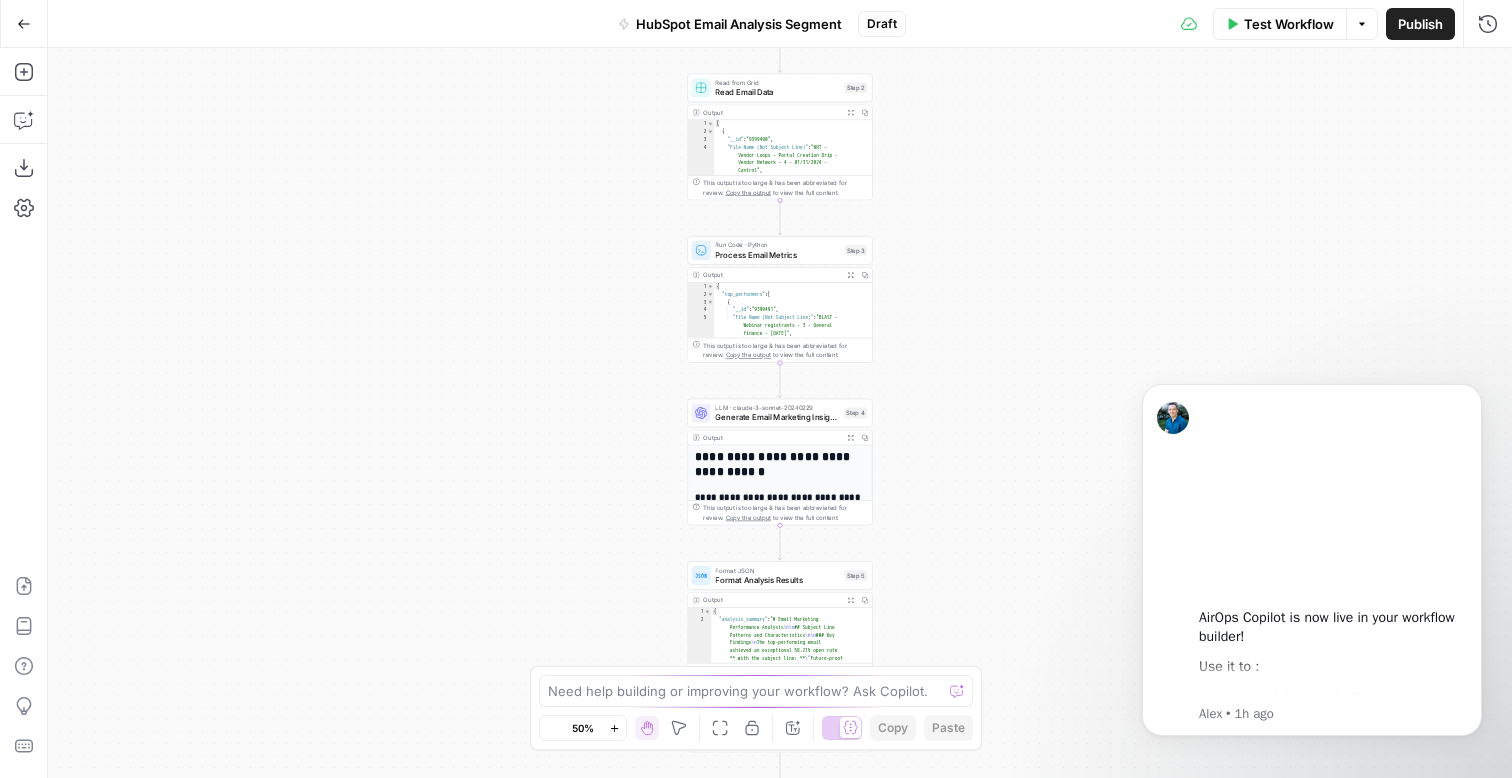 click 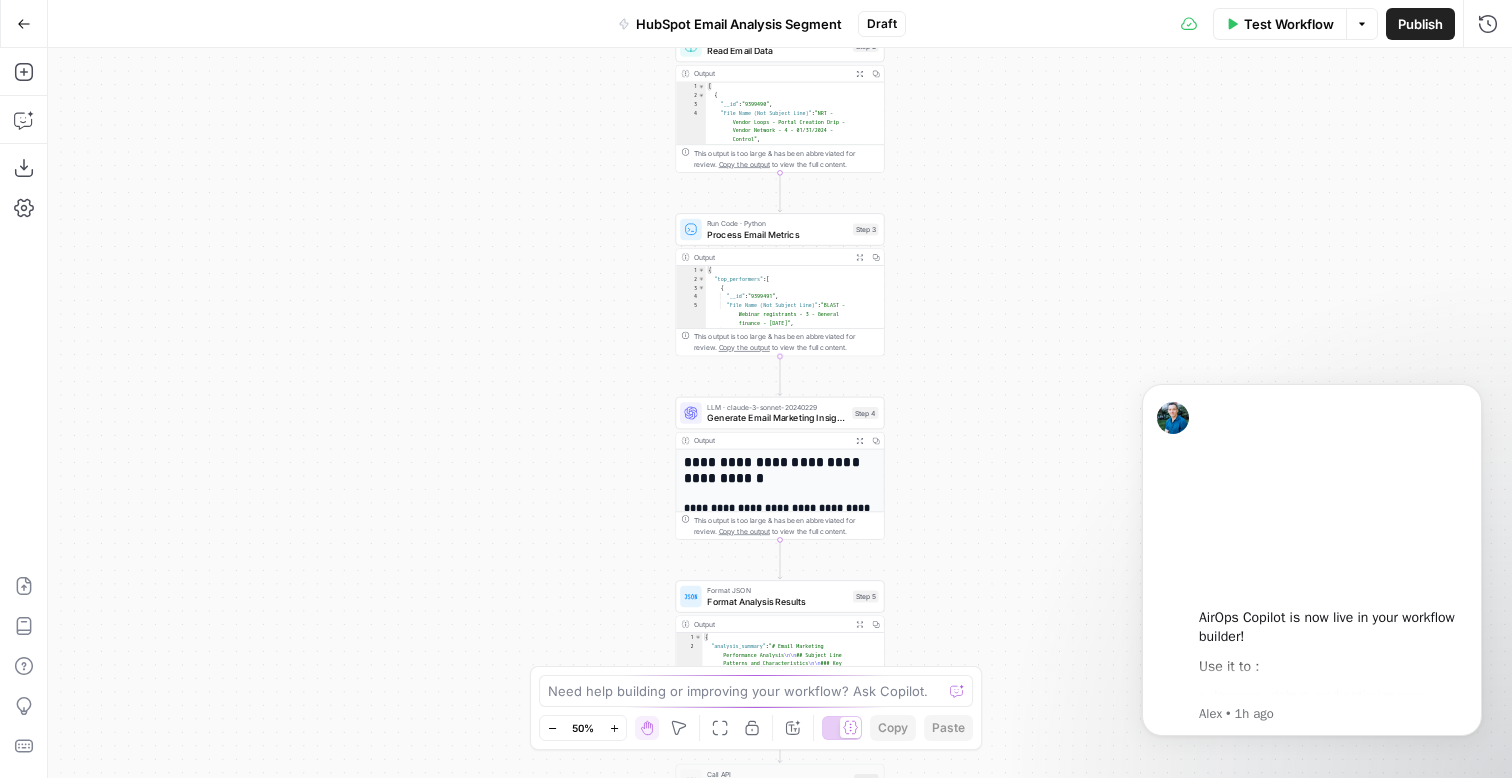 click 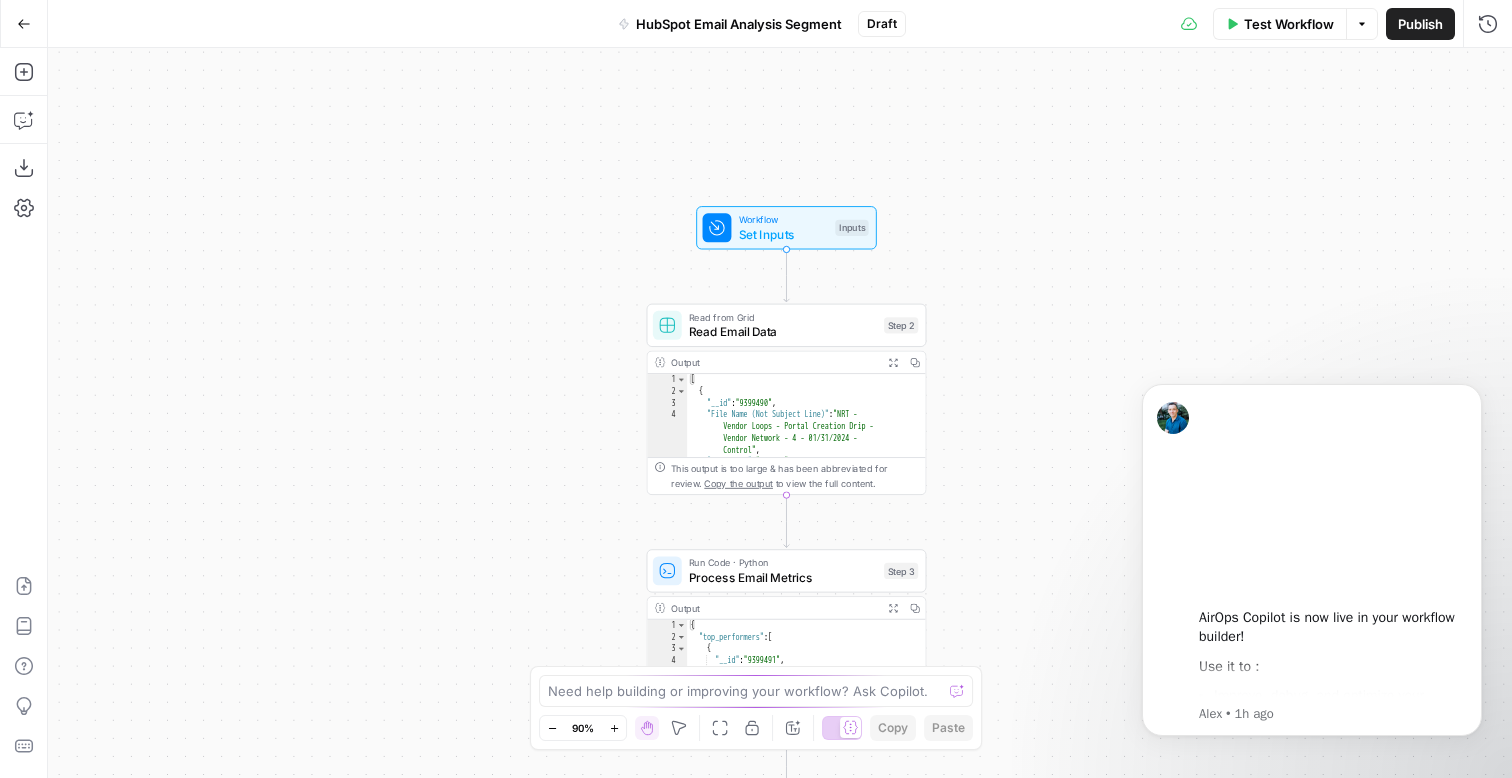 click 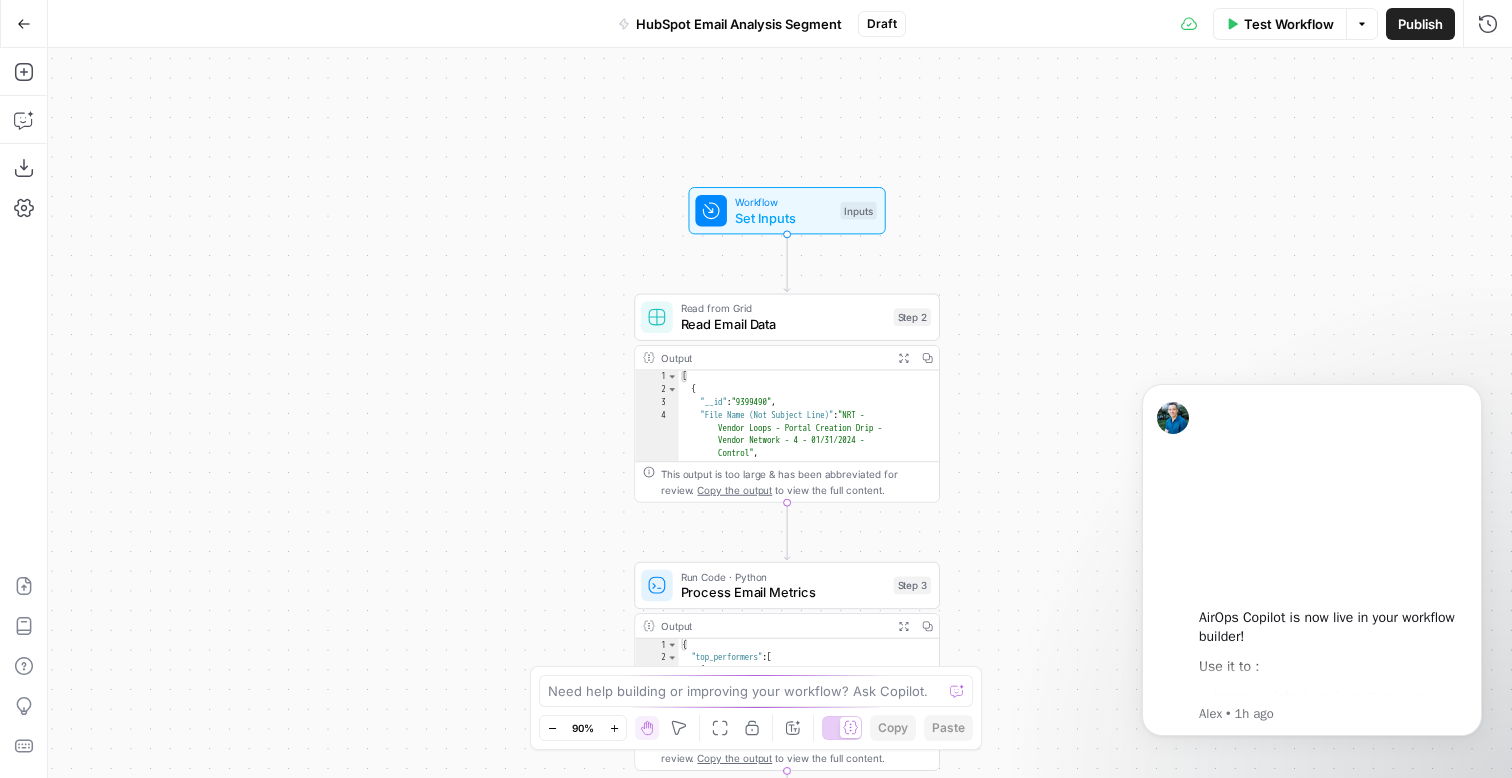 click 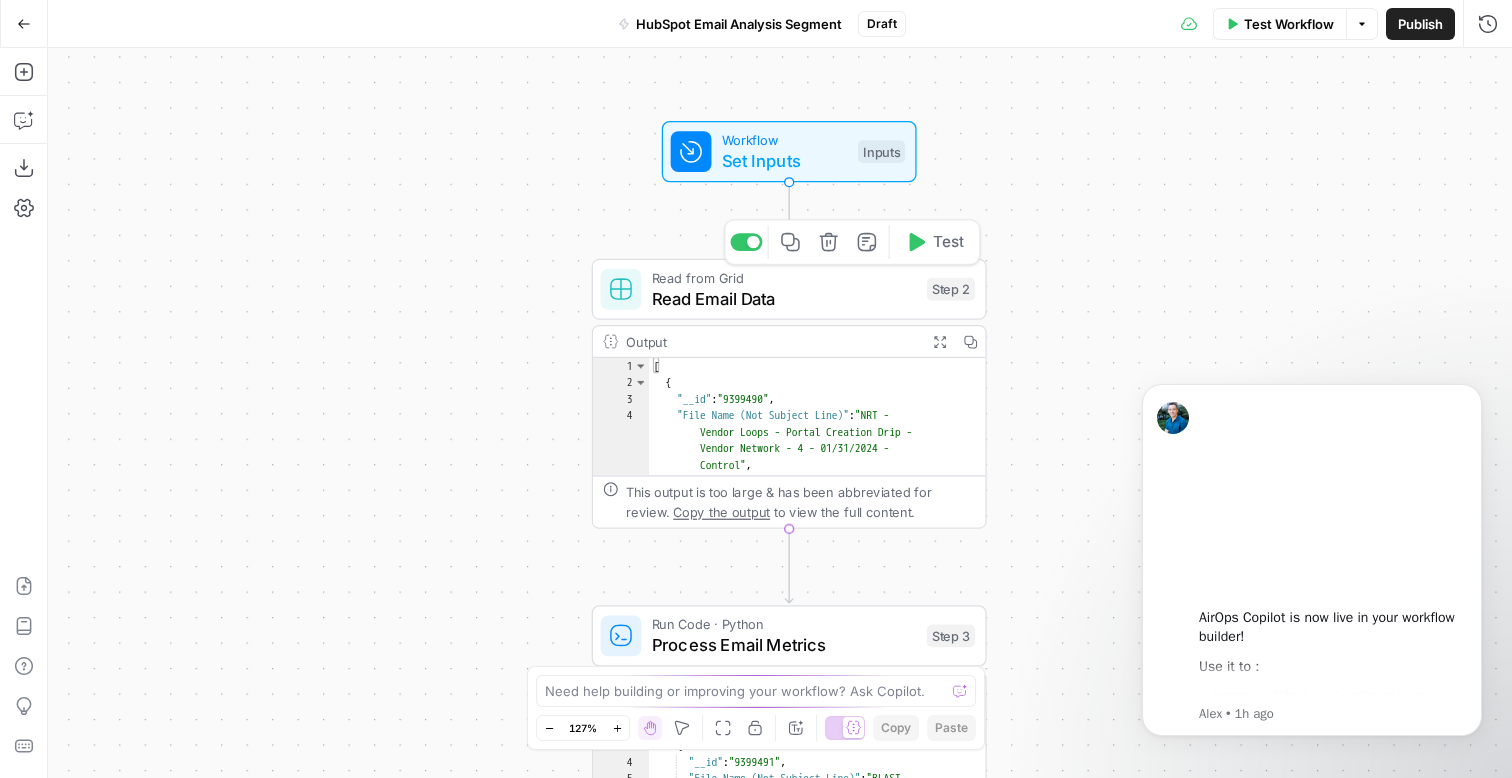 click on "Workflow Set Inputs Inputs" at bounding box center [789, 151] 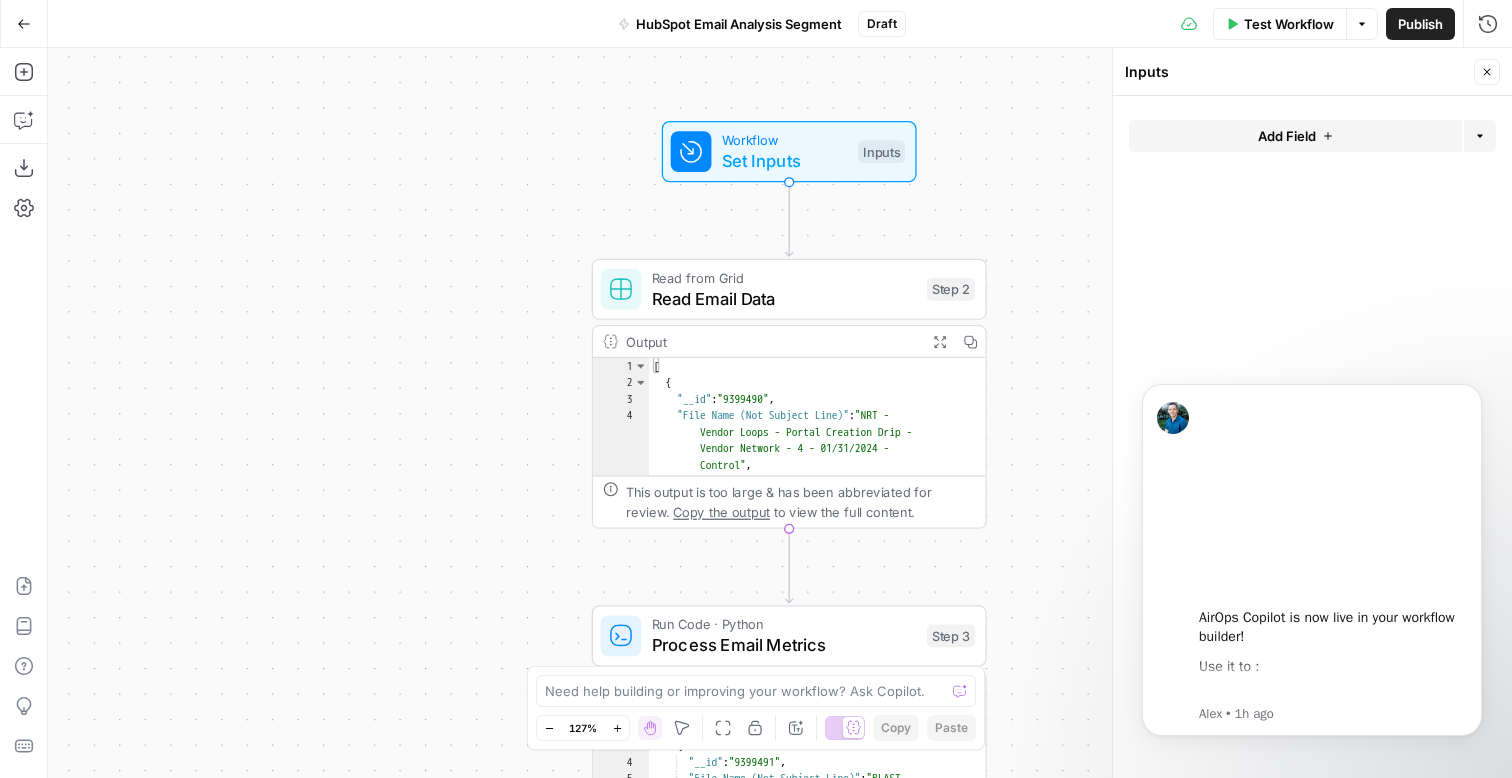 click 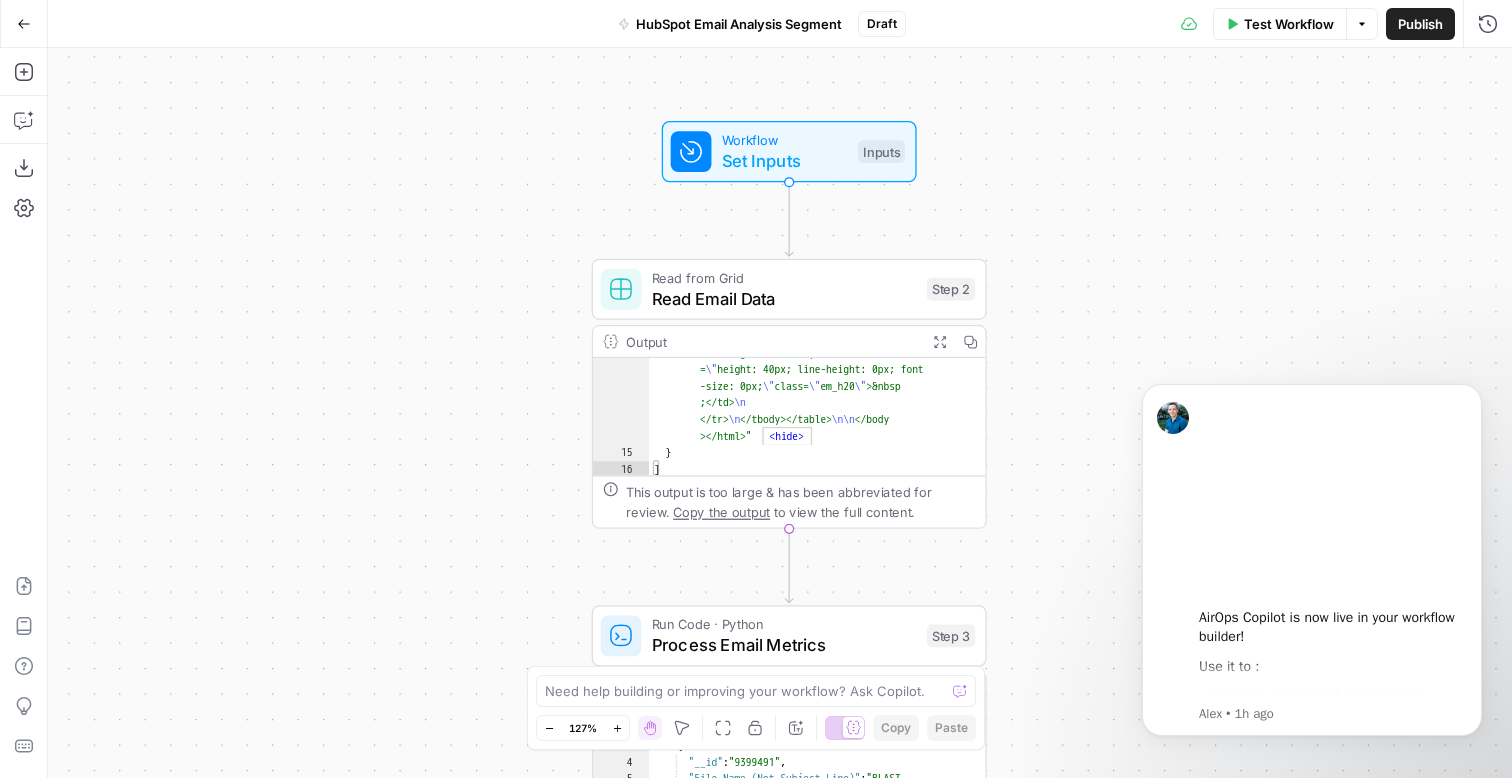 scroll, scrollTop: 9019, scrollLeft: 0, axis: vertical 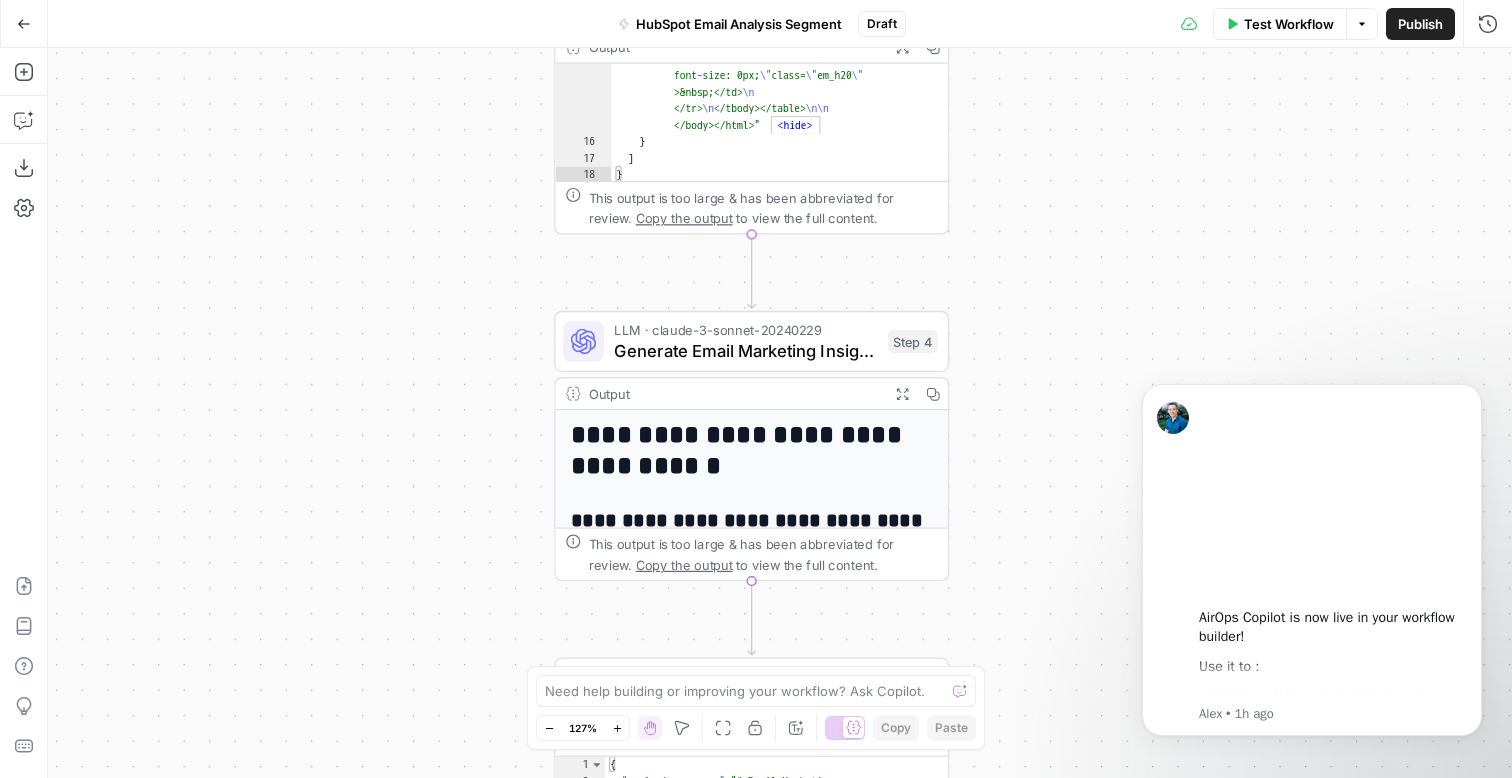 drag, startPoint x: 1027, startPoint y: 469, endPoint x: 999, endPoint y: 183, distance: 287.36737 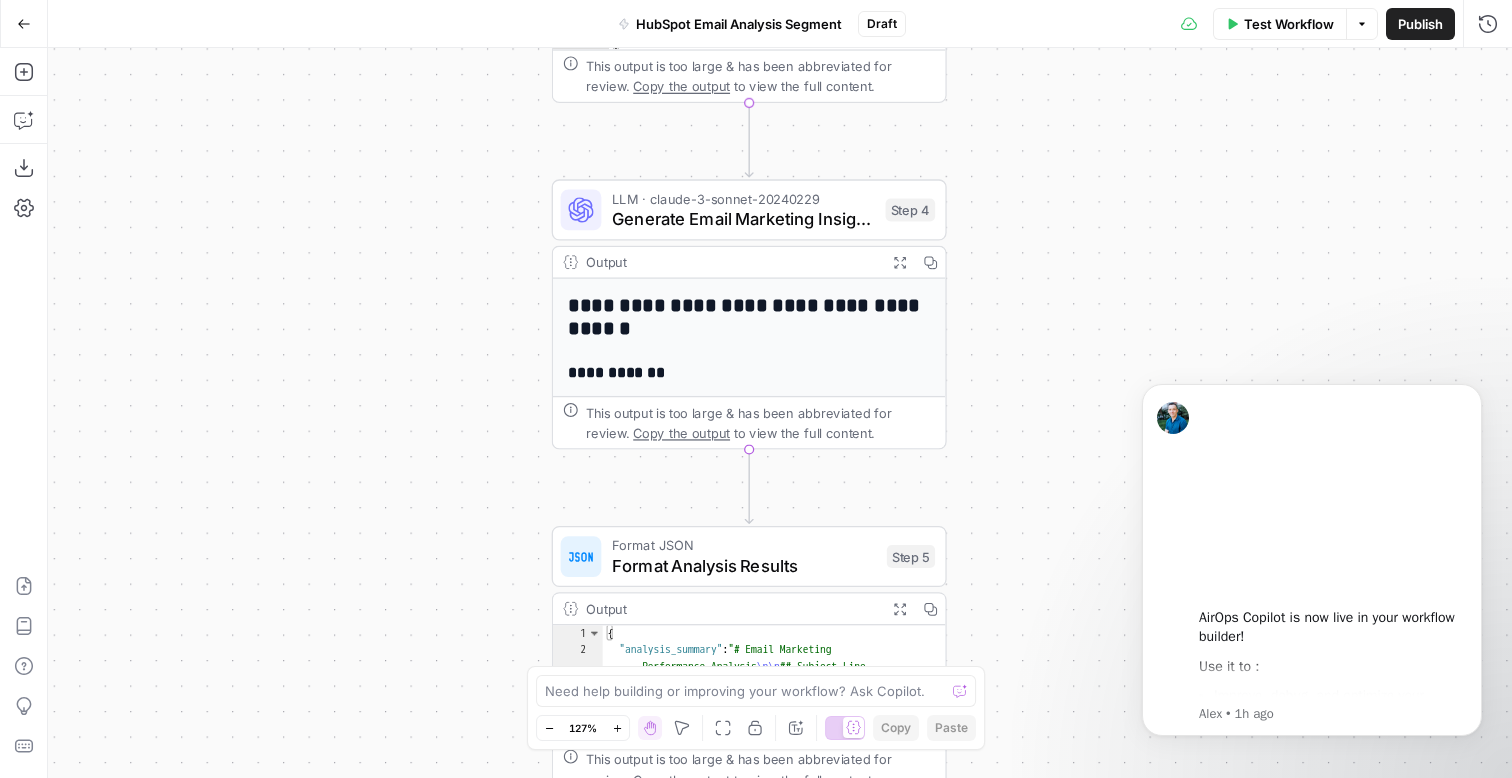 scroll, scrollTop: 389, scrollLeft: 0, axis: vertical 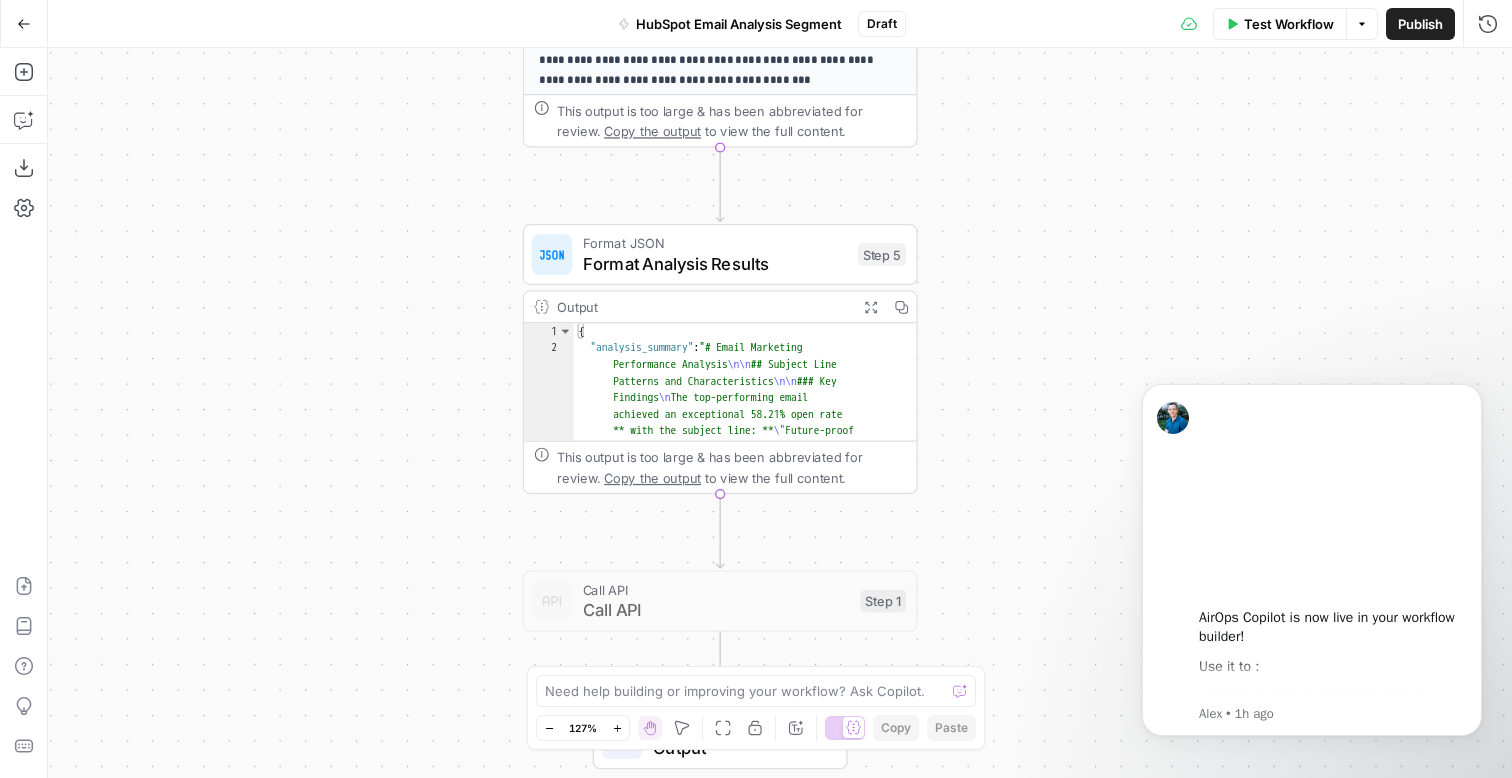 drag, startPoint x: 1026, startPoint y: 204, endPoint x: 1023, endPoint y: 95, distance: 109.041275 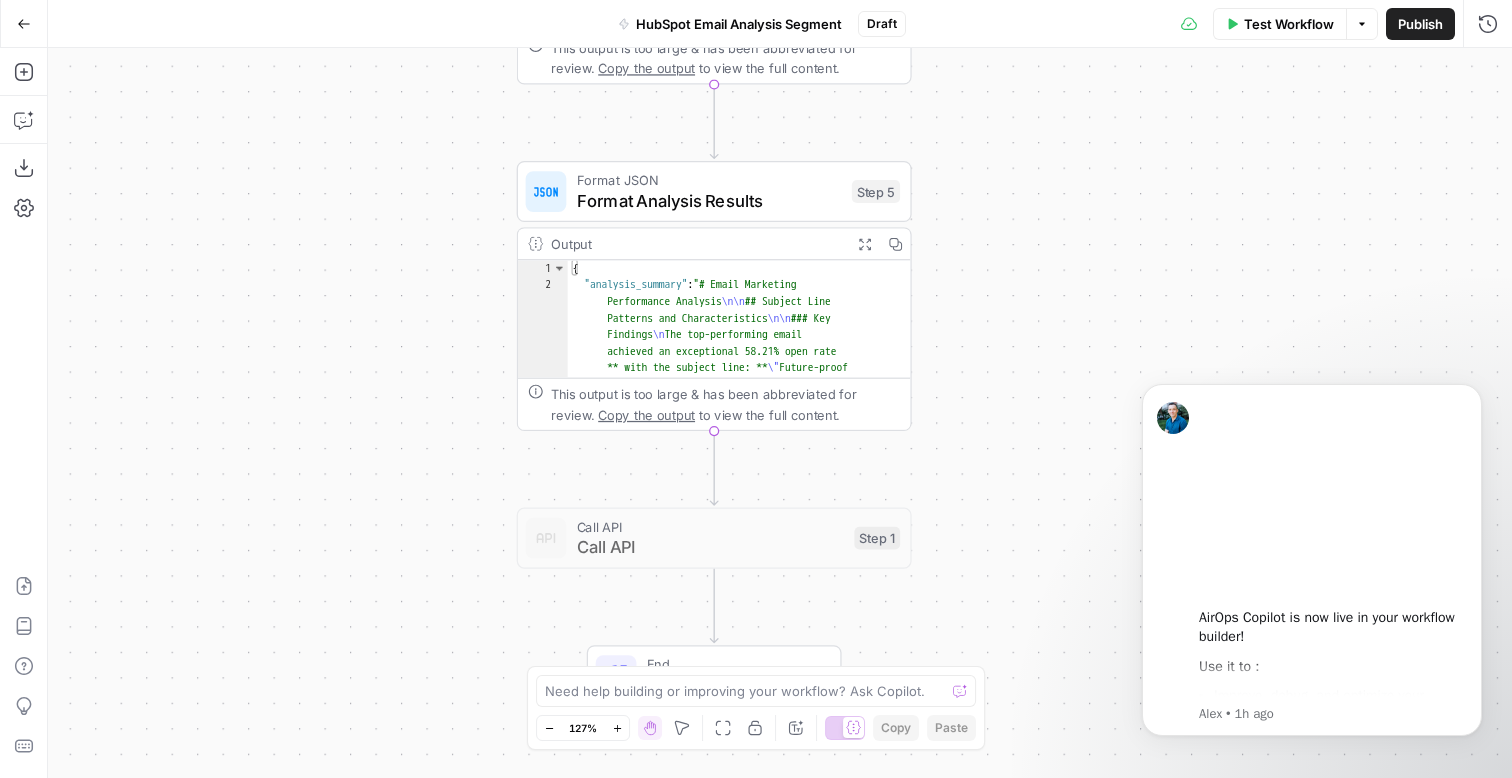 drag, startPoint x: 1021, startPoint y: 343, endPoint x: 1008, endPoint y: 257, distance: 86.977005 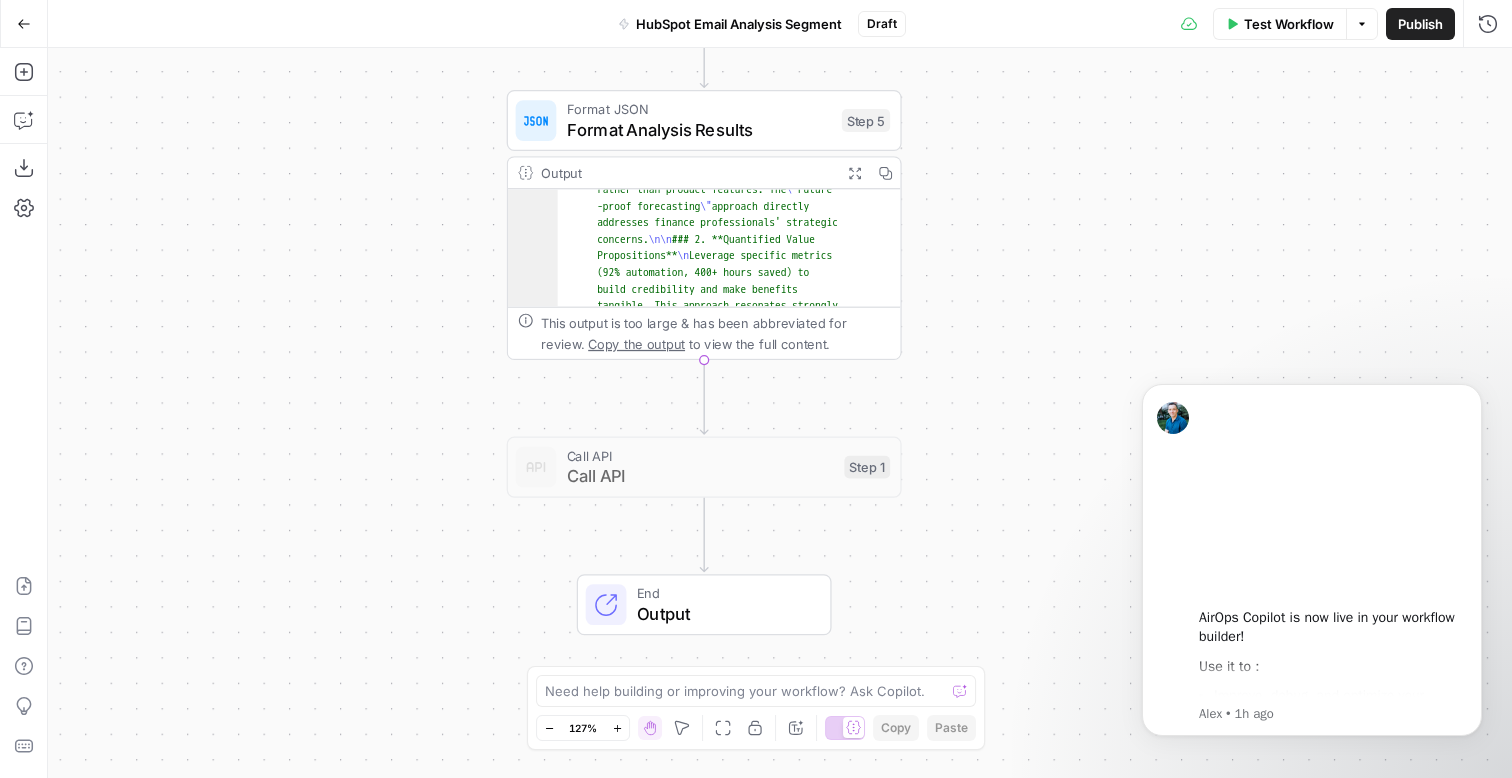 scroll, scrollTop: 1570, scrollLeft: 0, axis: vertical 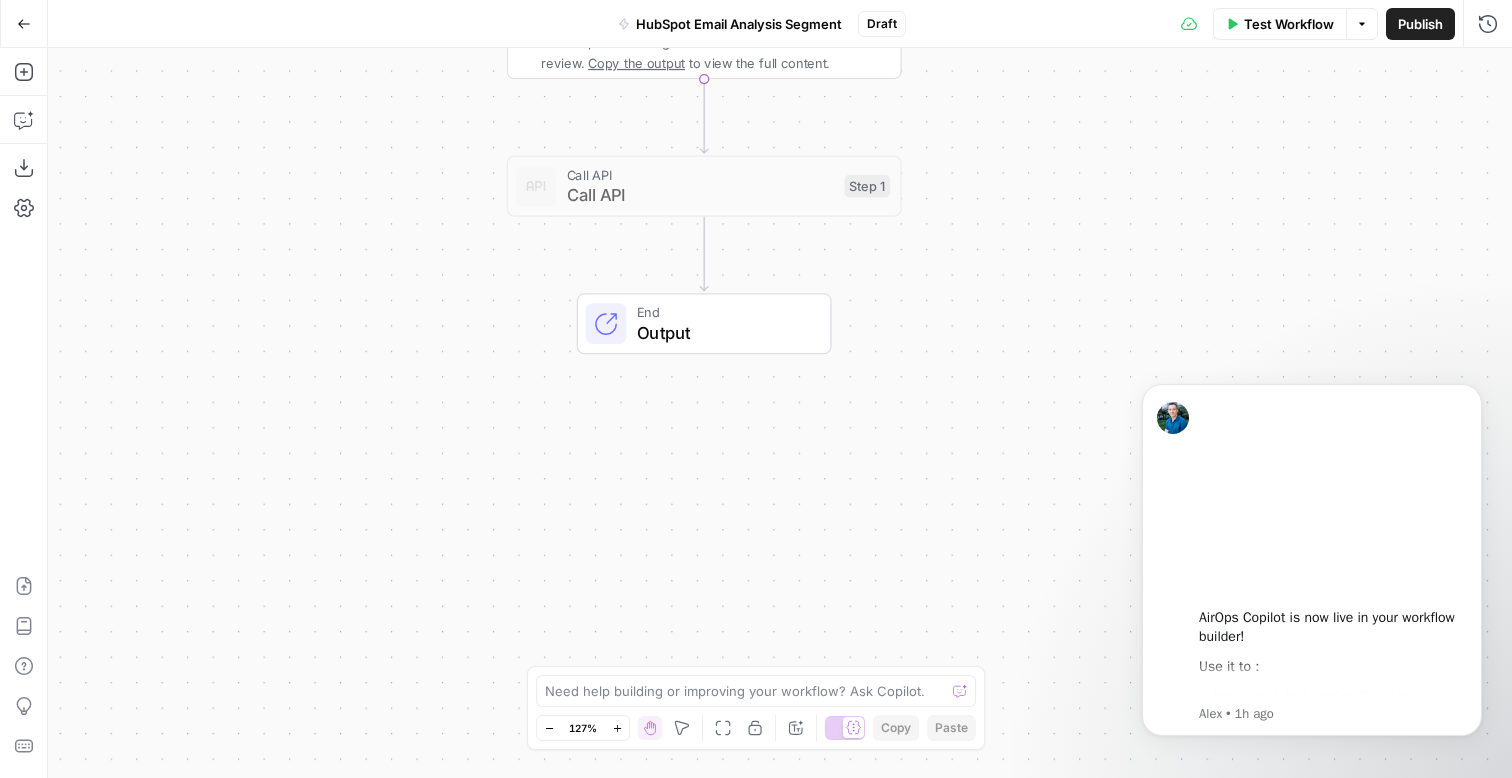 drag, startPoint x: 1046, startPoint y: 349, endPoint x: 1046, endPoint y: 166, distance: 183 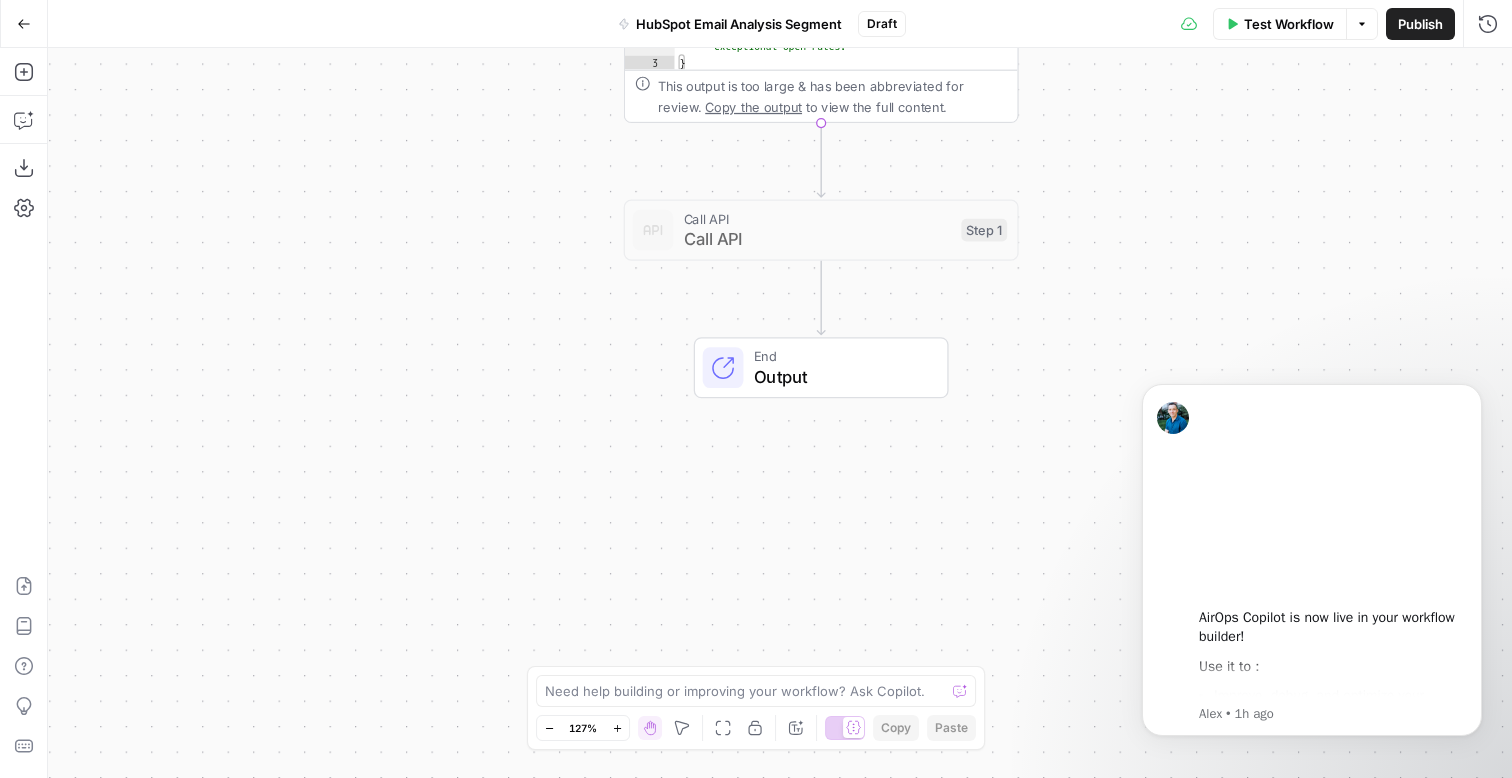 drag, startPoint x: 590, startPoint y: 490, endPoint x: 693, endPoint y: 538, distance: 113.63538 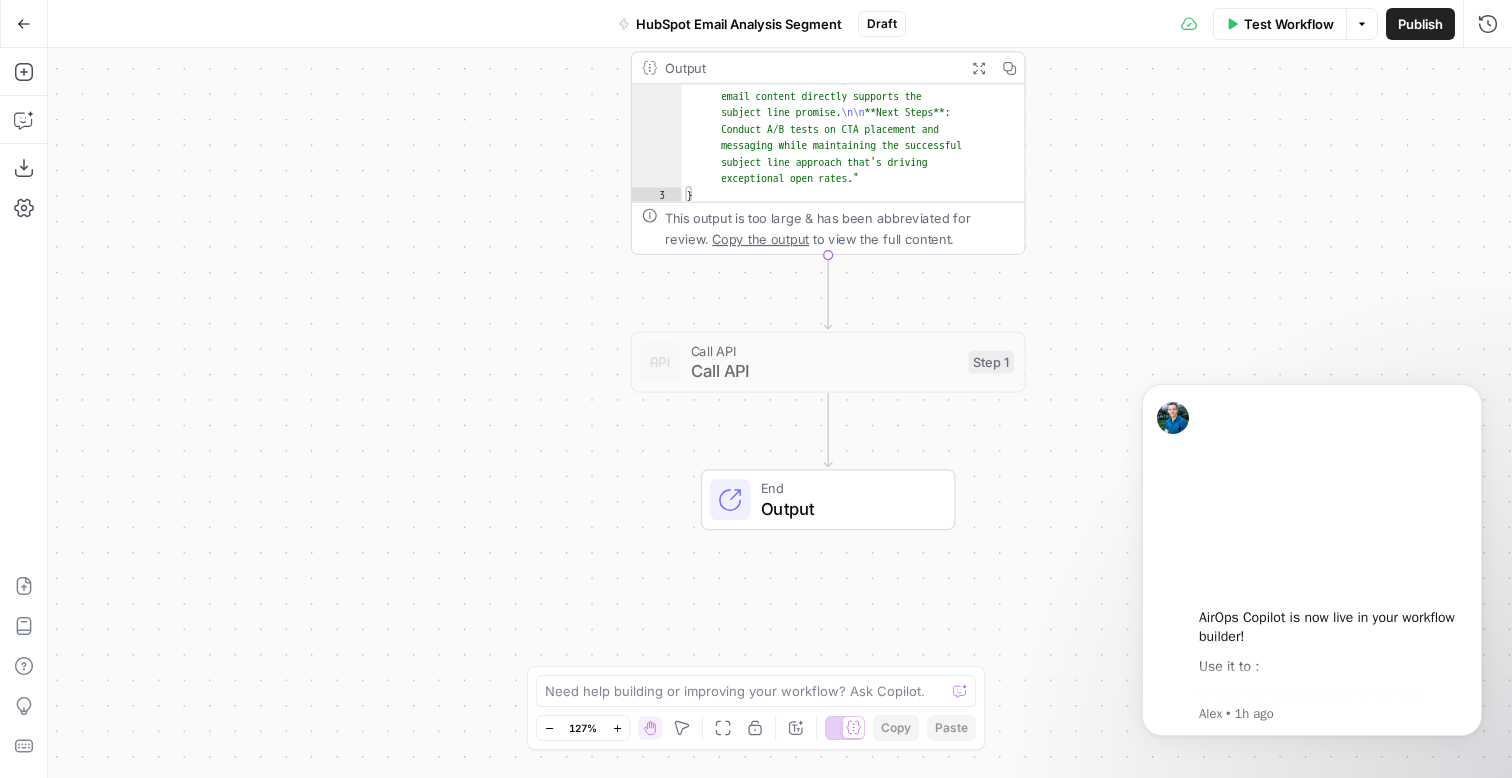 drag, startPoint x: 513, startPoint y: 457, endPoint x: 513, endPoint y: 542, distance: 85 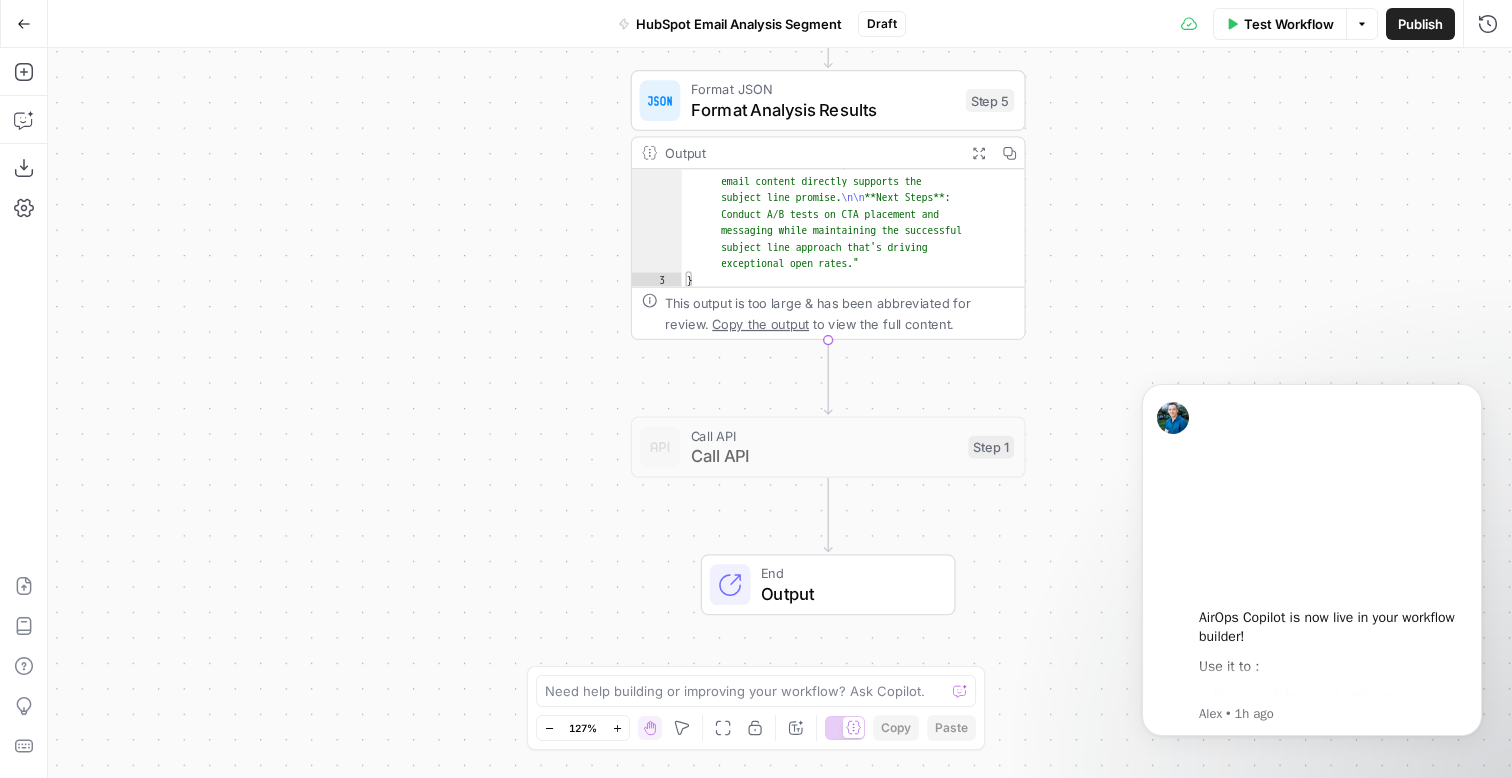 click 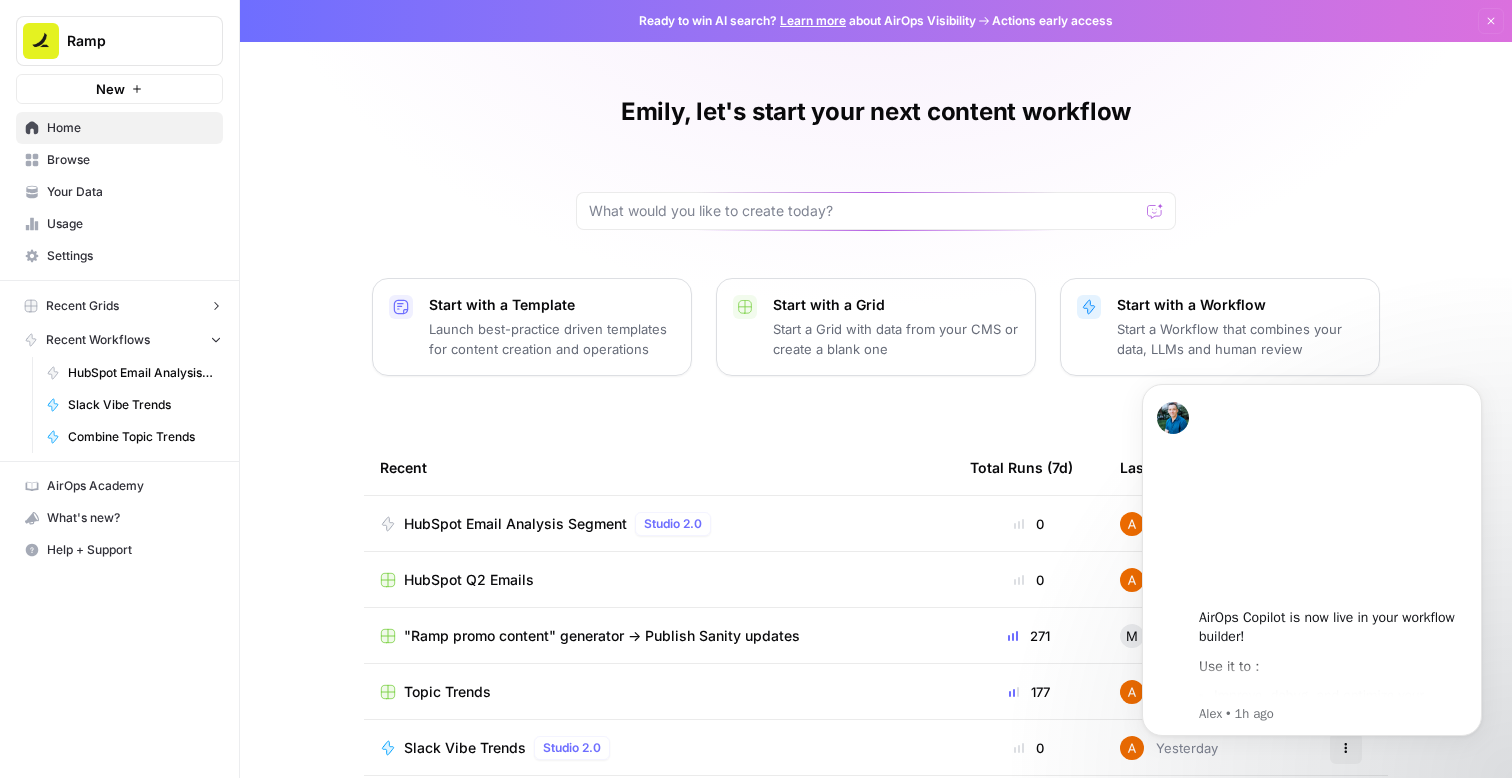 click on "Browse" at bounding box center [130, 160] 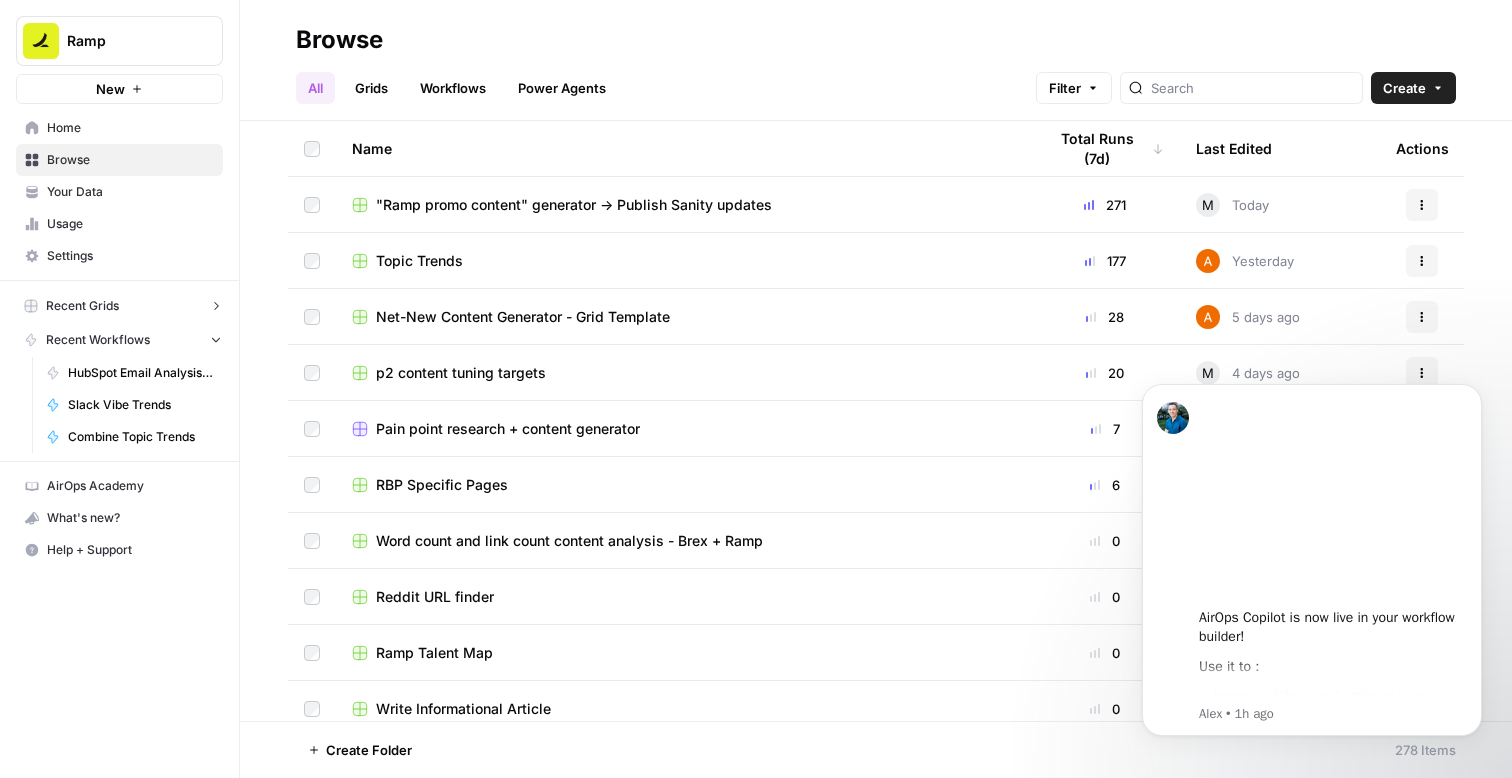 click on "Workflows" at bounding box center [453, 88] 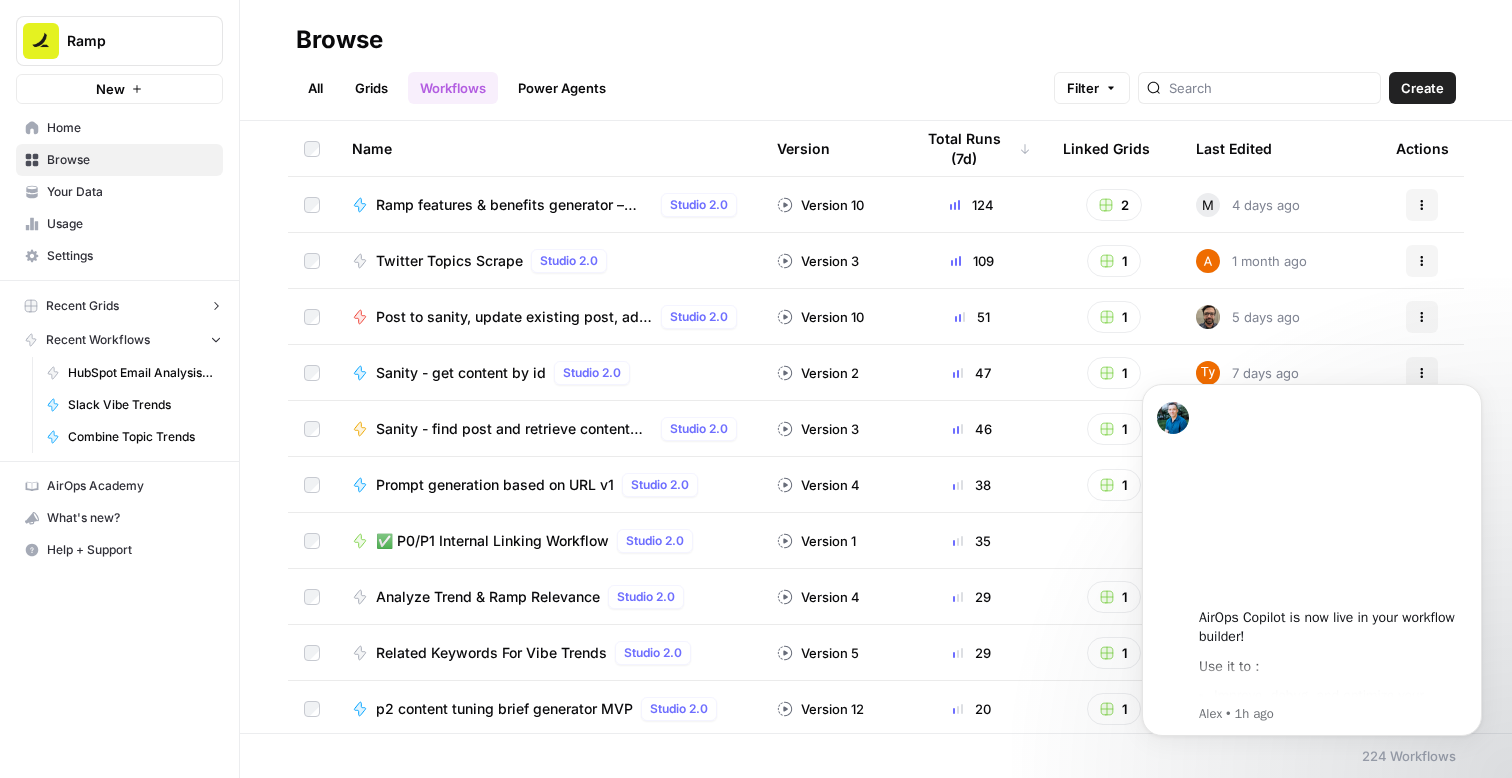 click on "Twitter Topics Scrape" at bounding box center [449, 261] 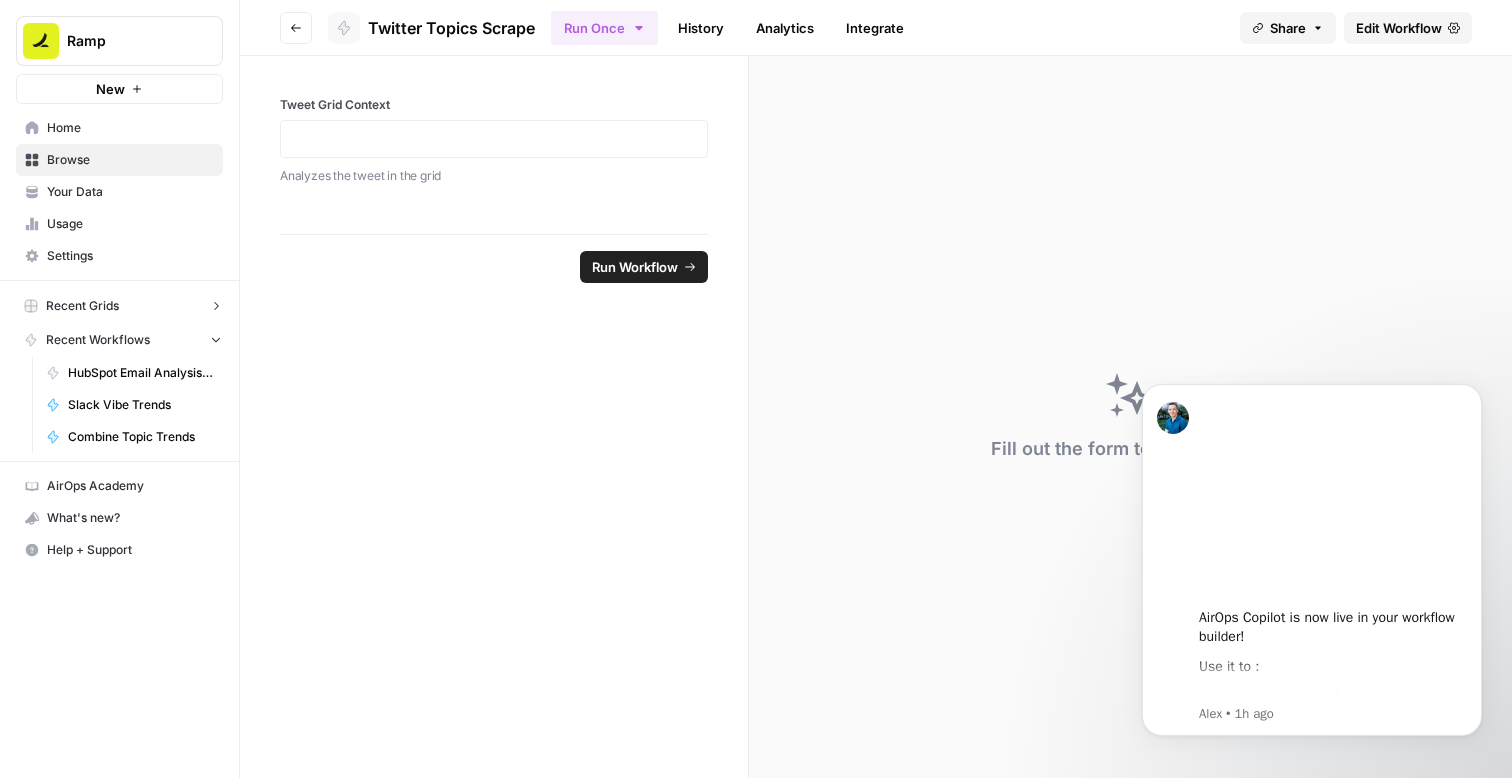 click on "History" at bounding box center [701, 28] 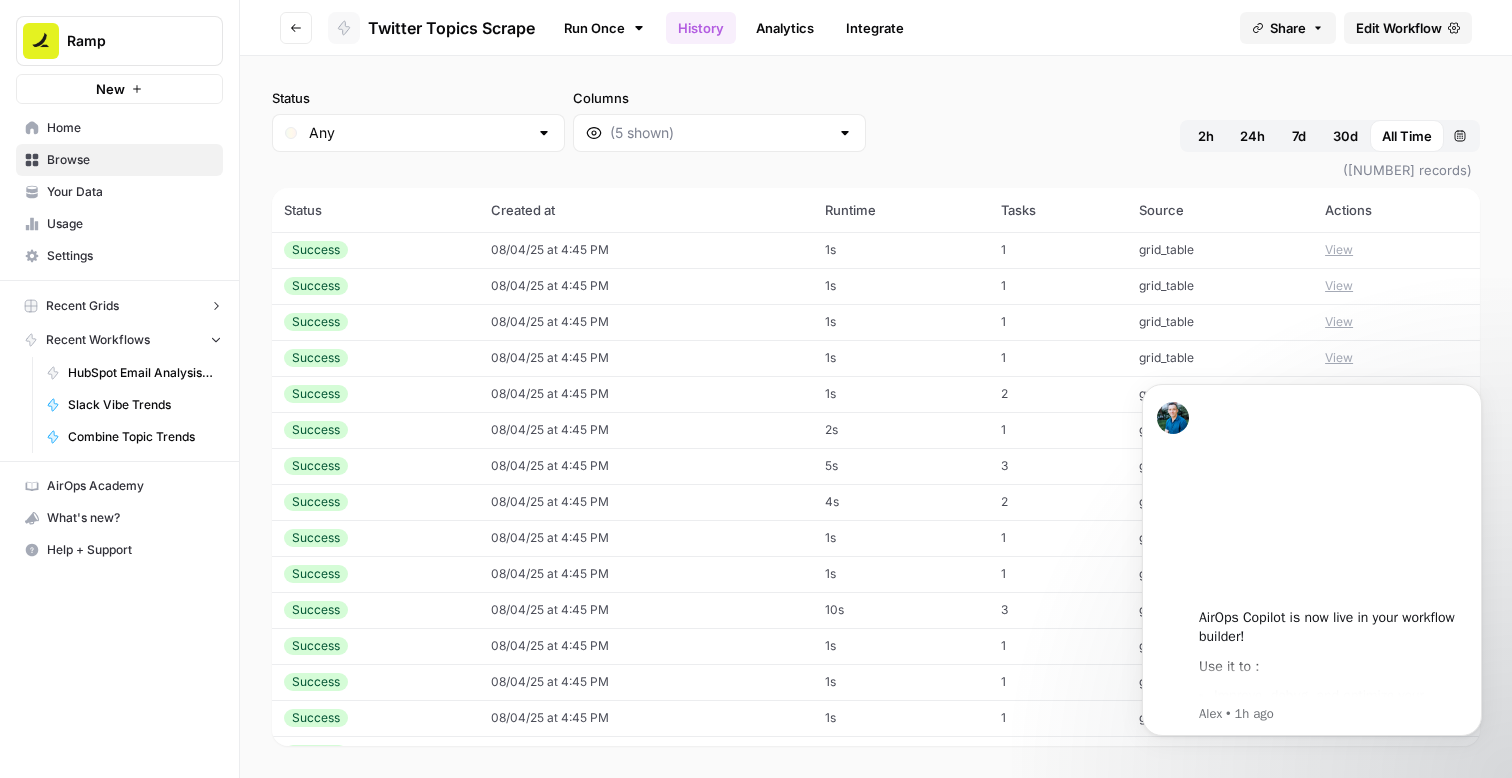 click on "Analytics" at bounding box center [785, 28] 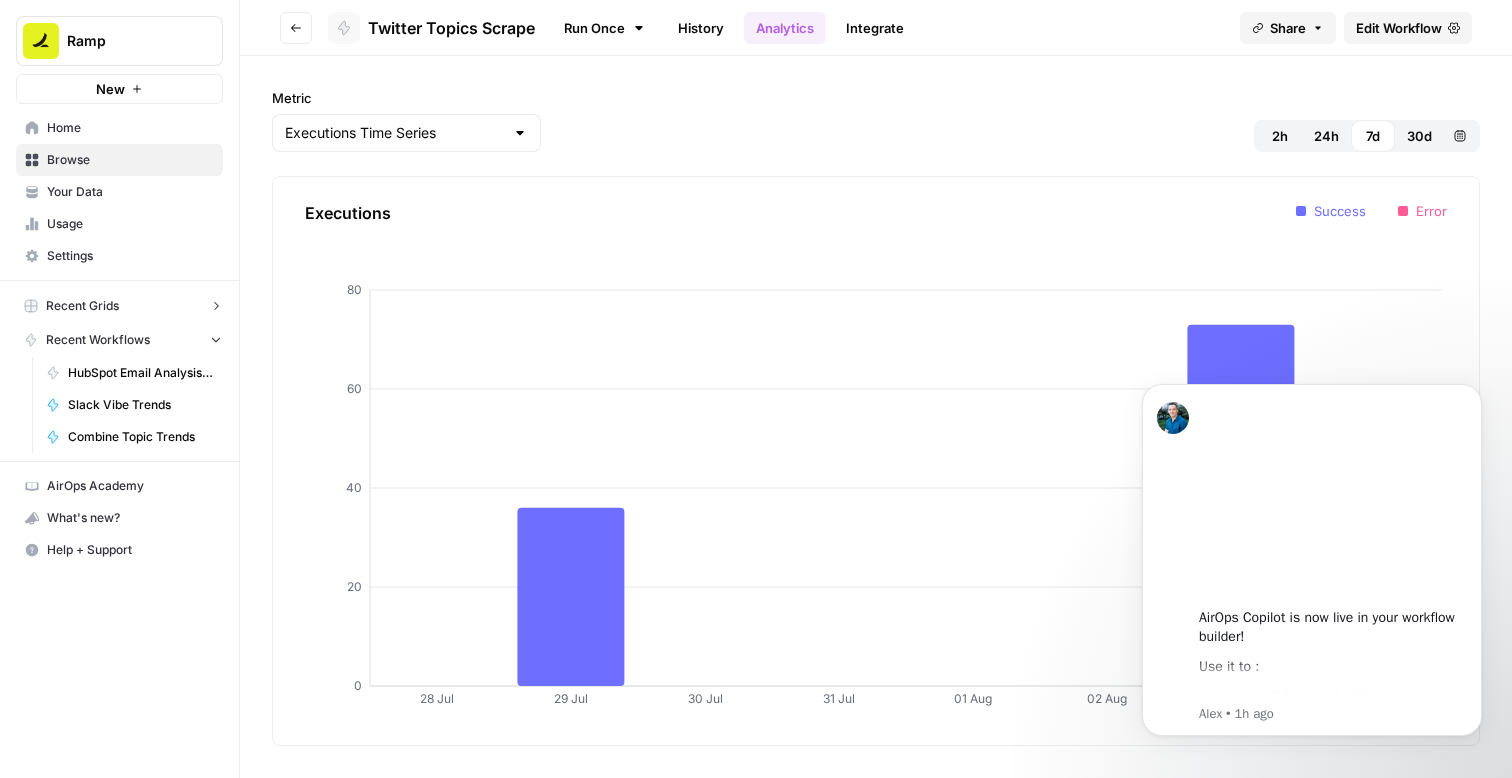 click on "Integrate" at bounding box center [875, 28] 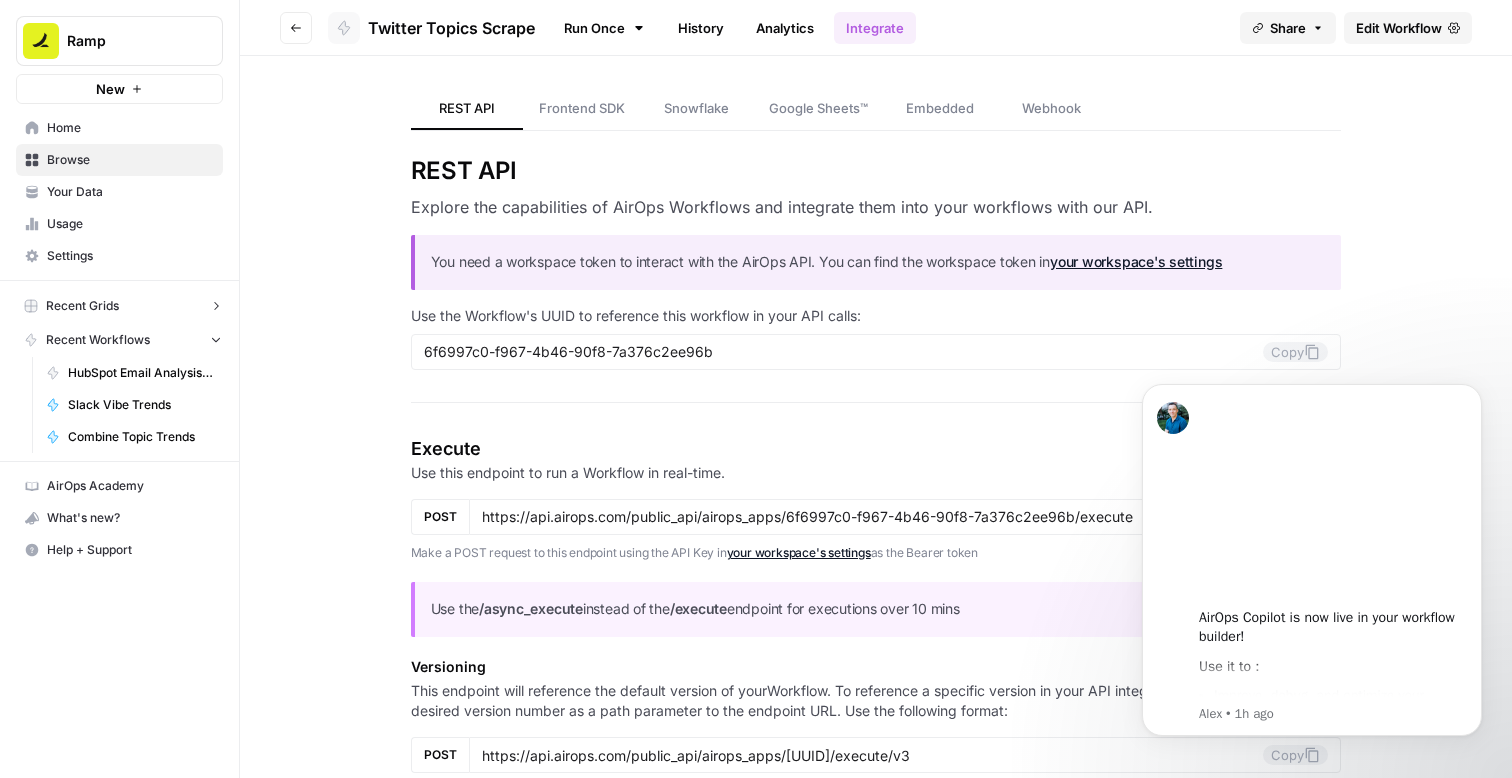 click on "Run Once" at bounding box center (604, 28) 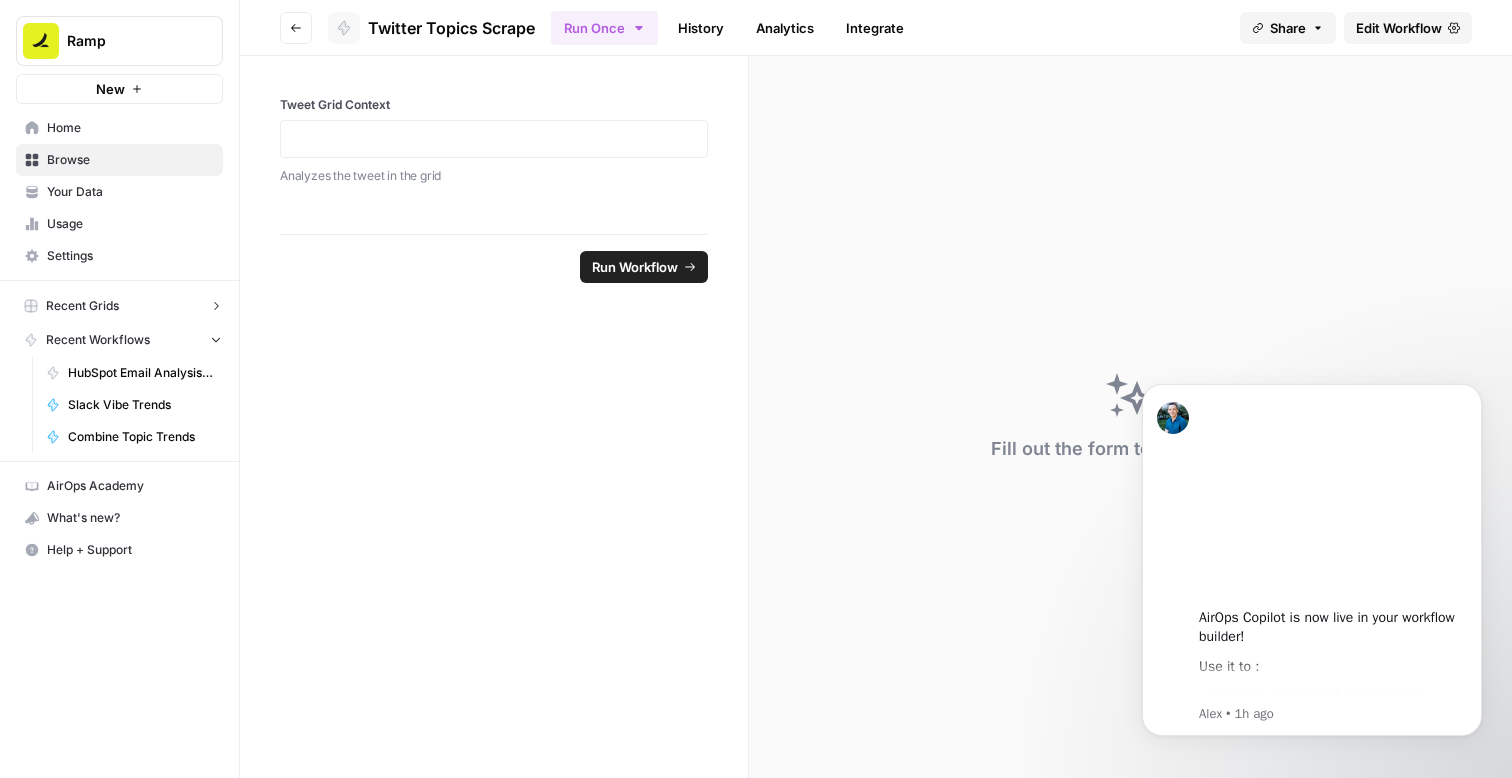click at bounding box center (494, 139) 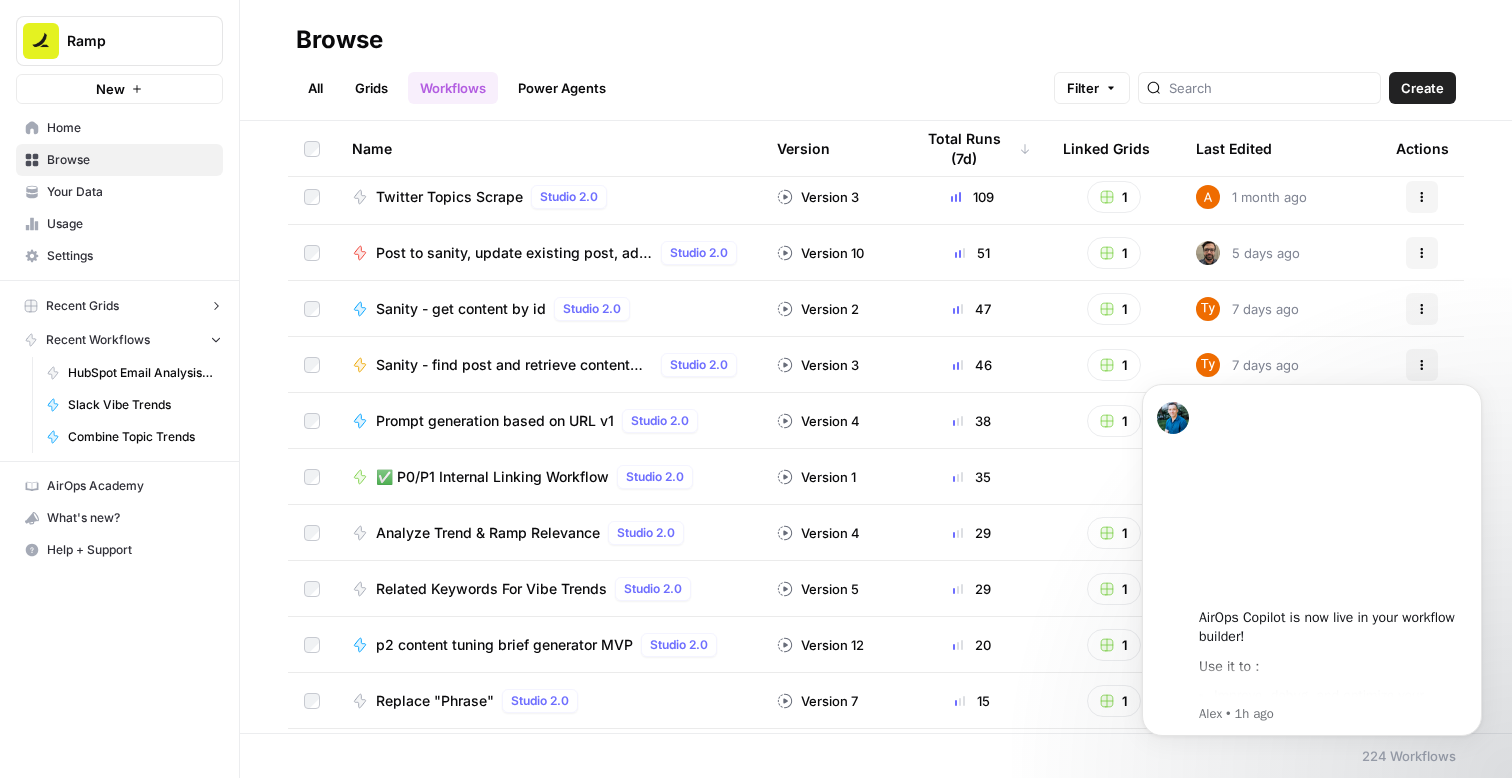 scroll, scrollTop: 0, scrollLeft: 0, axis: both 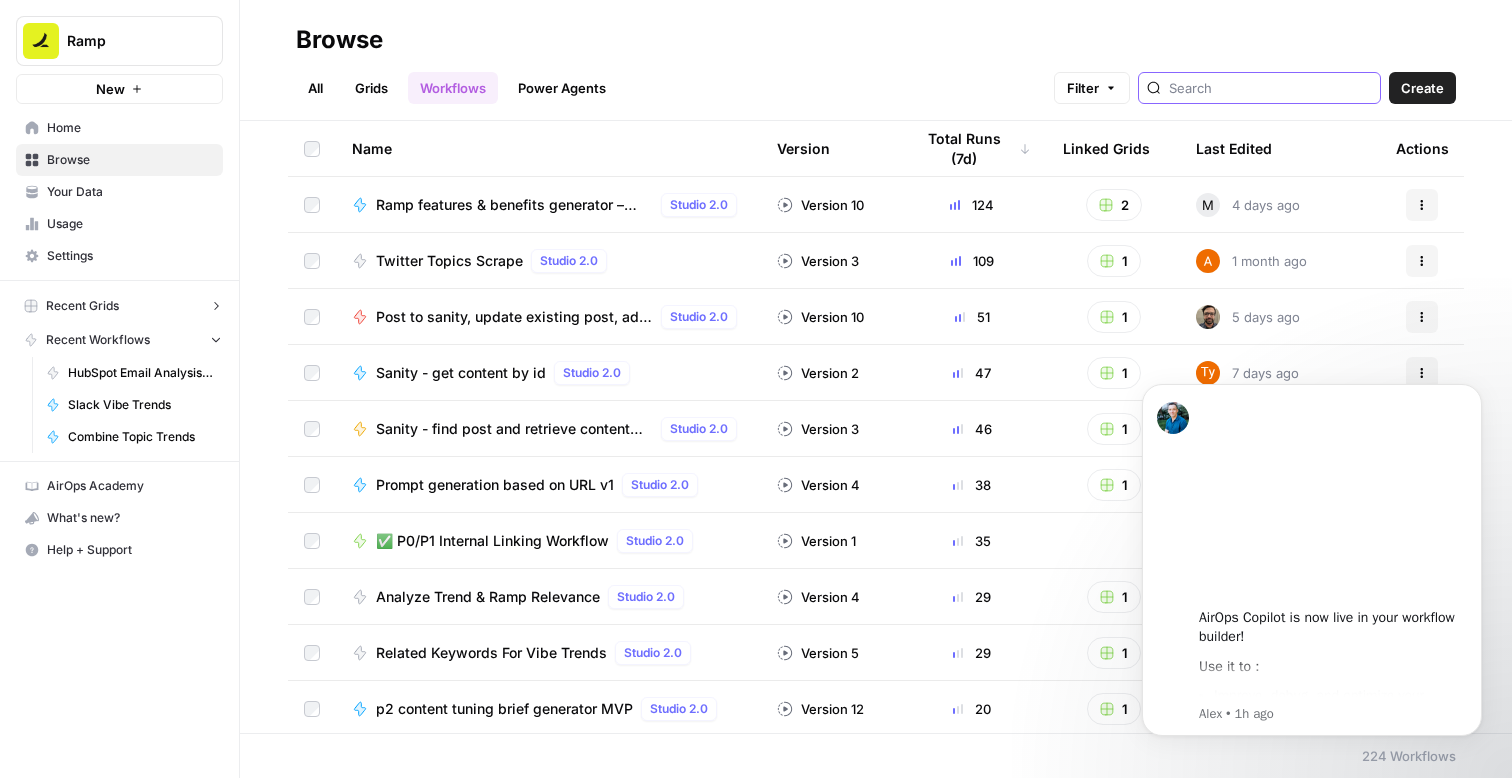 click at bounding box center (1270, 88) 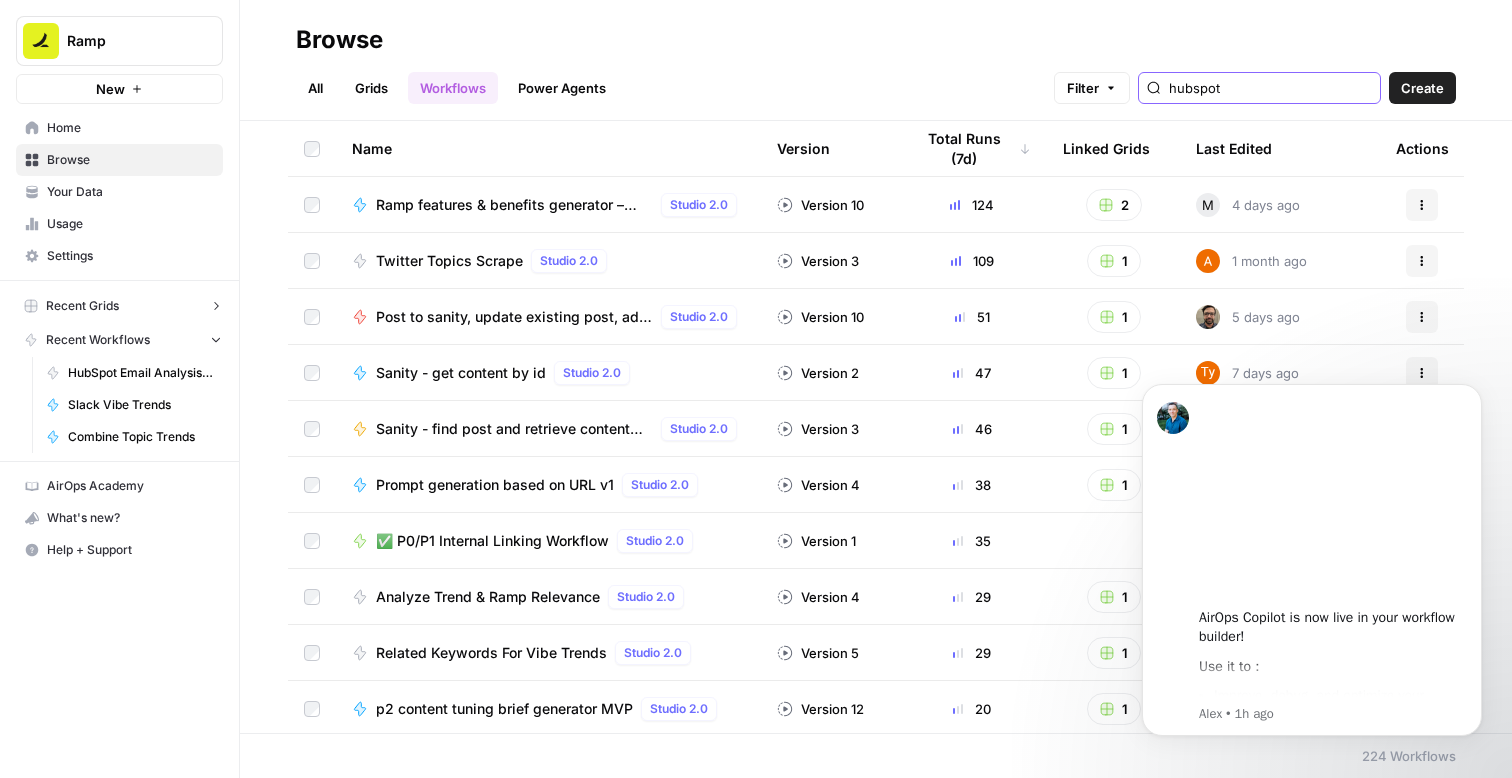 type on "hubspot" 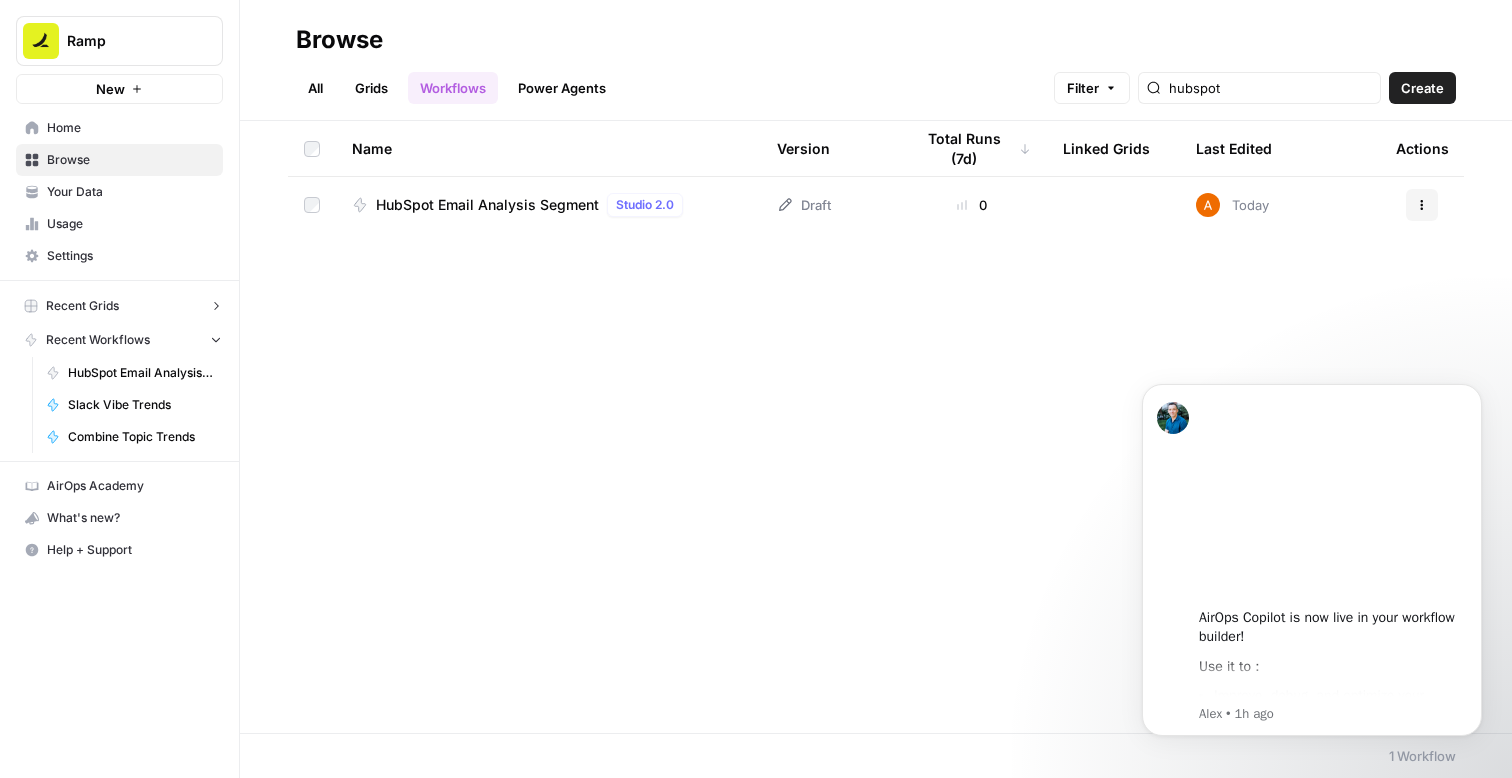 click on "HubSpot Email Analysis Segment" at bounding box center [487, 205] 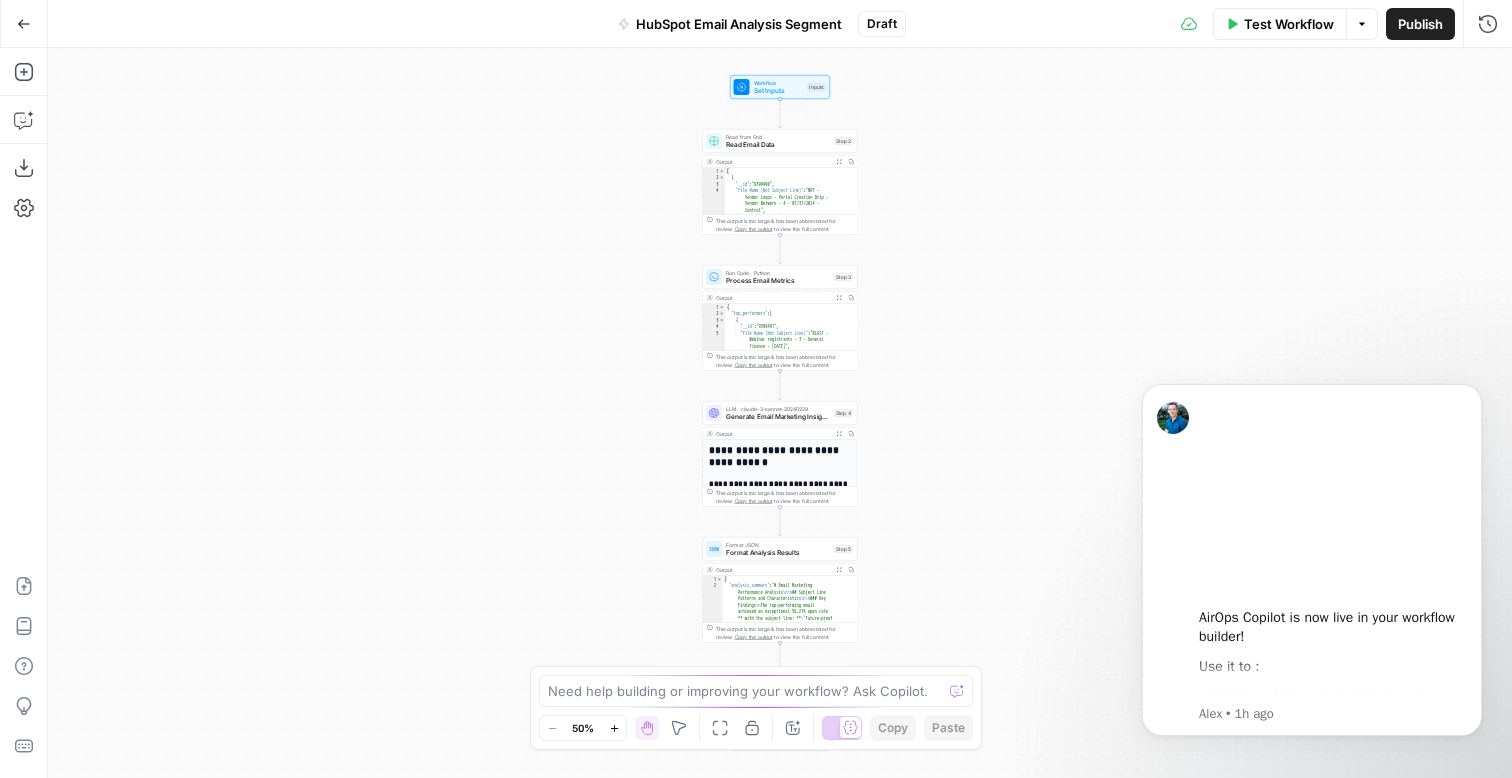 click on "Zoom In" at bounding box center [614, 728] 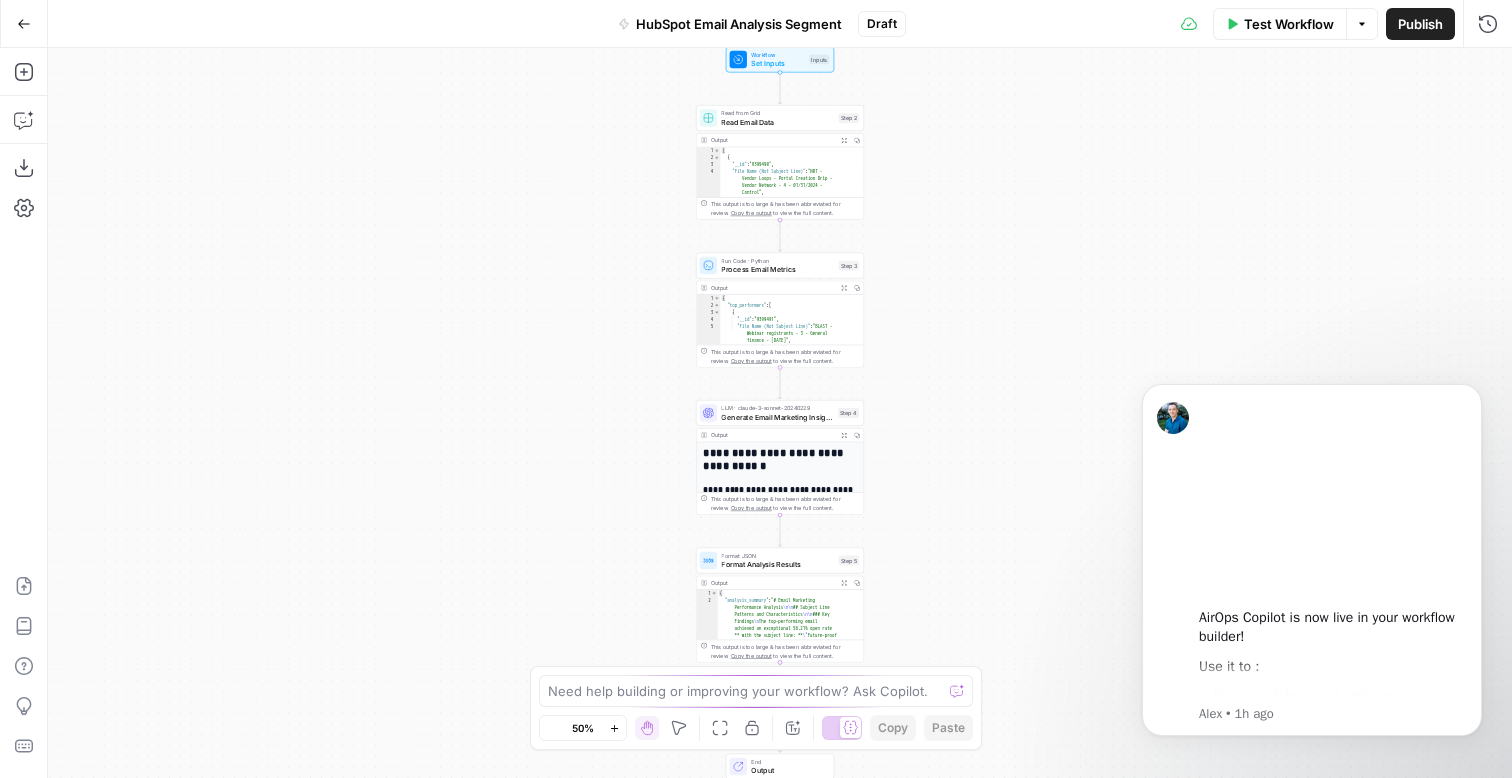 click on "Zoom In" at bounding box center [614, 728] 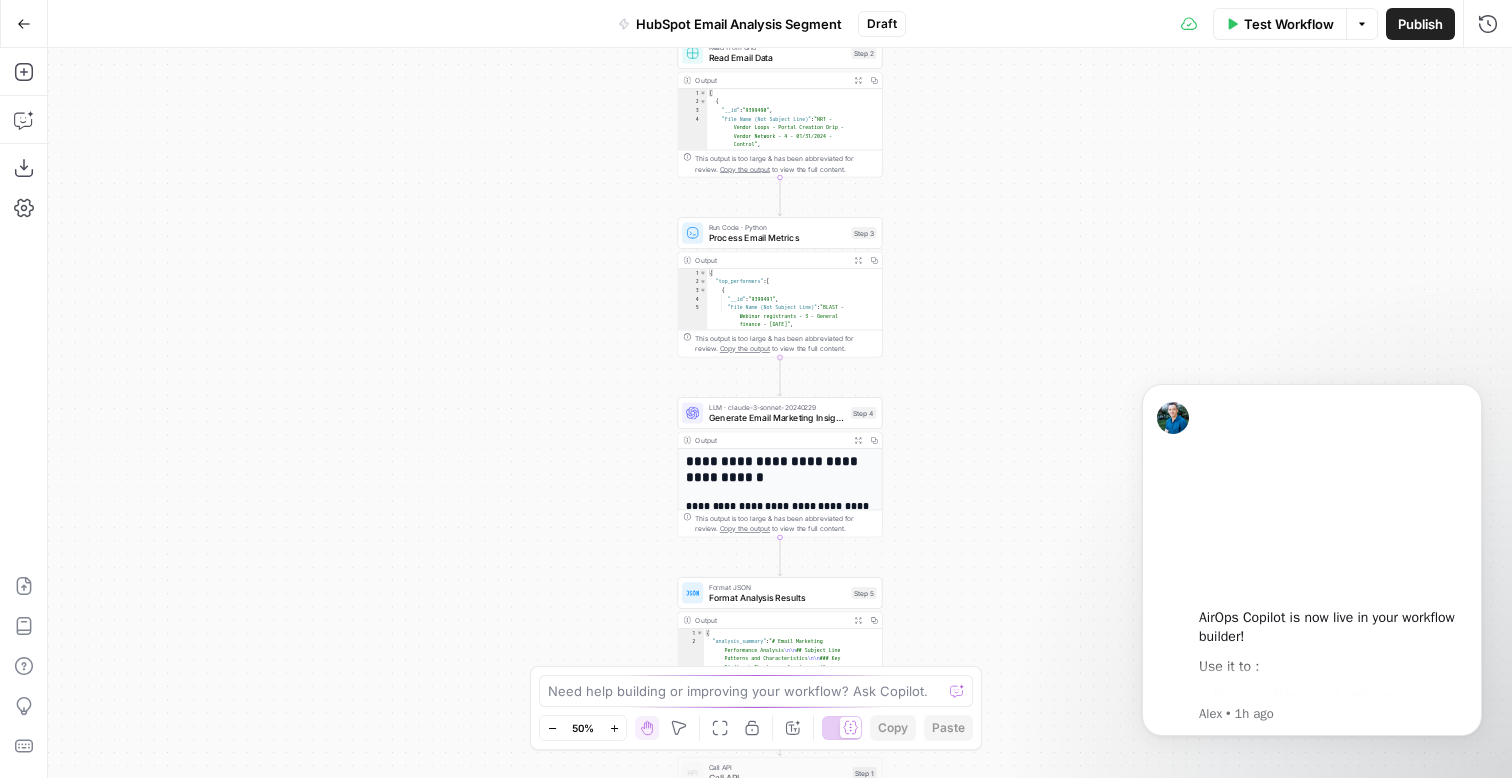 click on "Zoom In" at bounding box center [614, 728] 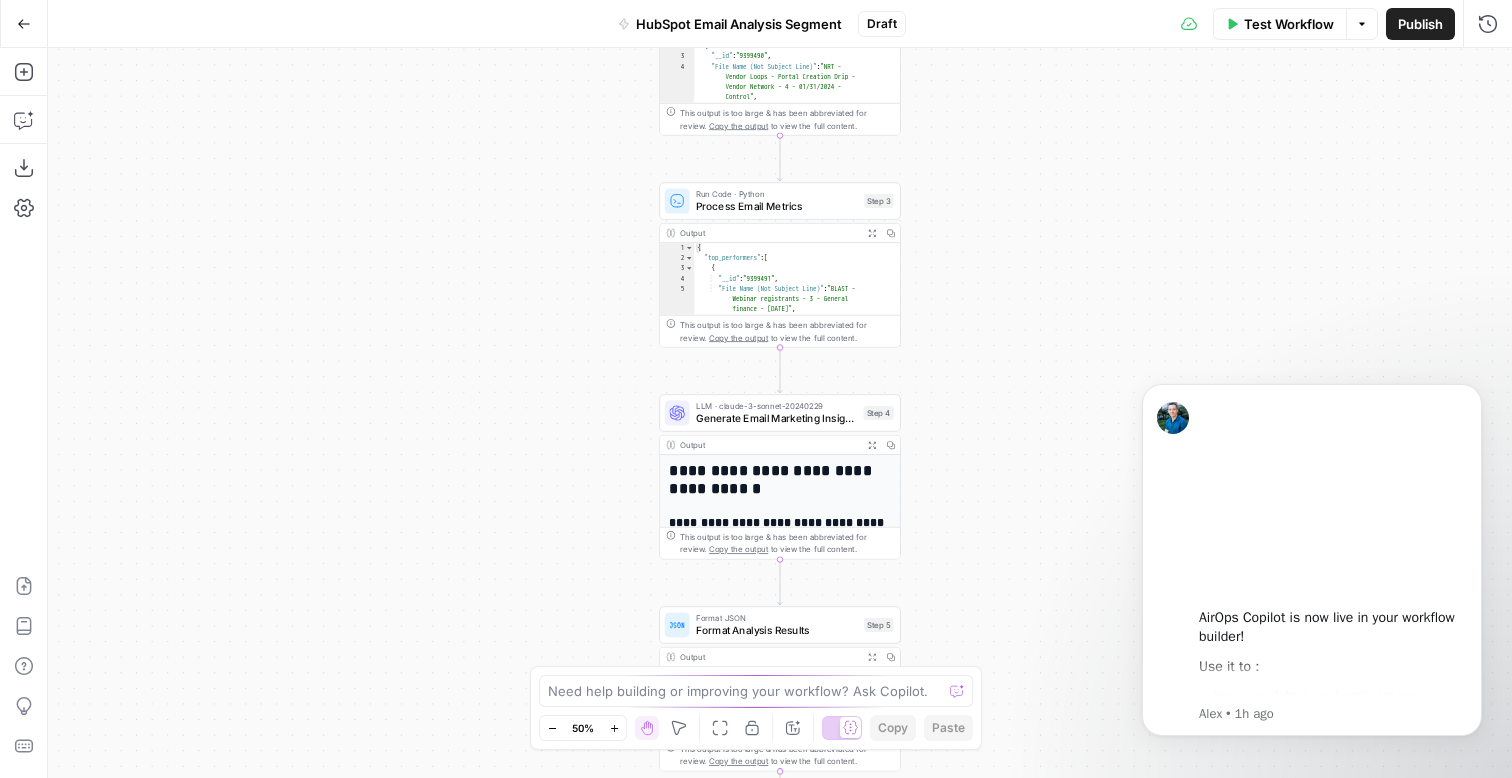 click on "Zoom In" at bounding box center [614, 728] 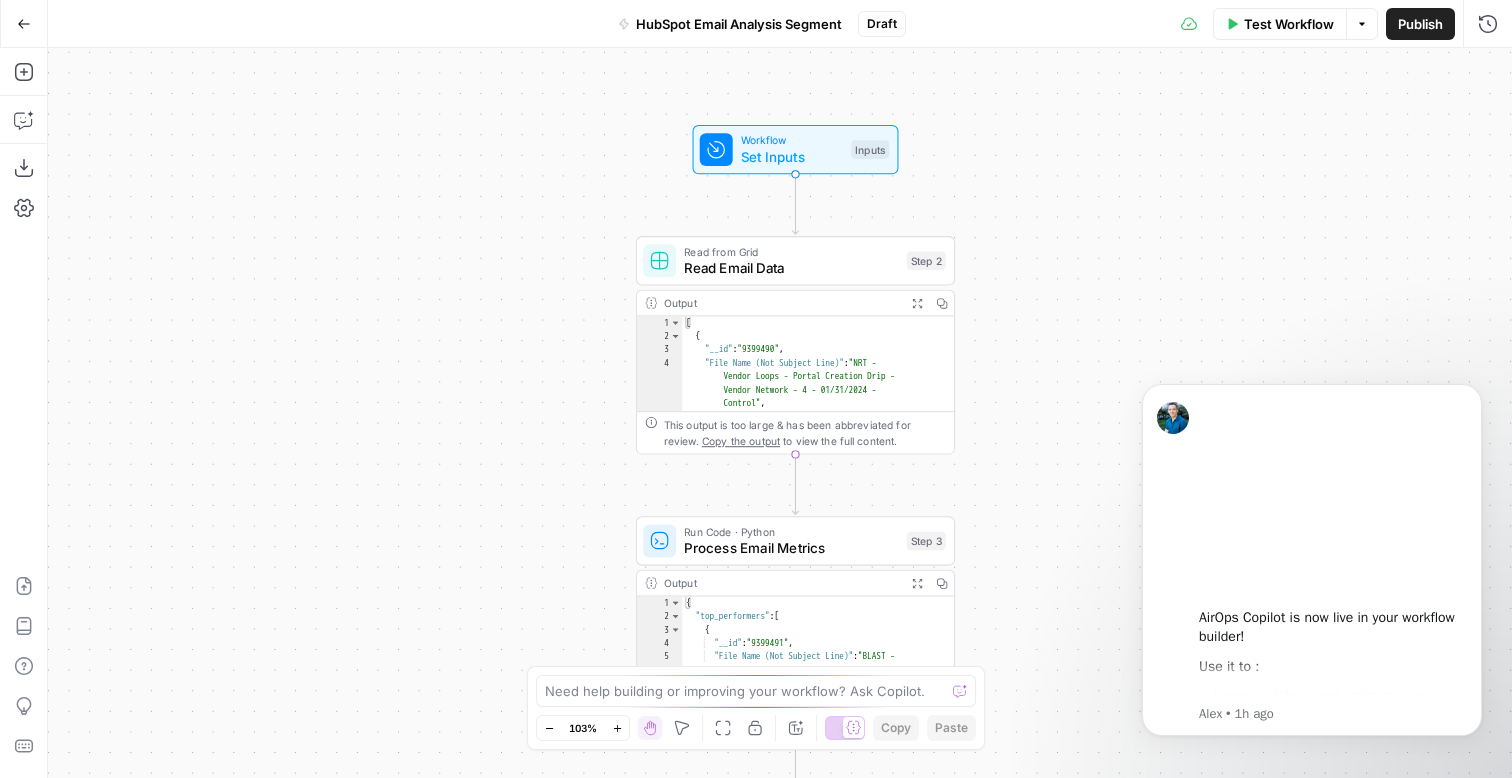 click 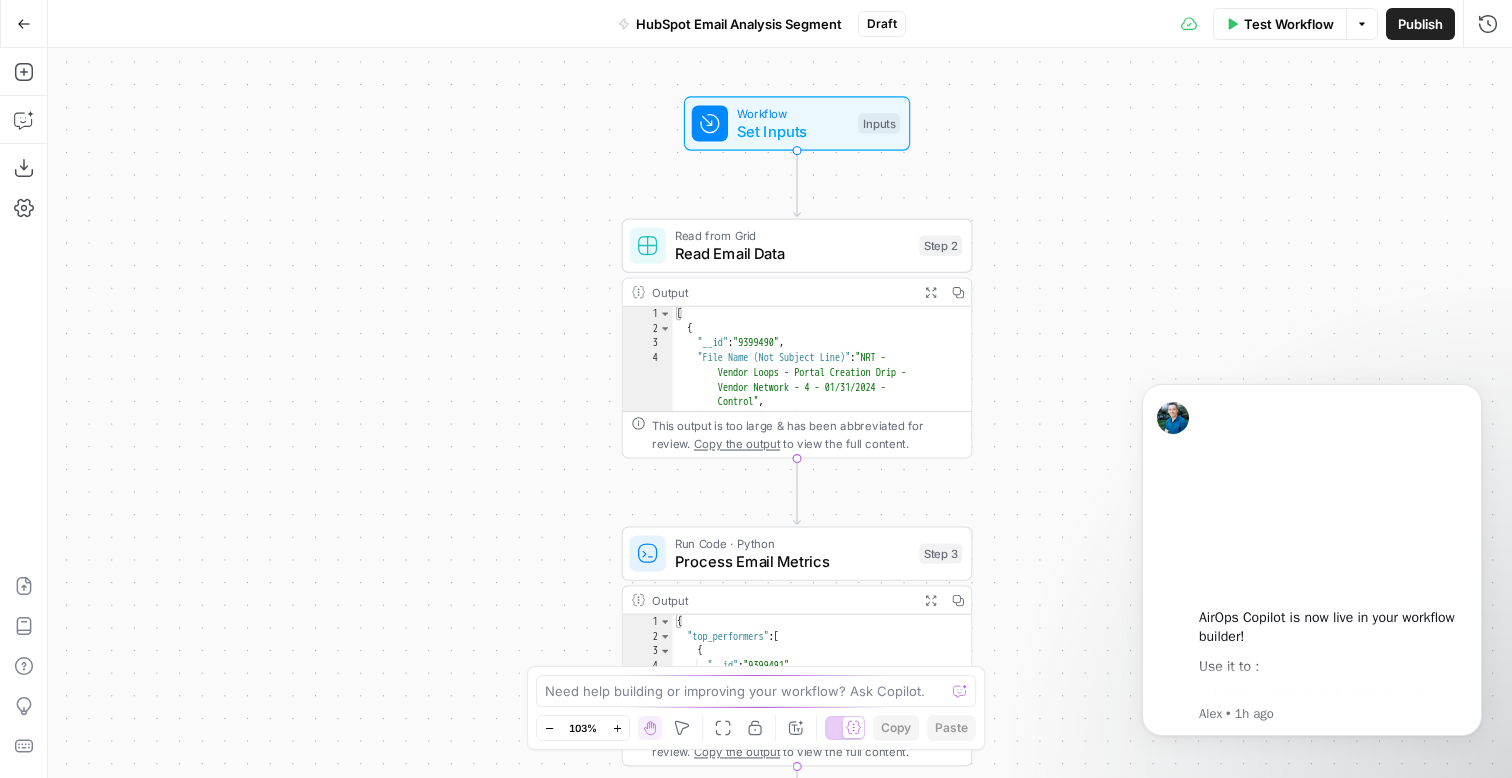 click 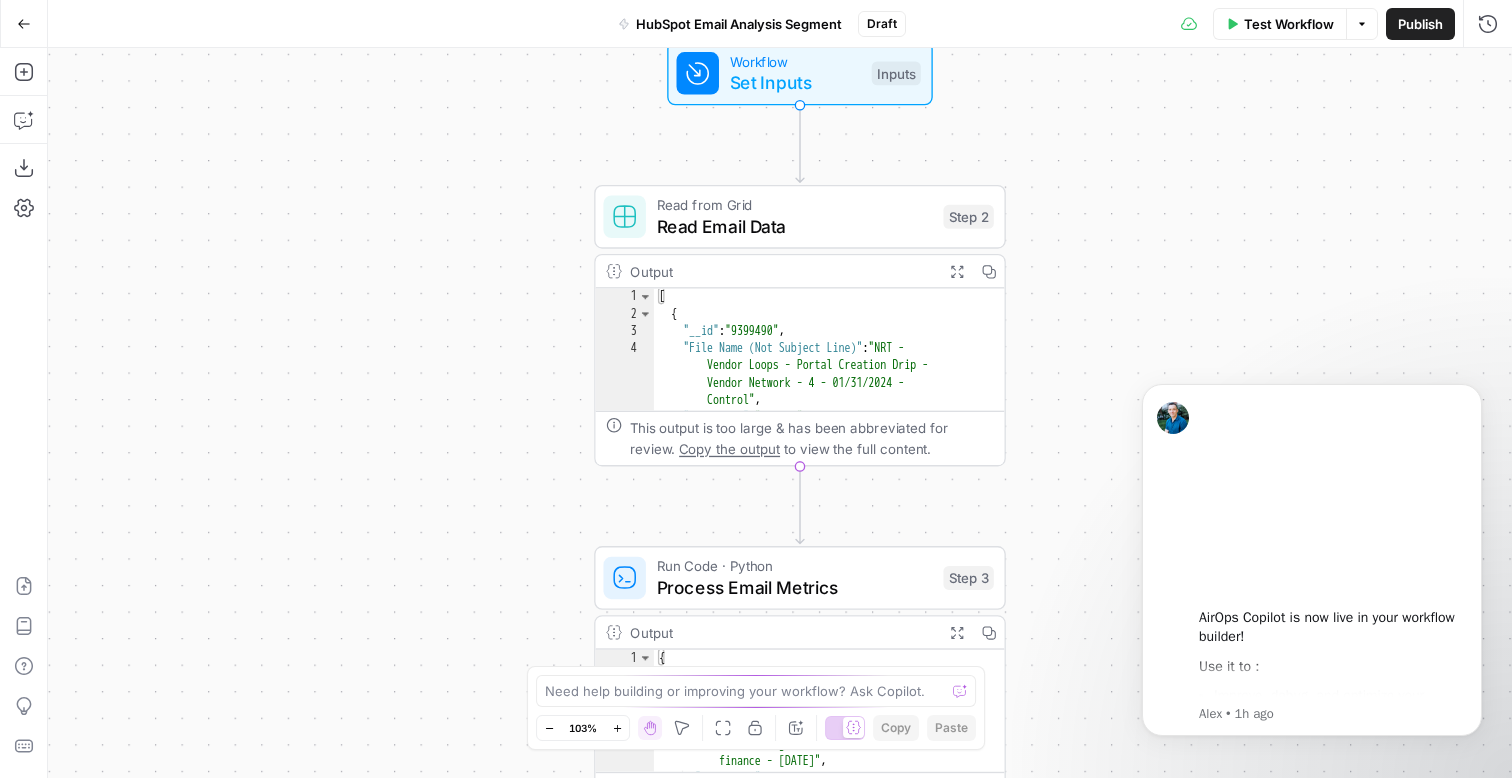 click 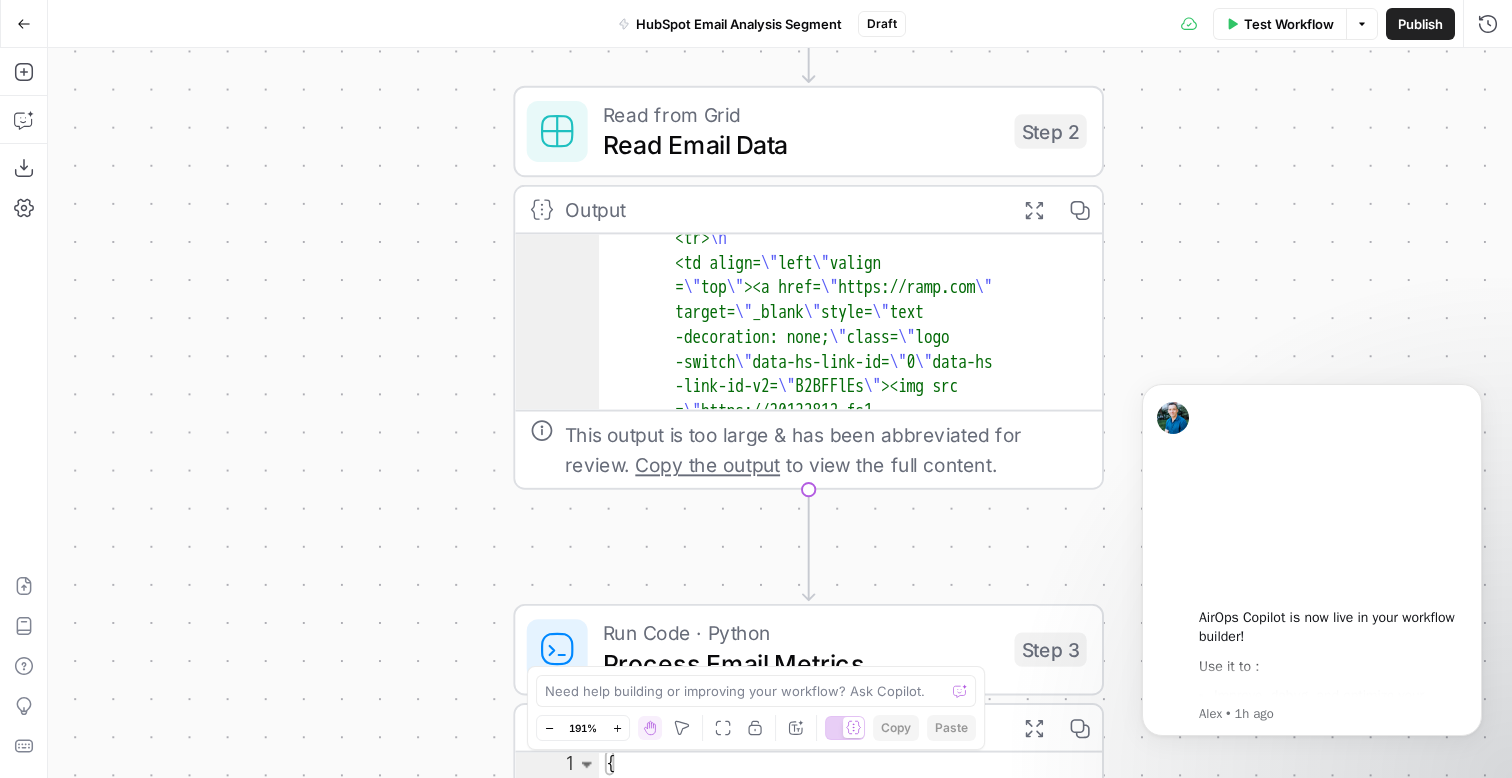 scroll, scrollTop: 2571, scrollLeft: 0, axis: vertical 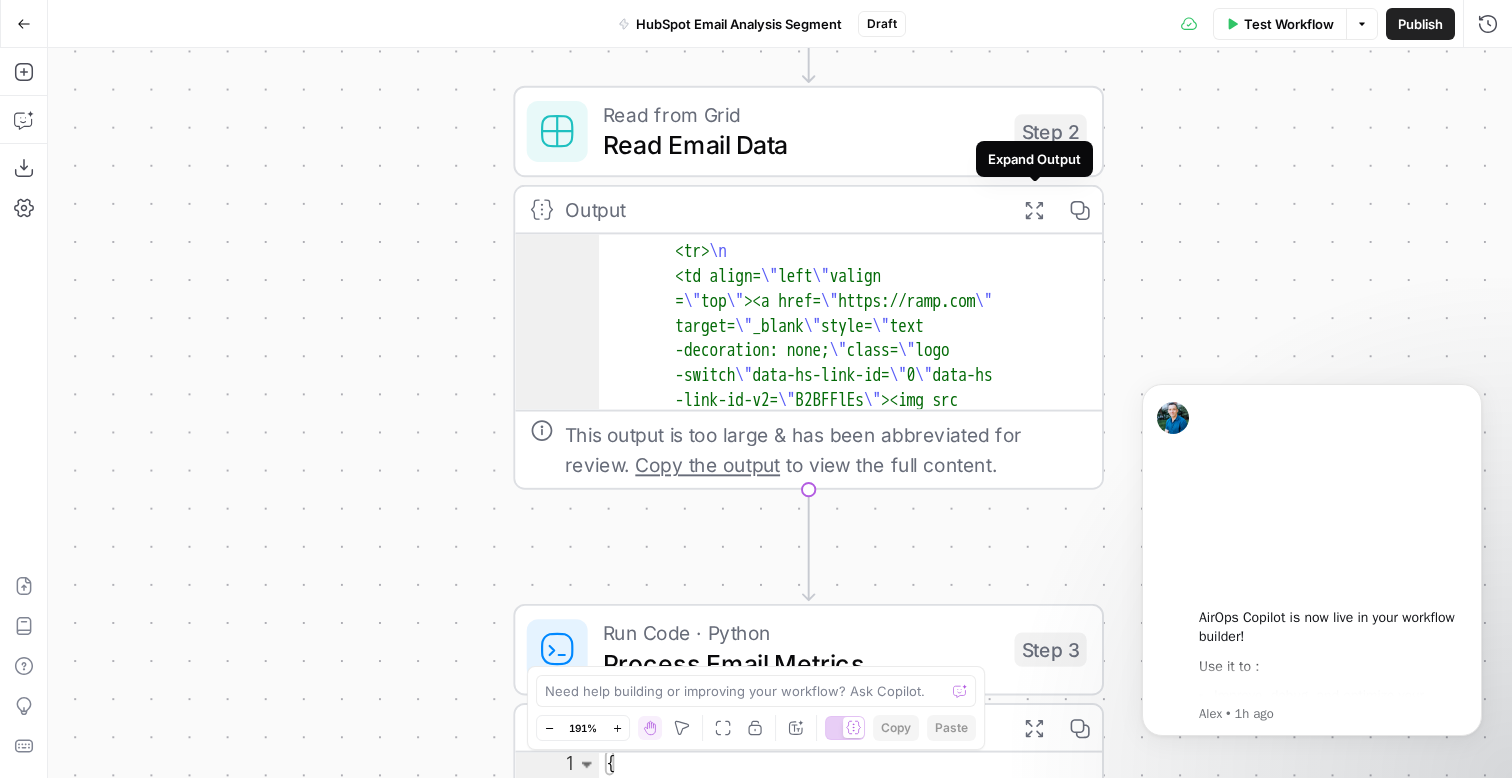 click 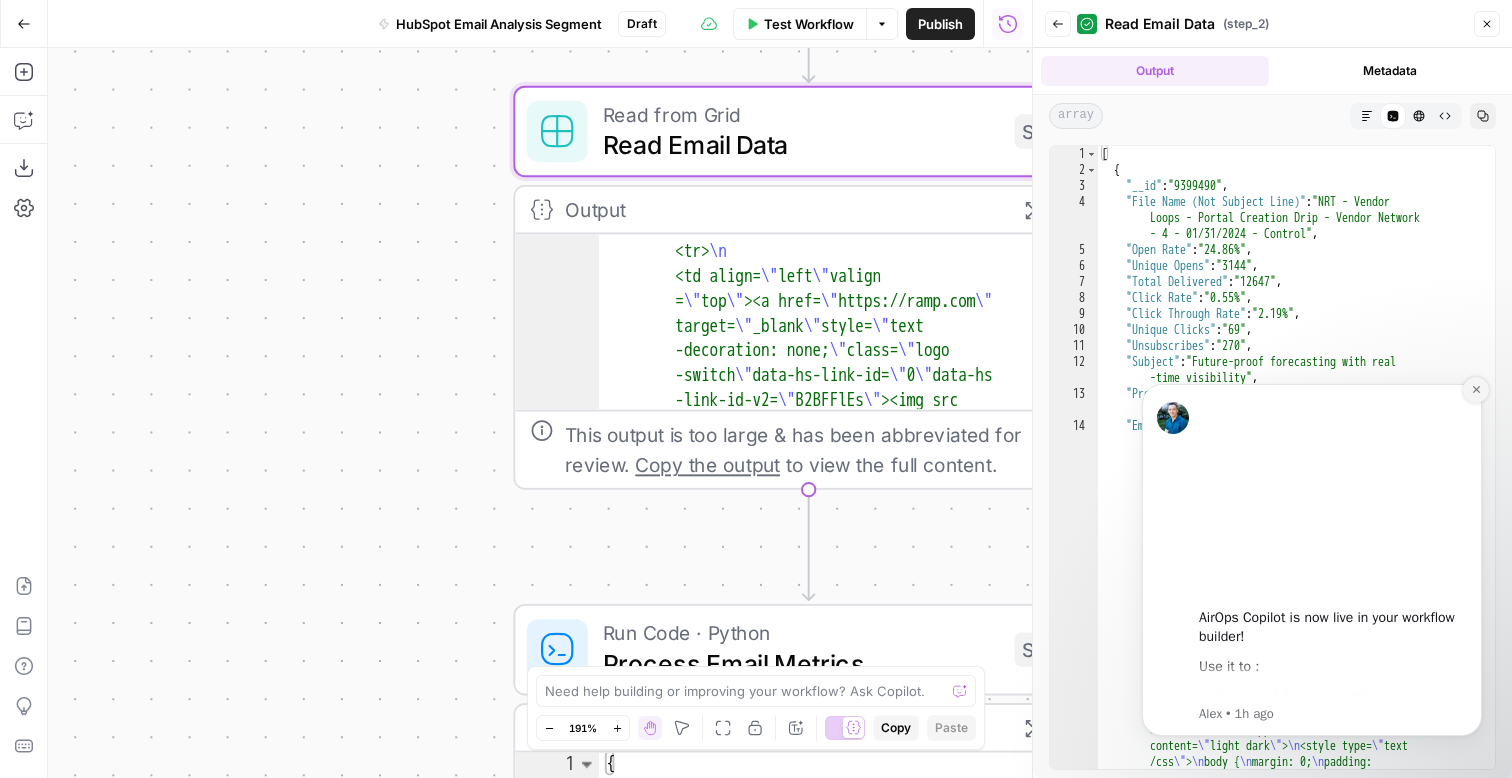click at bounding box center [1476, 390] 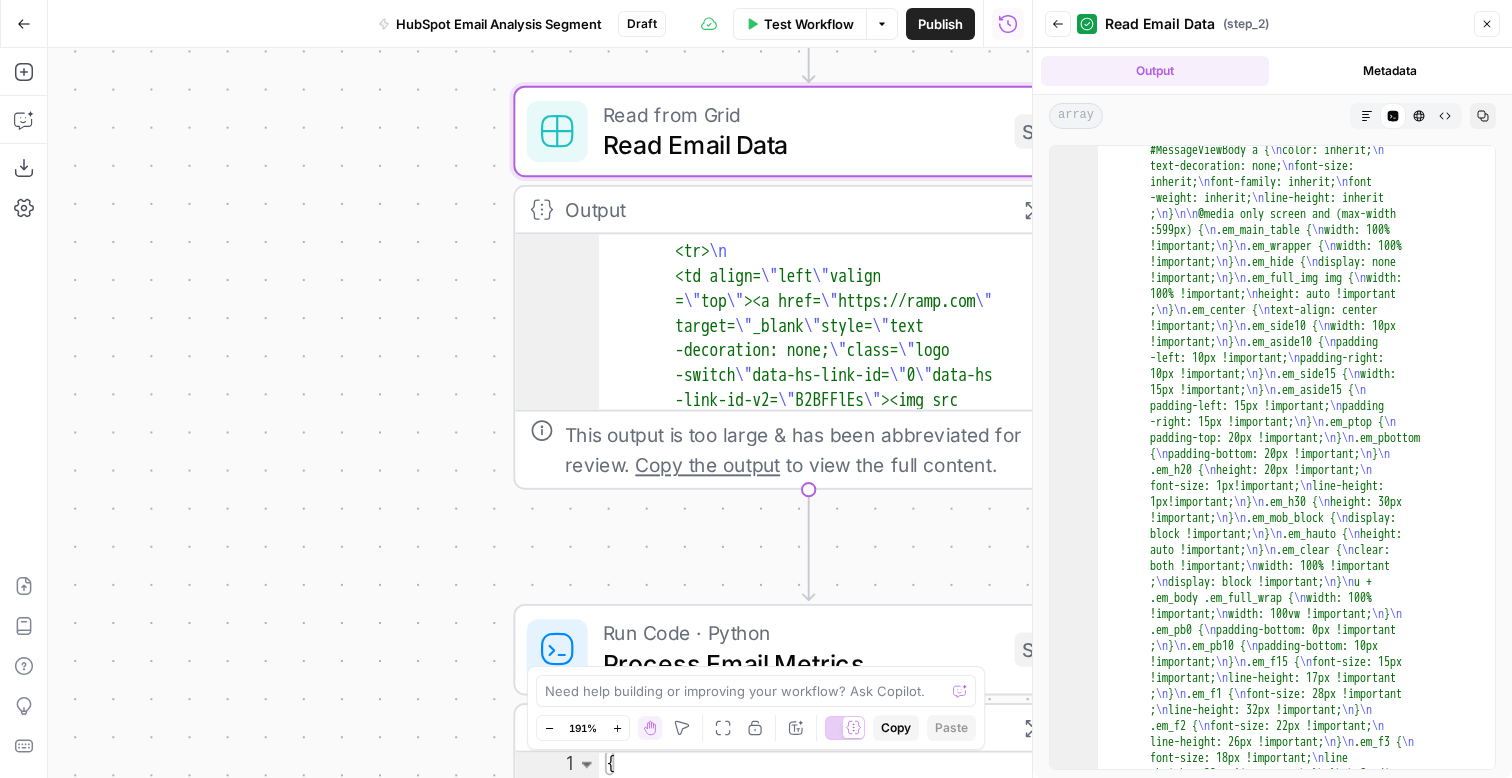 scroll, scrollTop: 0, scrollLeft: 0, axis: both 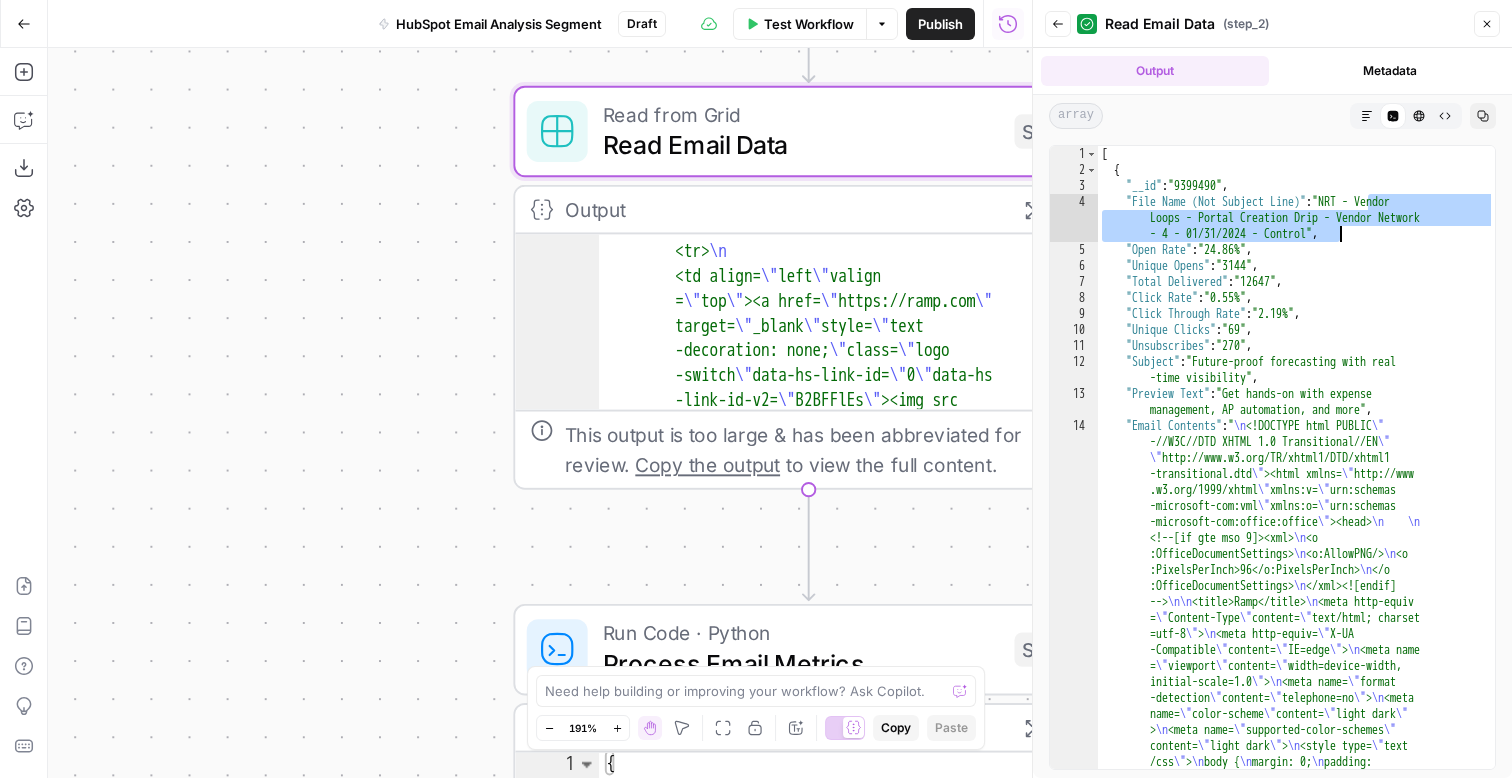 drag, startPoint x: 1365, startPoint y: 205, endPoint x: 1342, endPoint y: 237, distance: 39.40812 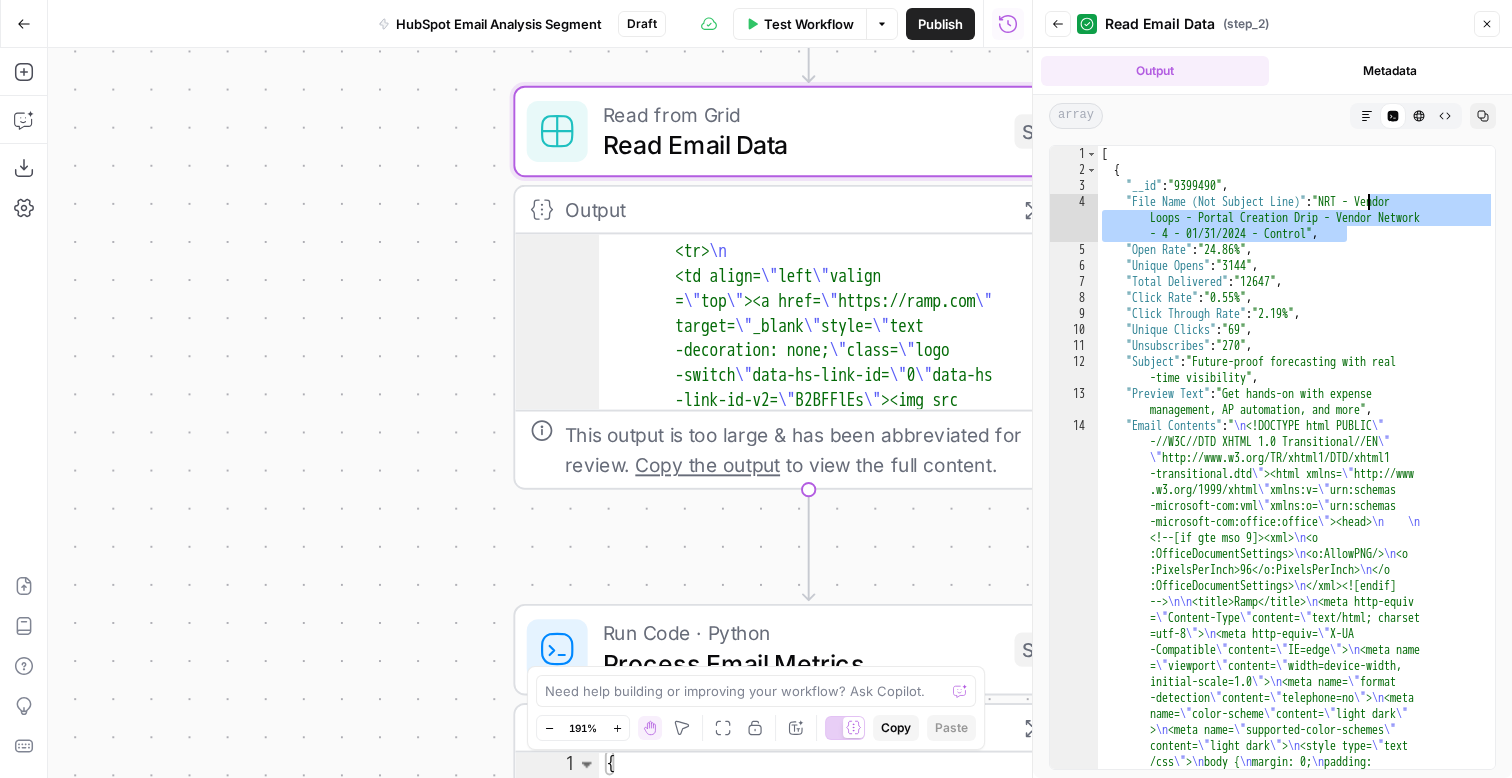drag, startPoint x: 1345, startPoint y: 238, endPoint x: 1371, endPoint y: 206, distance: 41.231056 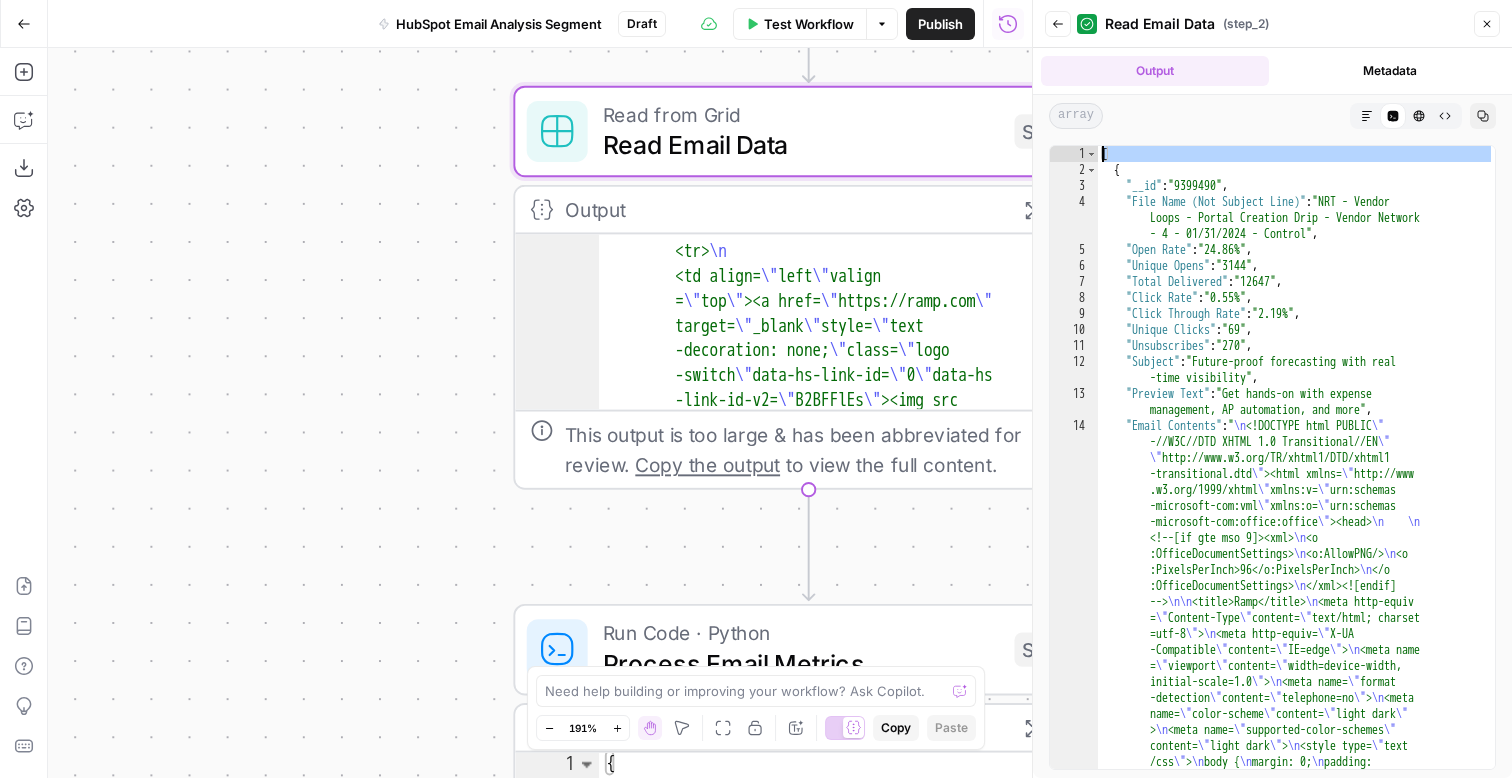 click on "print ( f"Number of top performers:  { len ( top_performers )} " ) # Analyze subject lines of top  performers subject_insights   =   {      'avg_length' :   int ( top_performers [ 'Subject' ] . str . len ( ) . mean ( ))   if   not   top_performers . empty   else   0 ,      'samples' :   top_performers [ 'Subject' ] . tolist ( ) [ : 5 ]   if   not   top_performers . empty   else   [ ] } return   {      'top_performers' :   top_performers . to_dict ( 'records' ) ,      'subject_insights' :   subject_insights ,      'avg_open_rate' :   float ( top_performers [ 'Open Rate' ] . mean ( ))   if   not   top_performers . empty   else   0 ,      'avg_click_rate' :   float ( top_performers [ 'Click Rate' ] . mean ( ))   if   not   top_performers . empty   else   0 }" at bounding box center [1296, 5049] 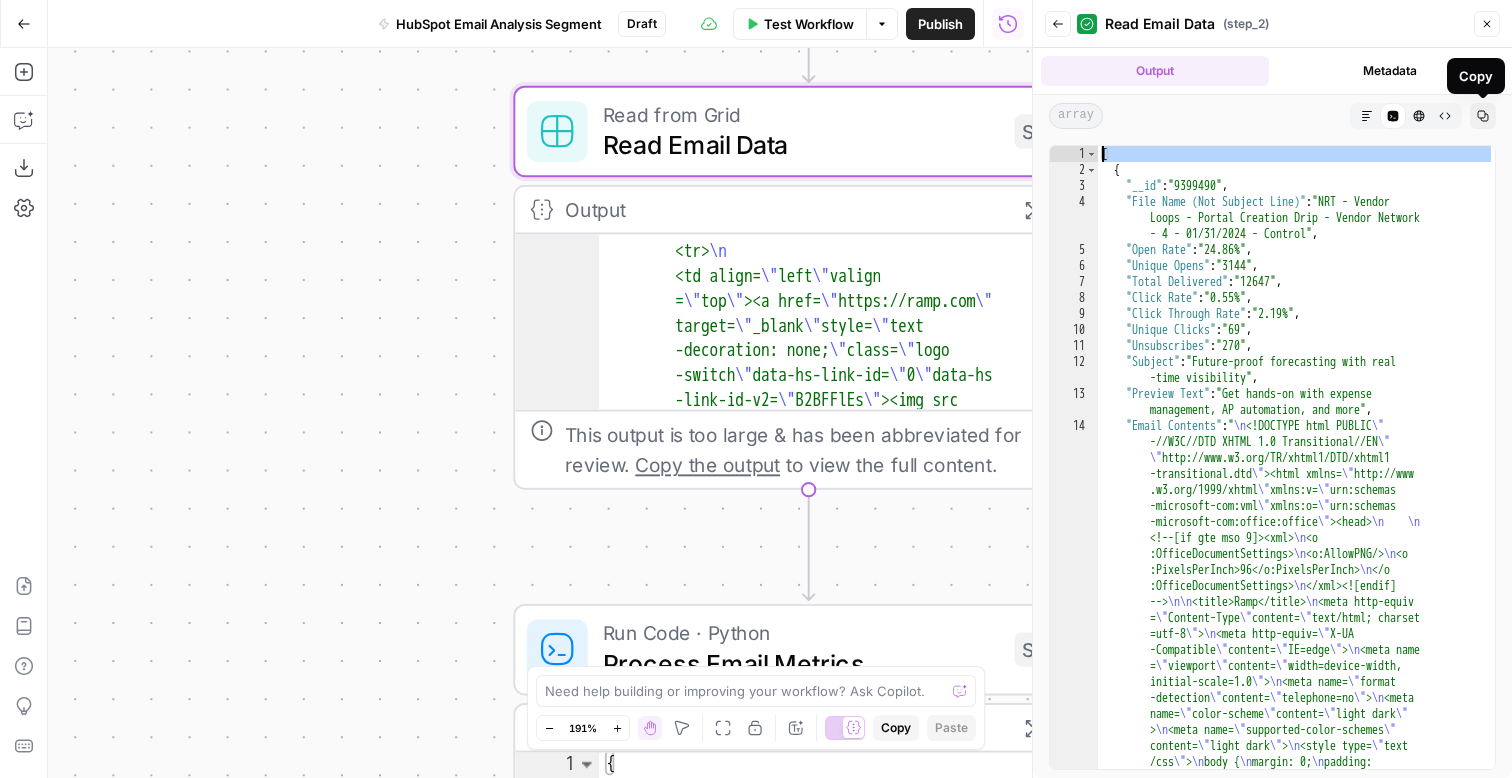 click 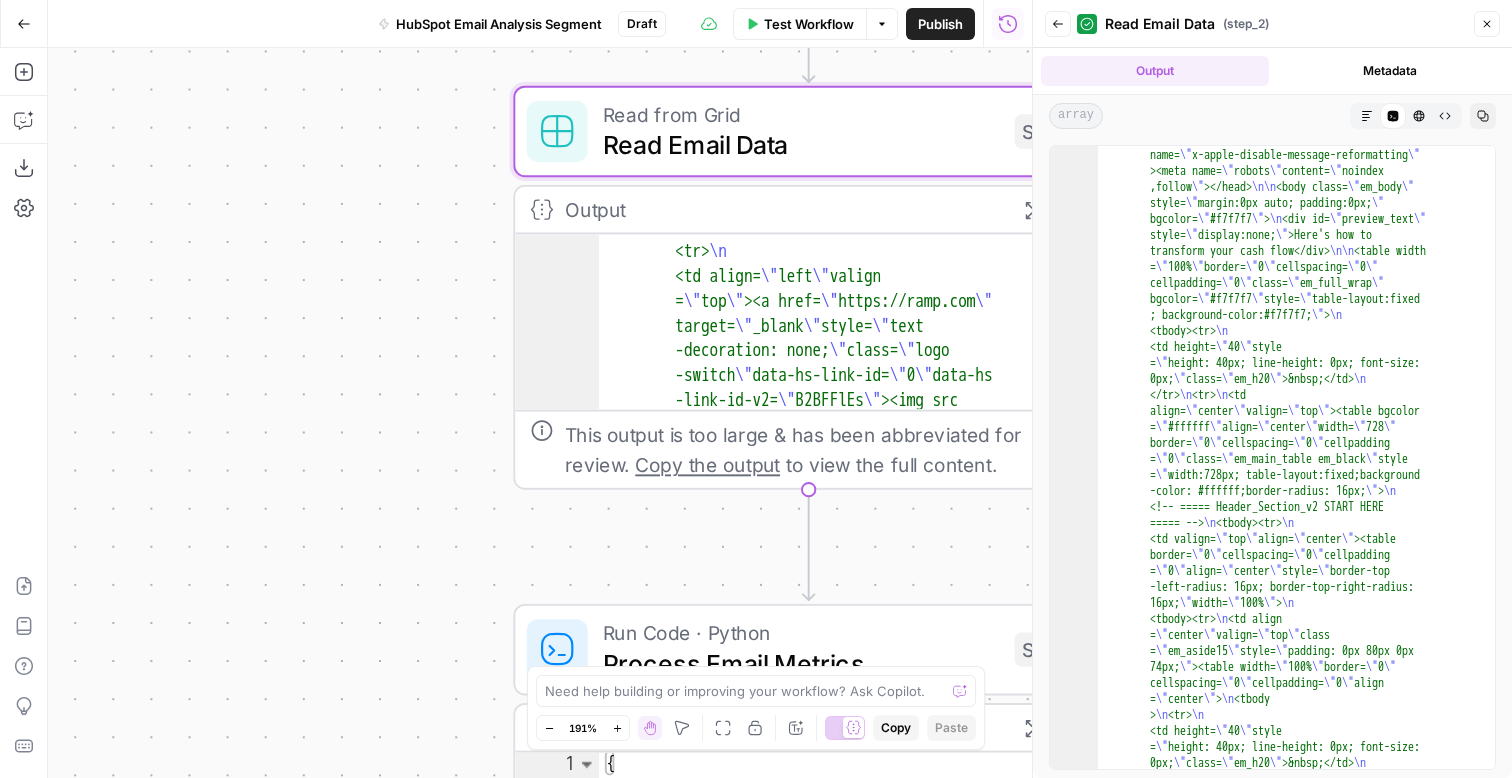 scroll, scrollTop: 11902, scrollLeft: 0, axis: vertical 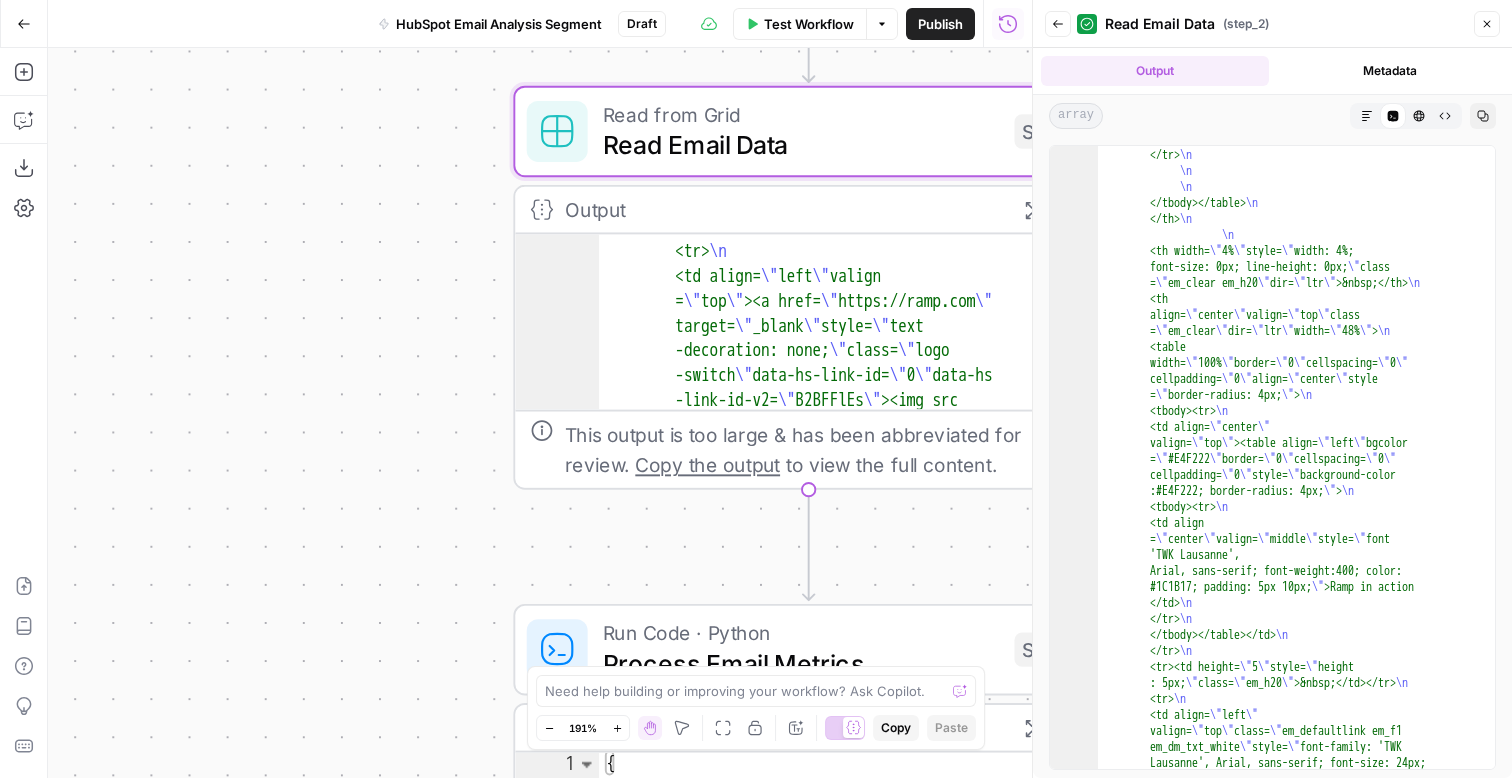 click 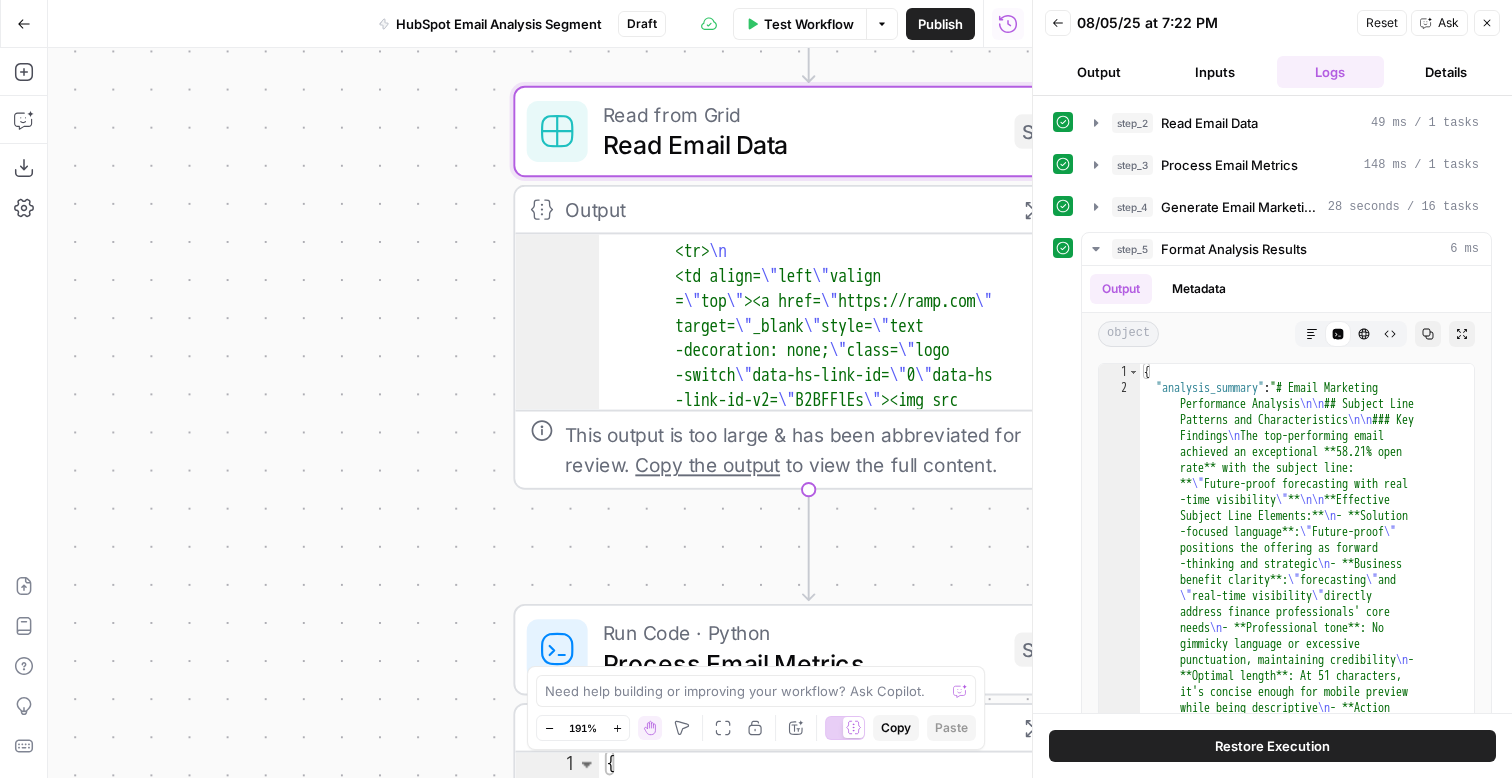 click 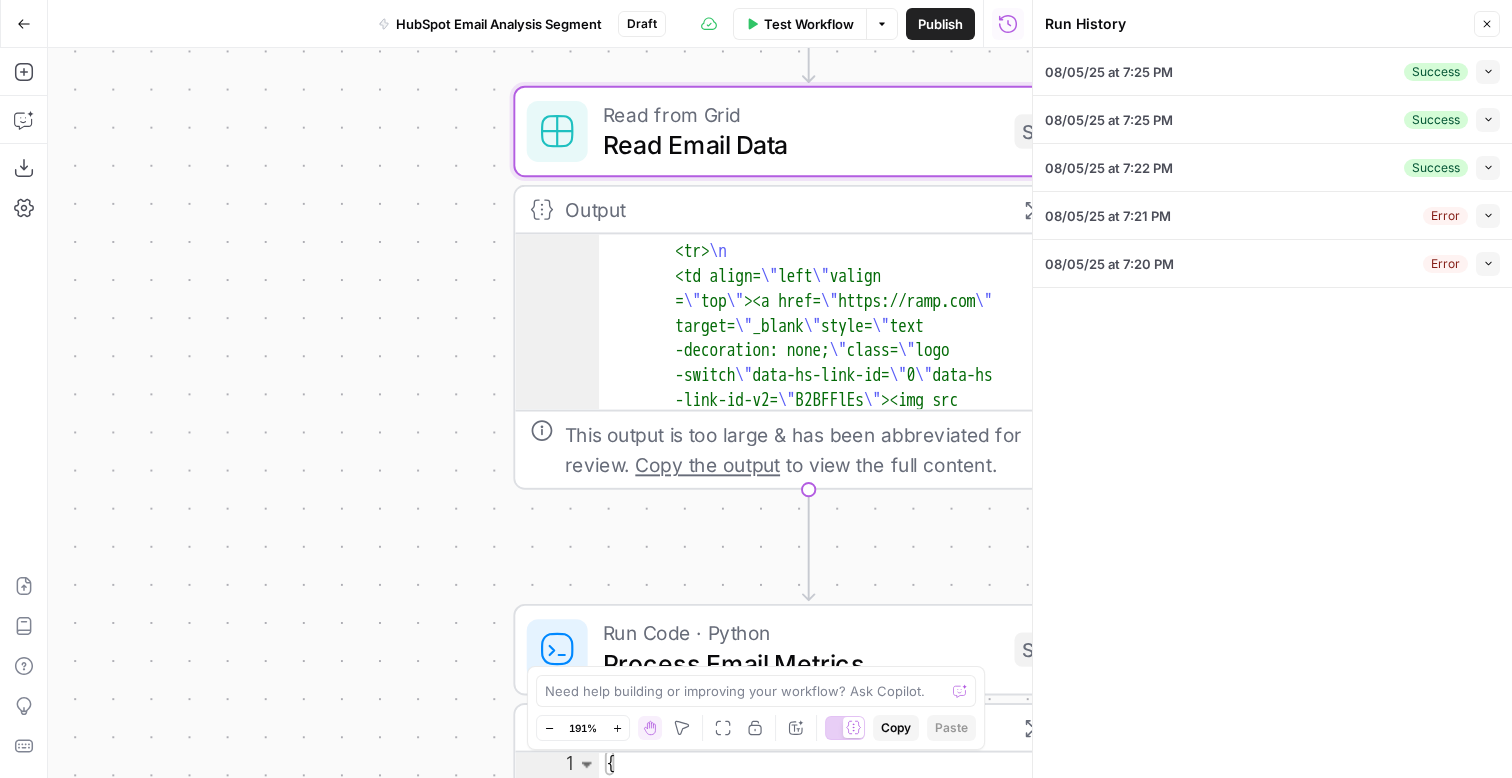 click 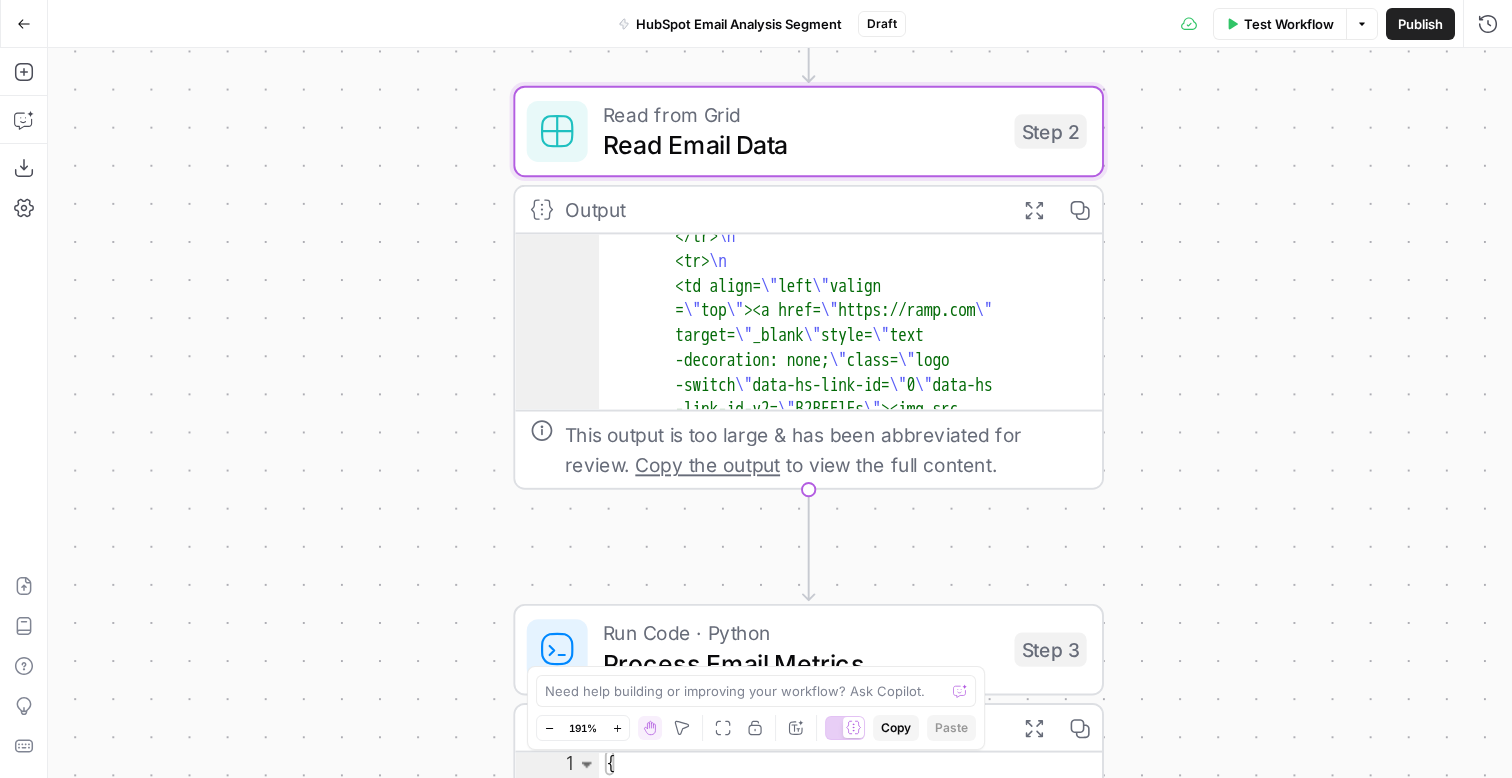 scroll, scrollTop: 2390, scrollLeft: 0, axis: vertical 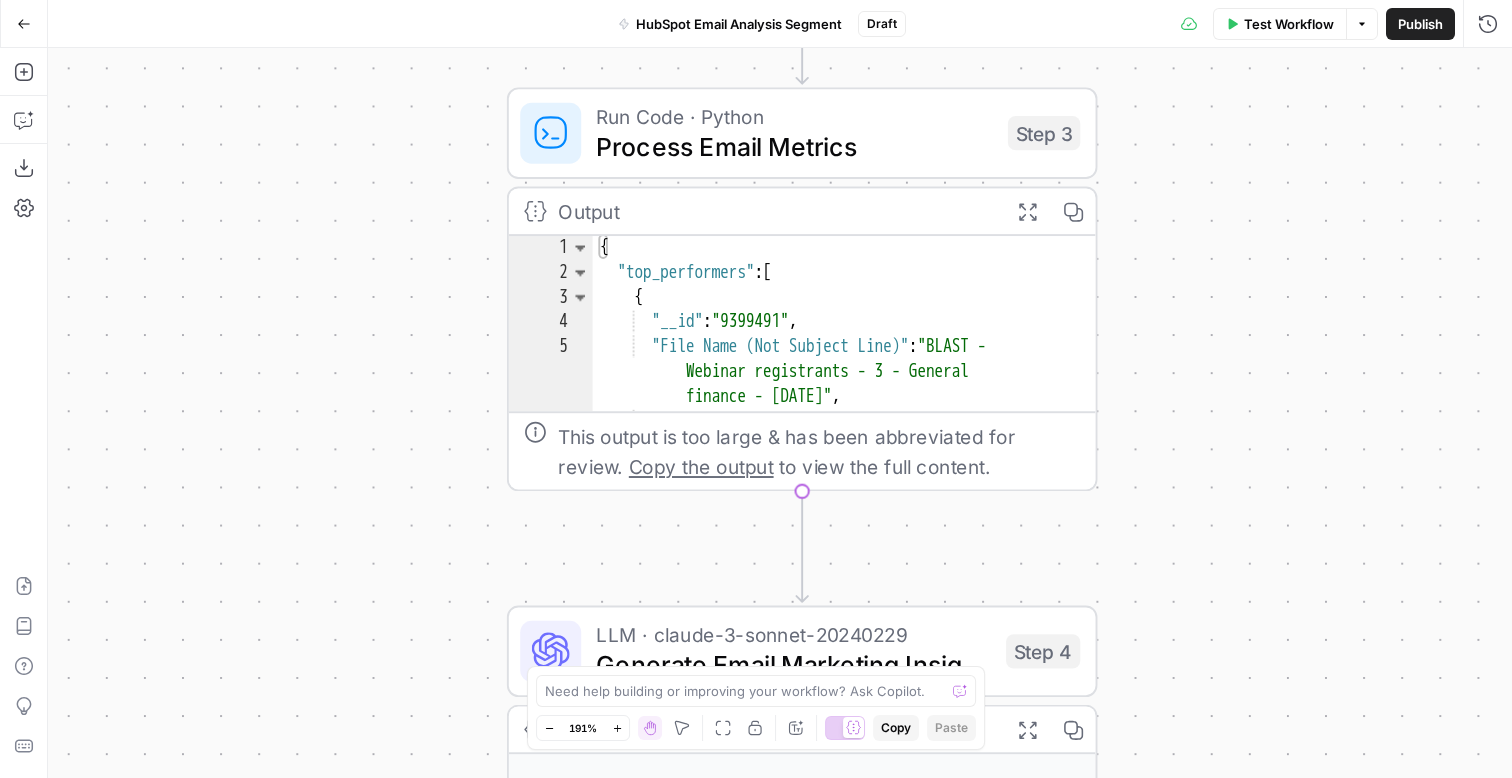 click 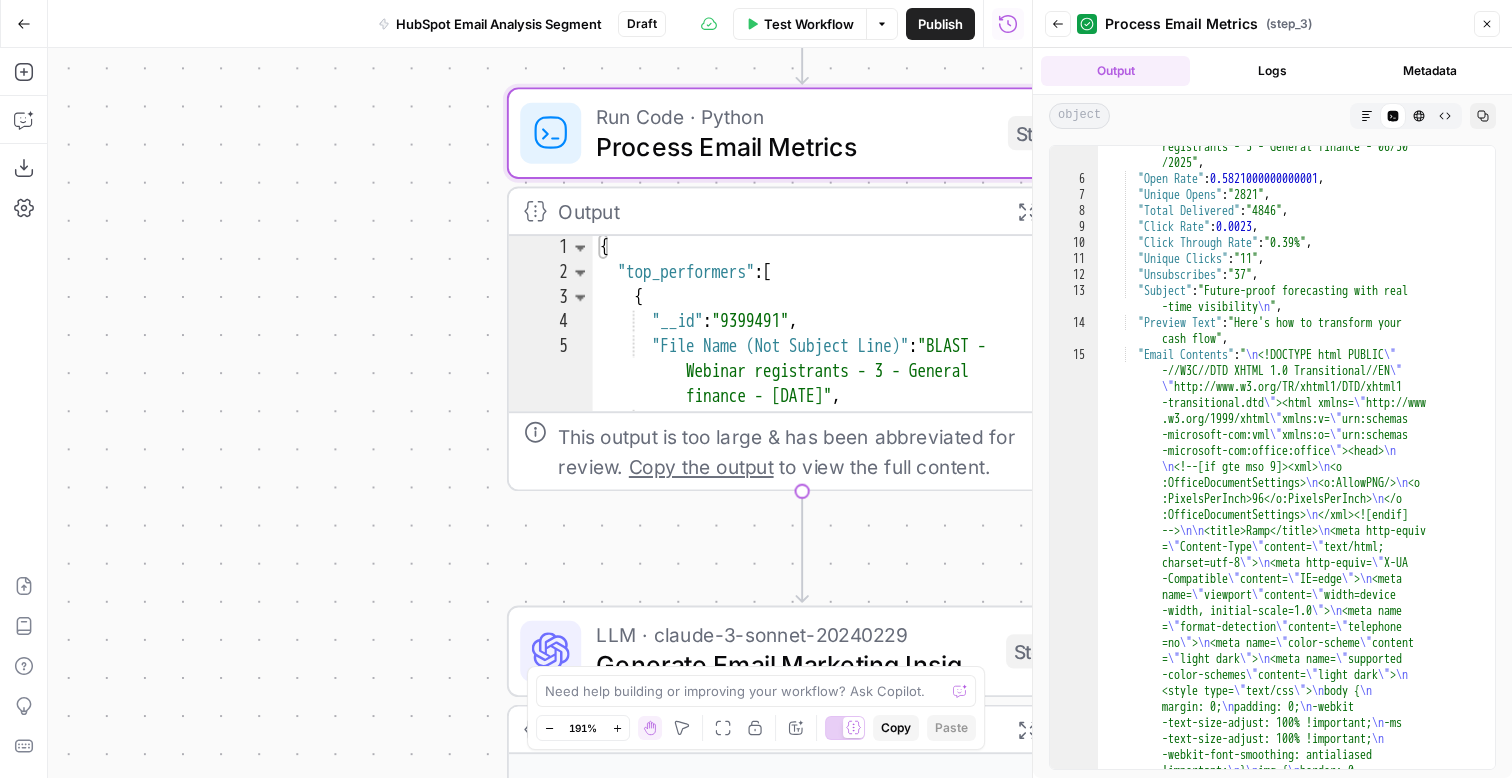 scroll, scrollTop: 0, scrollLeft: 0, axis: both 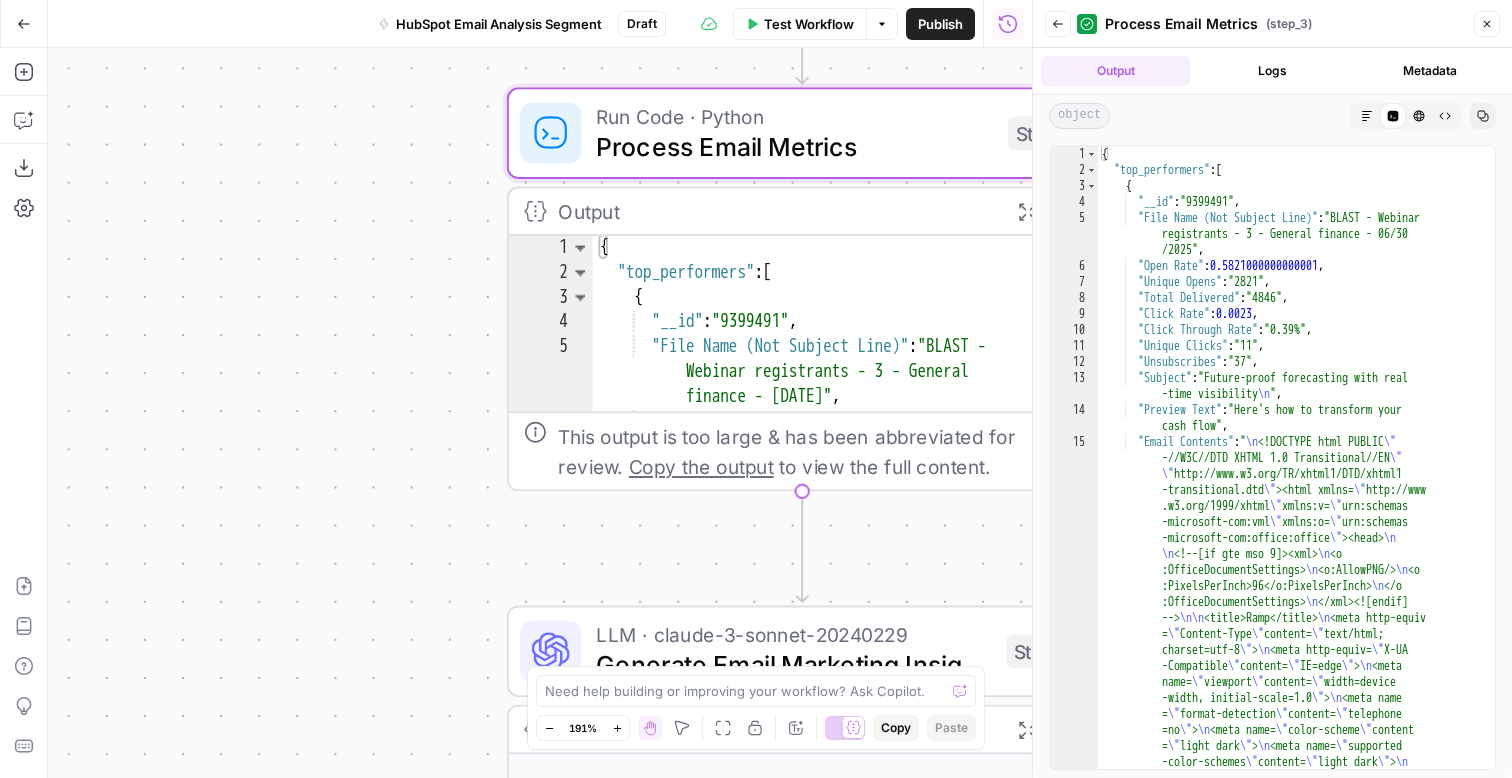 click on "object Markdown Code Editor HTML Viewer Raw Output Copy" at bounding box center (1272, 116) 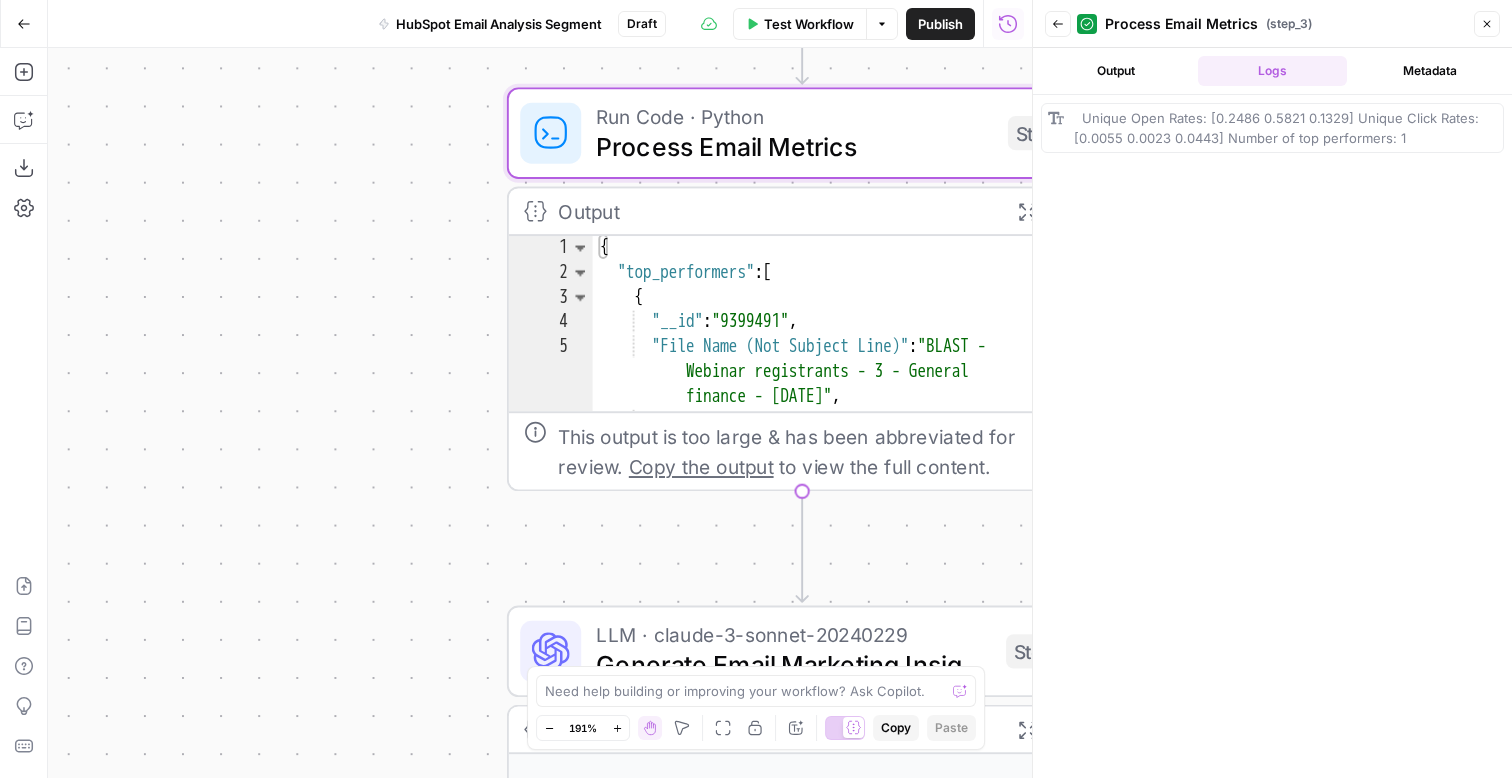 click on "Output" at bounding box center (1115, 71) 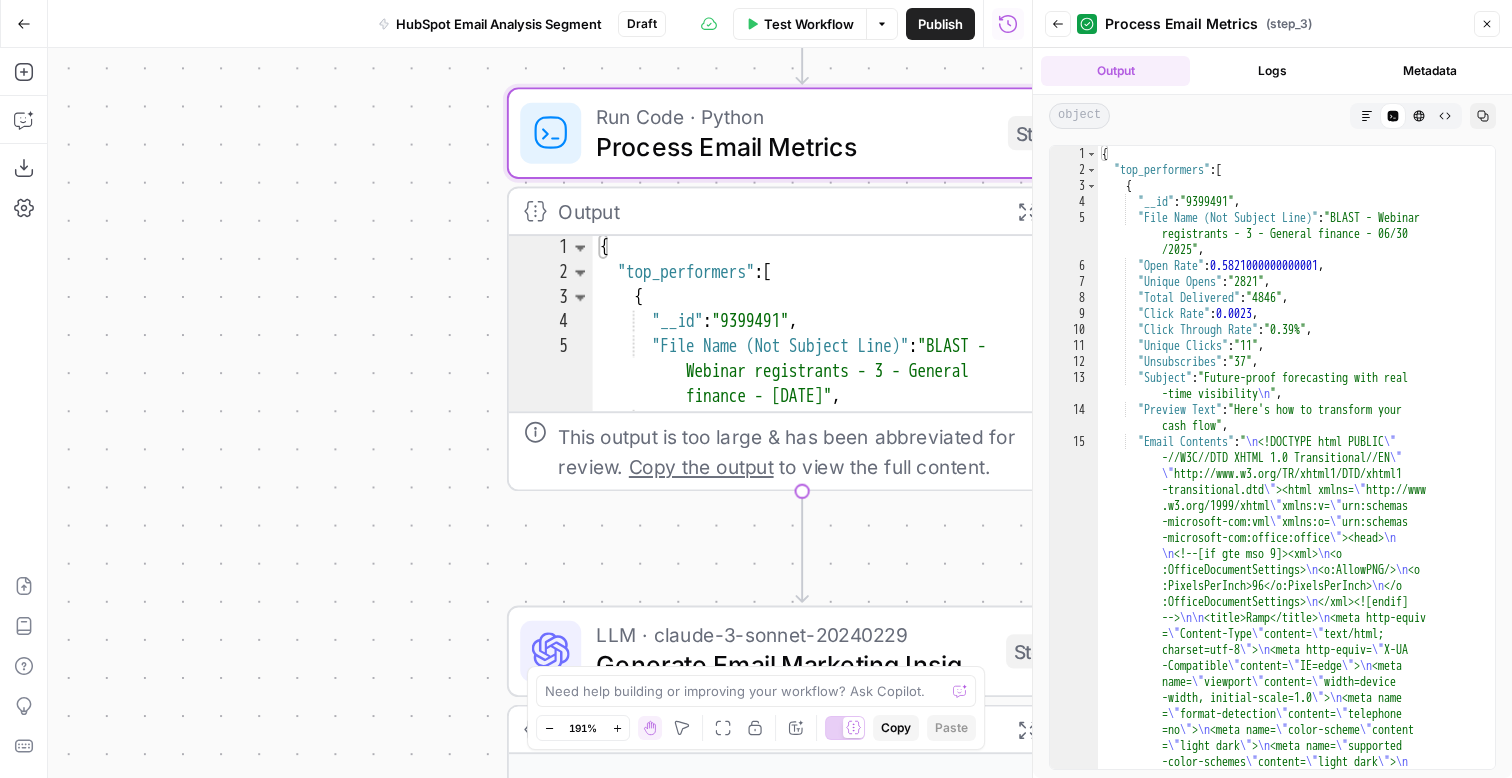click on "Metadata" at bounding box center [1429, 71] 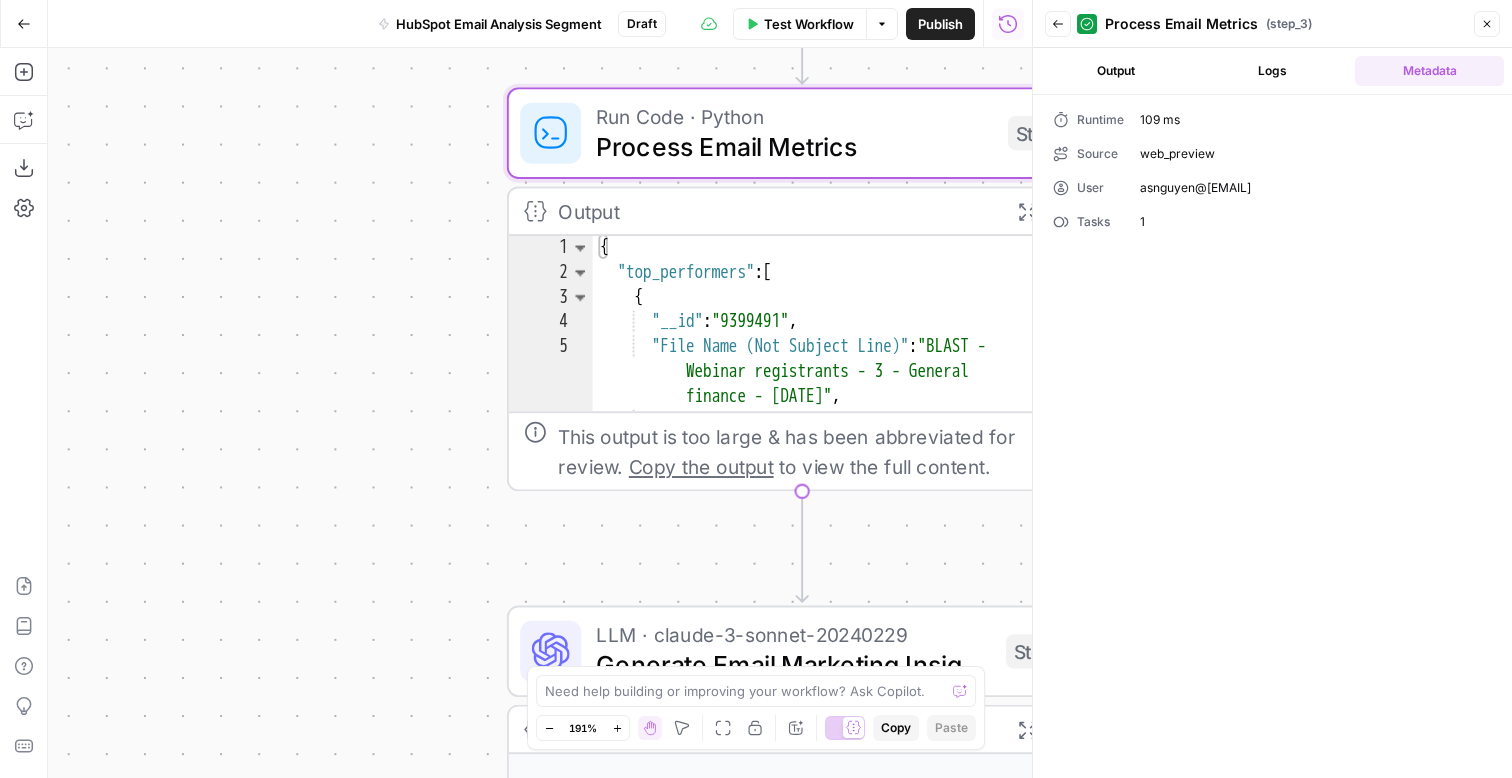 click on "Output" at bounding box center (1115, 71) 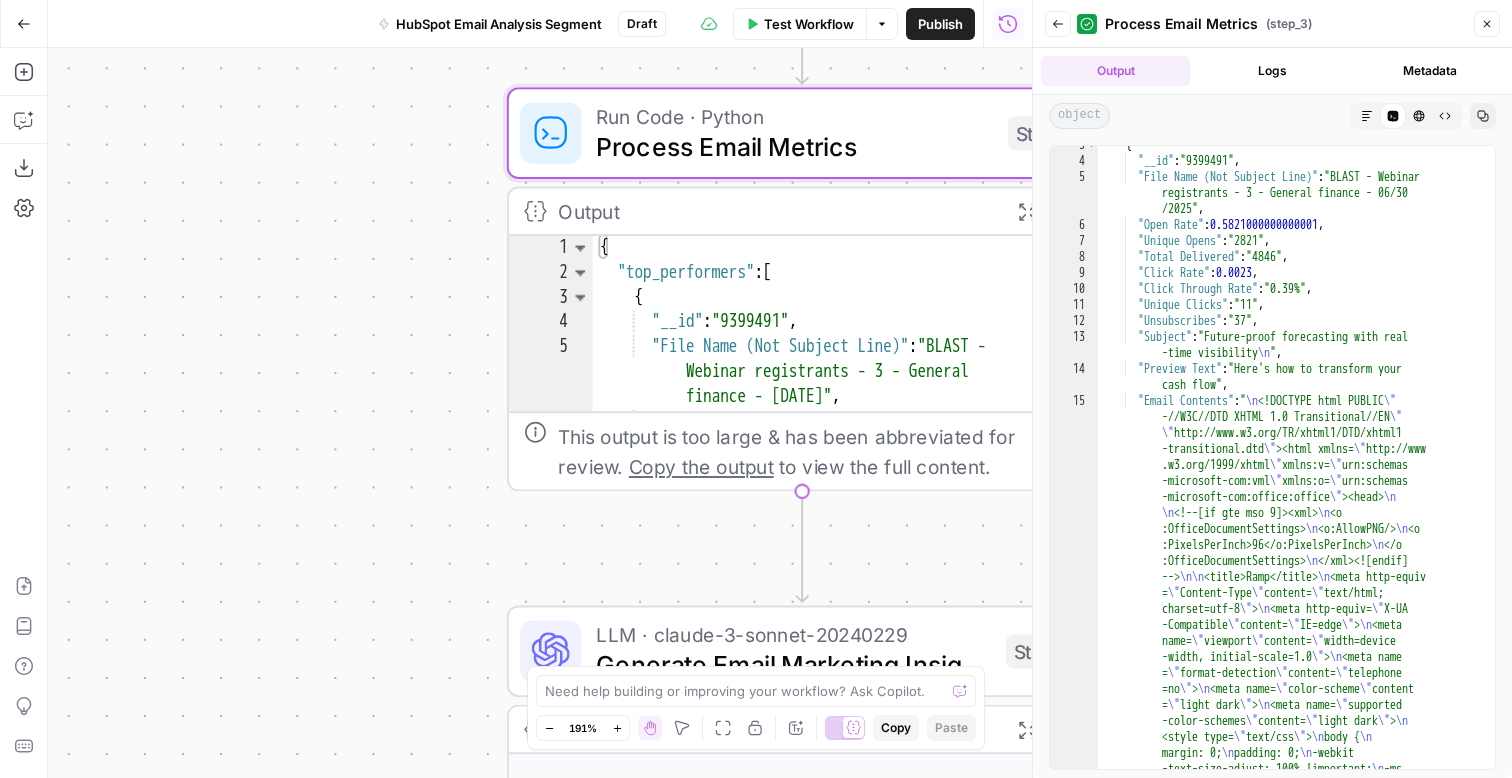 scroll, scrollTop: 0, scrollLeft: 0, axis: both 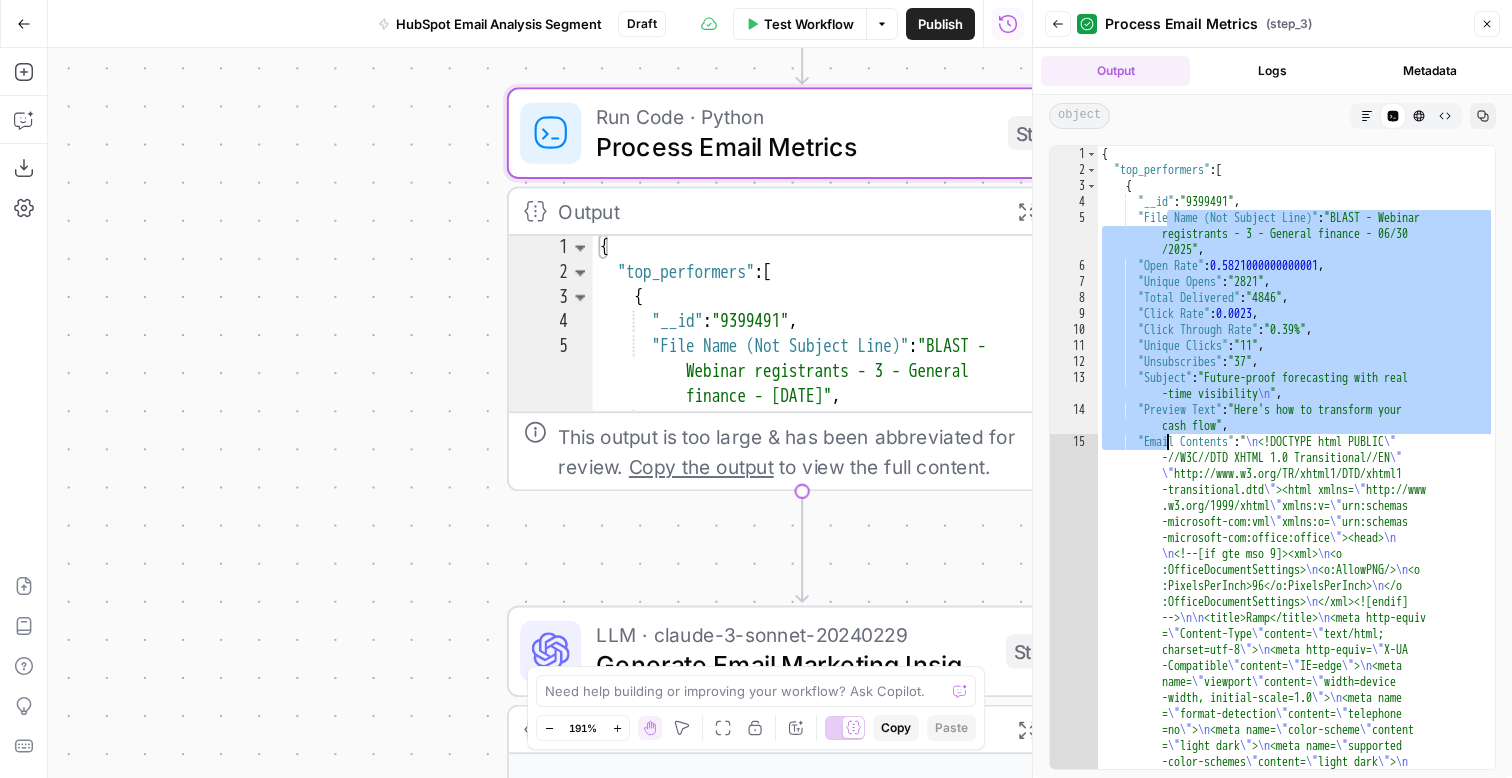 drag, startPoint x: 1166, startPoint y: 395, endPoint x: 1166, endPoint y: 520, distance: 125 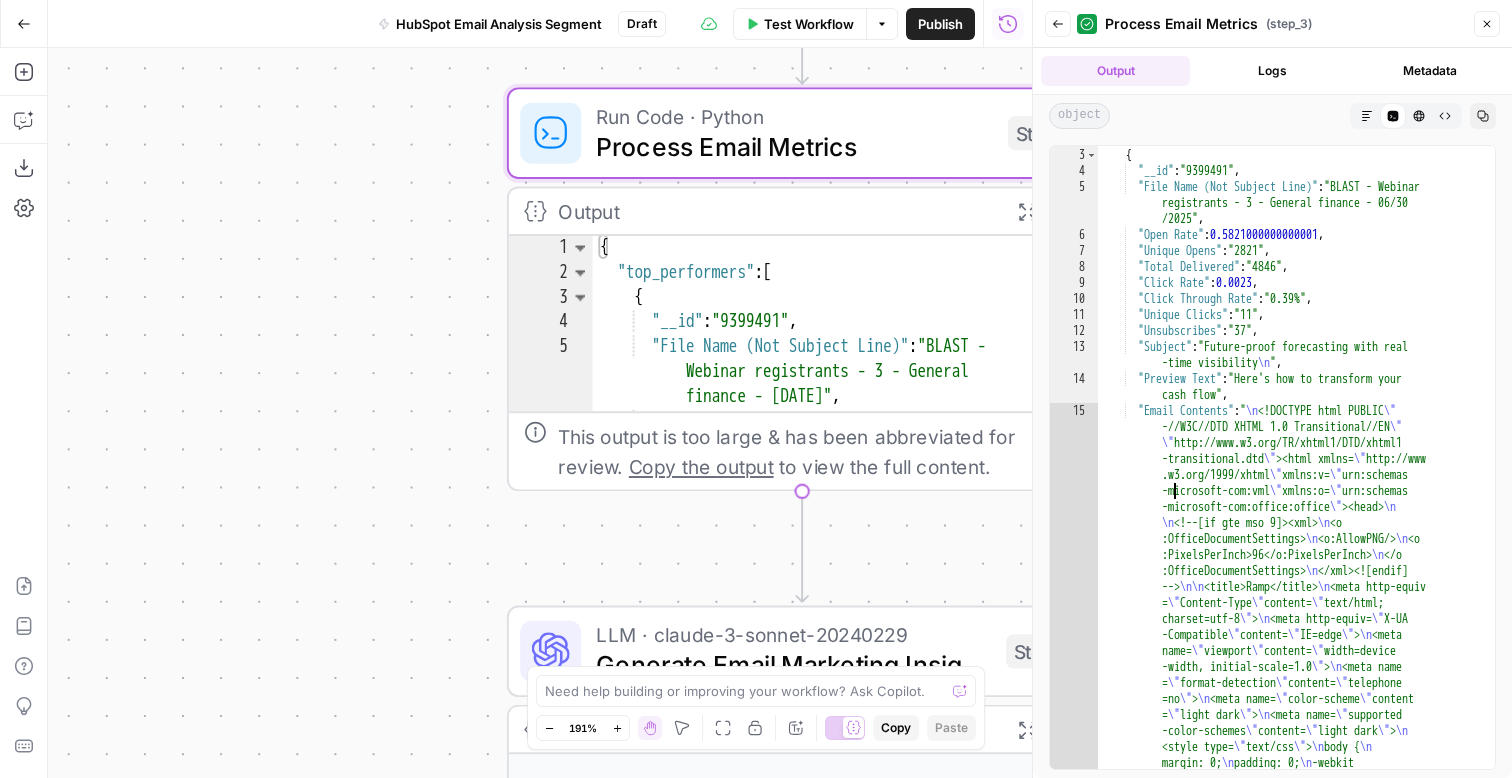scroll, scrollTop: 65, scrollLeft: 0, axis: vertical 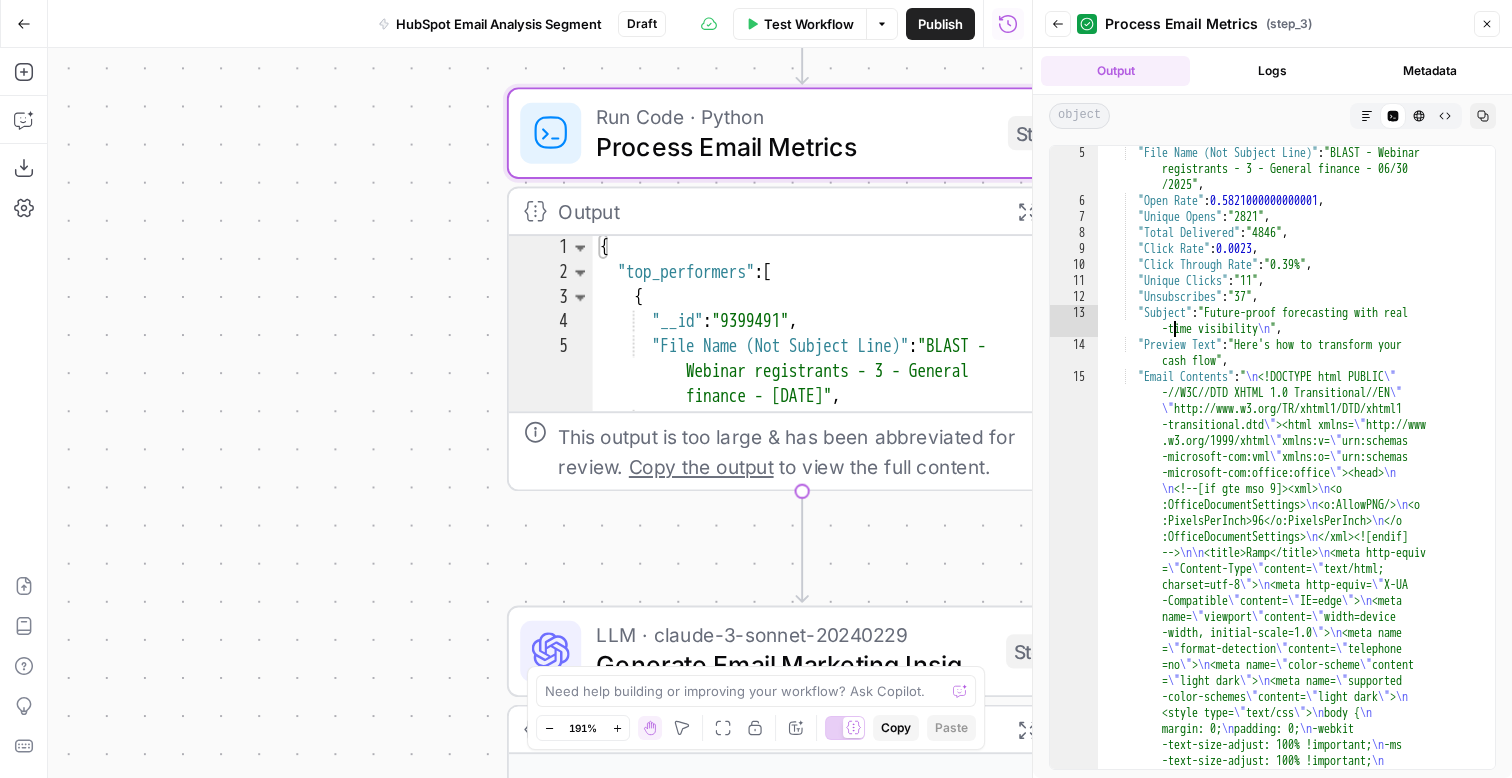 drag, startPoint x: 1143, startPoint y: 324, endPoint x: 1152, endPoint y: 558, distance: 234.17302 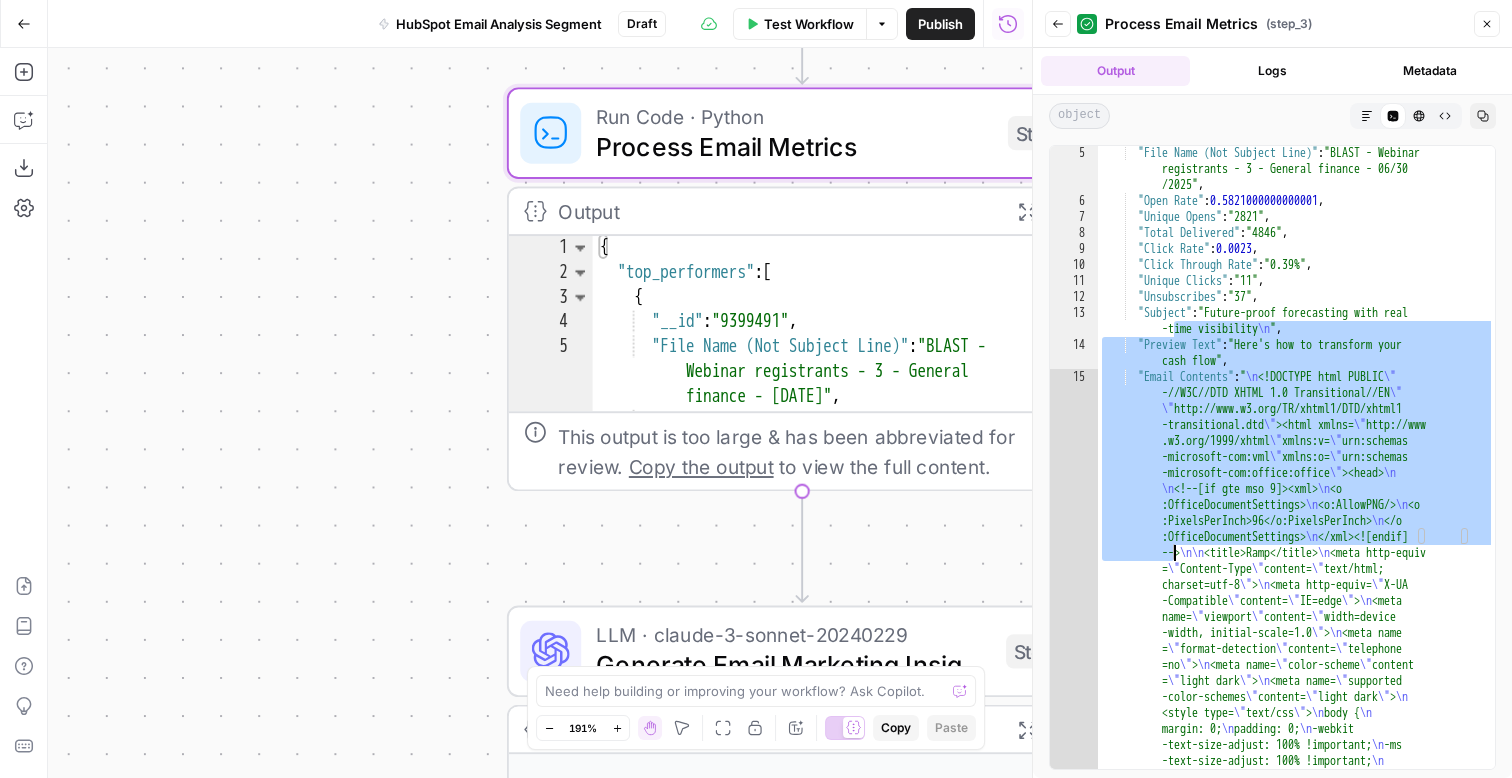 click on ""File Name (Not Subject Line)" :  "BLAST - Webinar  <BR> registrants - 3 - General finance - 06/30 <BR>/2025" ,         "Open Rate" :  0.5821000000000001 ,         "Unique Opens" :  "2821" ,         "Total Delivered" :  "4846" ,         "Click Rate" :  0.0023 ,         "Click Through Rate" :  "0.39%" ,         "Unique Clicks" :  "11" ,         "Unsubscribes" :  "37" ,         "Subject" :  "Future-proof forecasting with real <BR> -time visibility \n " ,         "Preview Text" :  "Here's how to transform your  <BR> cash flow" ,         "Email Contents" :  " \n <!DOCTYPE html PUBLIC  \" <BR> -//W3C//DTD XHTML 1.0 Transitional//EN \"   <BR> \" http://www.w3.org/TR/xhtml1/DTD/xhtml1 <BR> -transitional.dtd \" ><html xmlns= \" http://www <BR> .w3.org/1999/xhtml \"  xmlns:v= \" urn:schemas <BR> -microsoft-com:vml \"  xmlns:o= \" urn:schemas <BR> \" <BR> "" at bounding box center (1296, 5680) 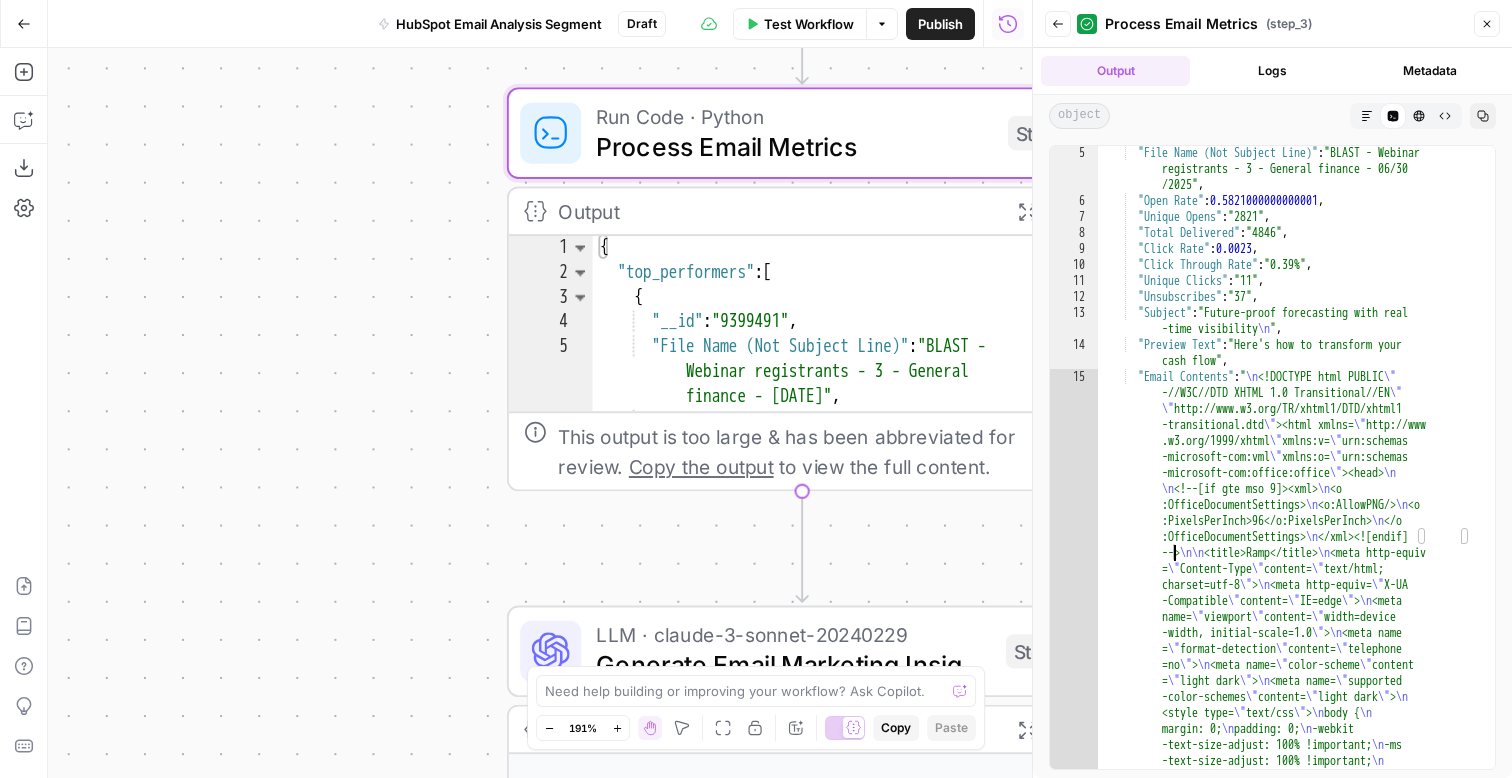 scroll, scrollTop: 241, scrollLeft: 0, axis: vertical 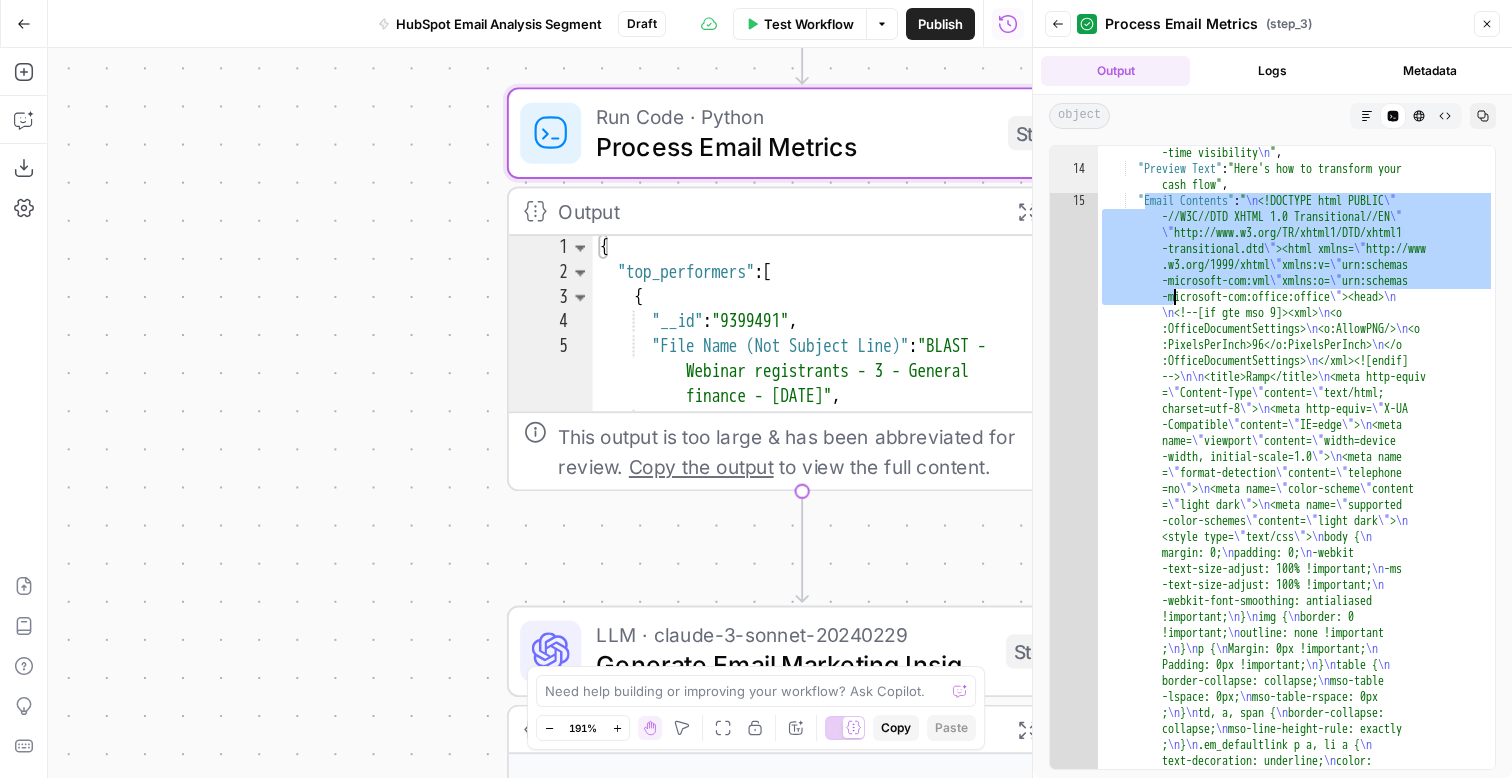 drag, startPoint x: 1145, startPoint y: 195, endPoint x: 1154, endPoint y: 543, distance: 348.11636 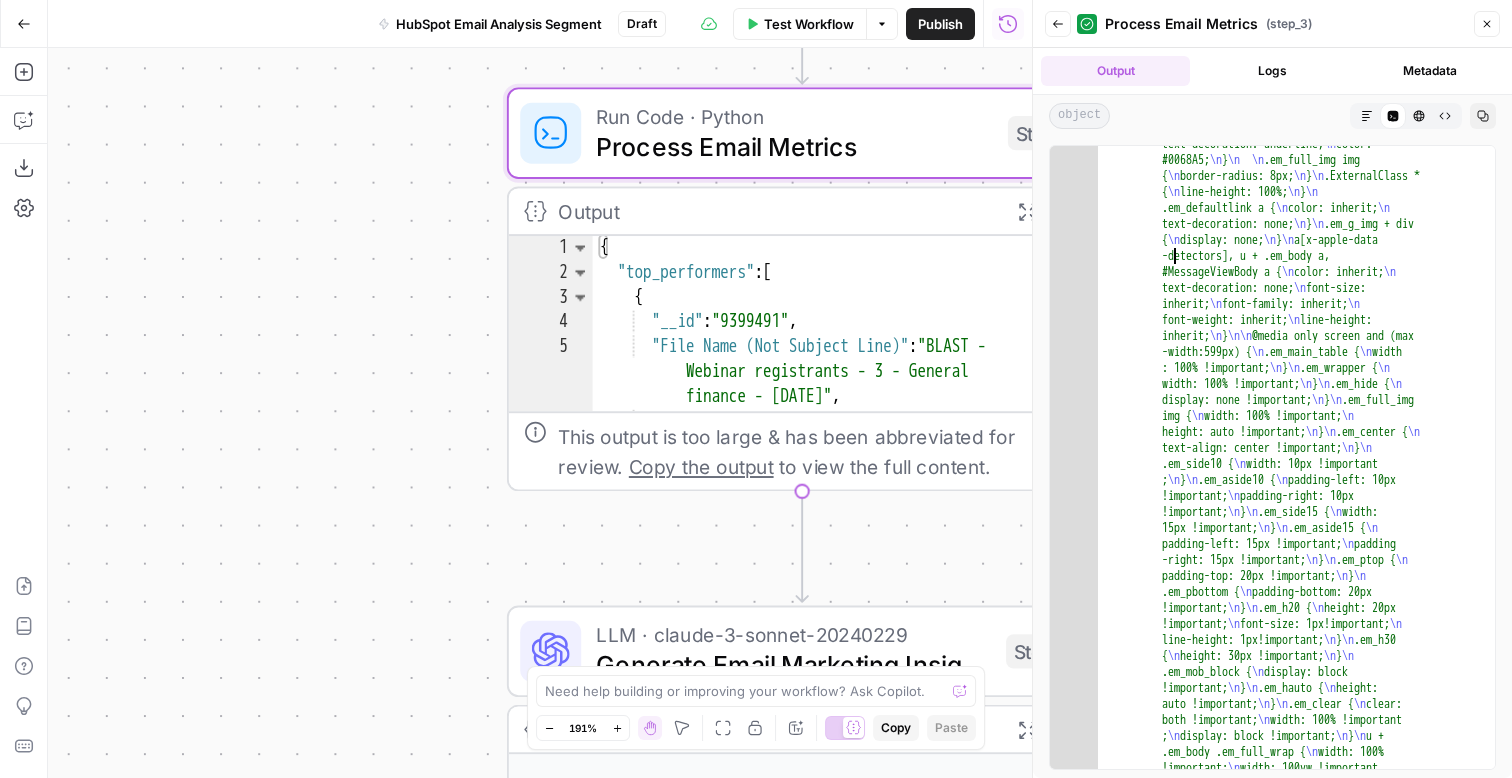 drag, startPoint x: 1148, startPoint y: 252, endPoint x: 1165, endPoint y: 595, distance: 343.42102 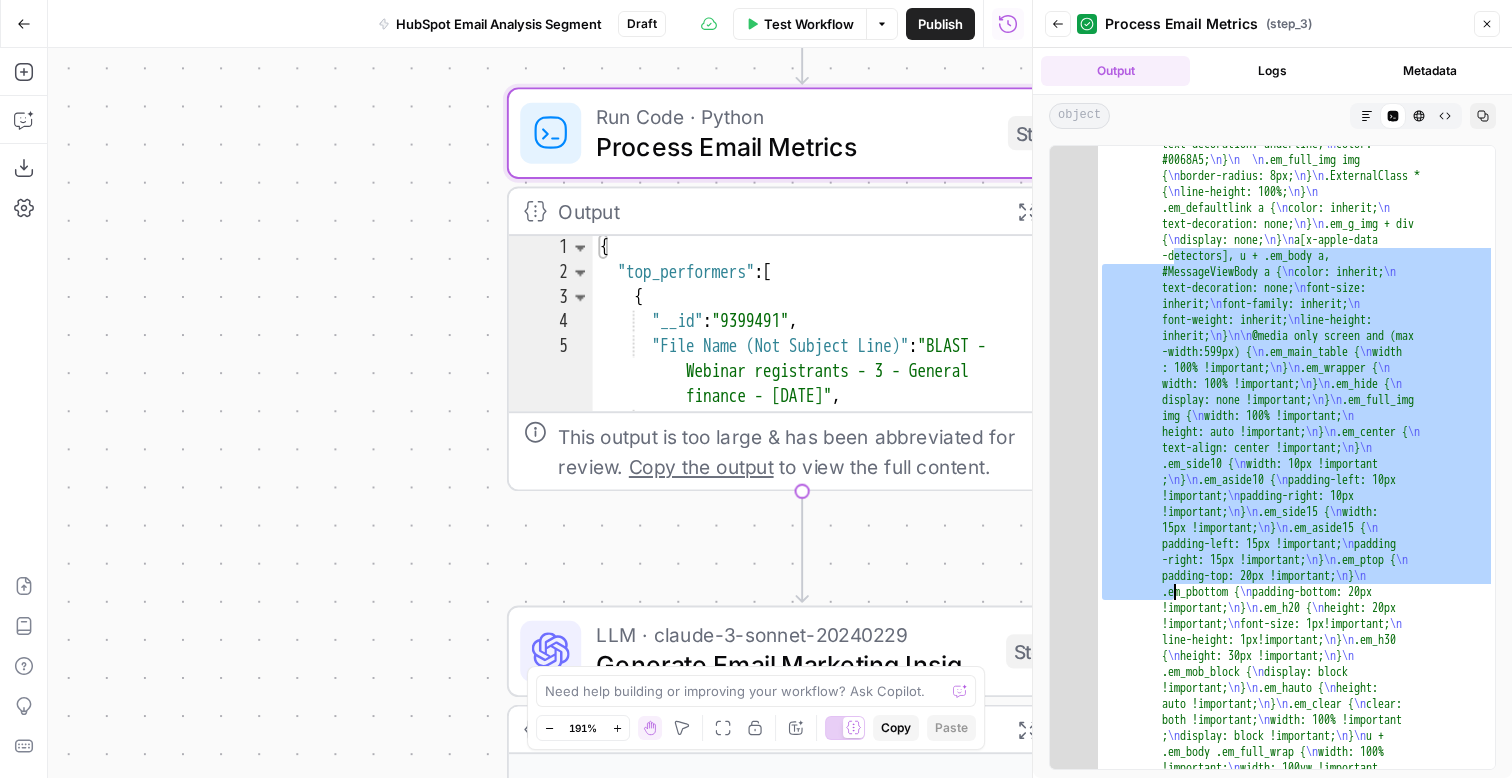 click on ""Email Contents" :  " \n <!DOCTYPE html PUBLIC  \"            -//W3C//DTD XHTML 1.0 Transitional//EN \"              \" http://www.w3.org/TR/xhtml1/DTD/xhtml1            -transitional.dtd \" ><html xmlns= \" http://www            .w3.org/1999/xhtml \"  xmlns:v= \" urn:schemas            -microsoft-com:vml \"  xmlns:o= \" urn:schemas            -microsoft-com:office:office \" ><head> \n                 \n <!--[if gte mso 9]><xml> \n <o            :OfficeDocumentSettings> \n <o:AllowPNG/> \n <o            :PixelsPerInch>96</o:PixelsPerInch> \n </o            :OfficeDocumentSettings> \n </xml><![endif]            --> \n\n <title>Ramp</title> \n <meta http-equiv            = \" Content-Type \"  content= \" text/html;             charset=utf-8 \" > \n <meta http-equiv= \" X-UA            -Compatible \"  content= \" IE=edge \" > \n <meta             name= \" >" at bounding box center [1296, 10287] 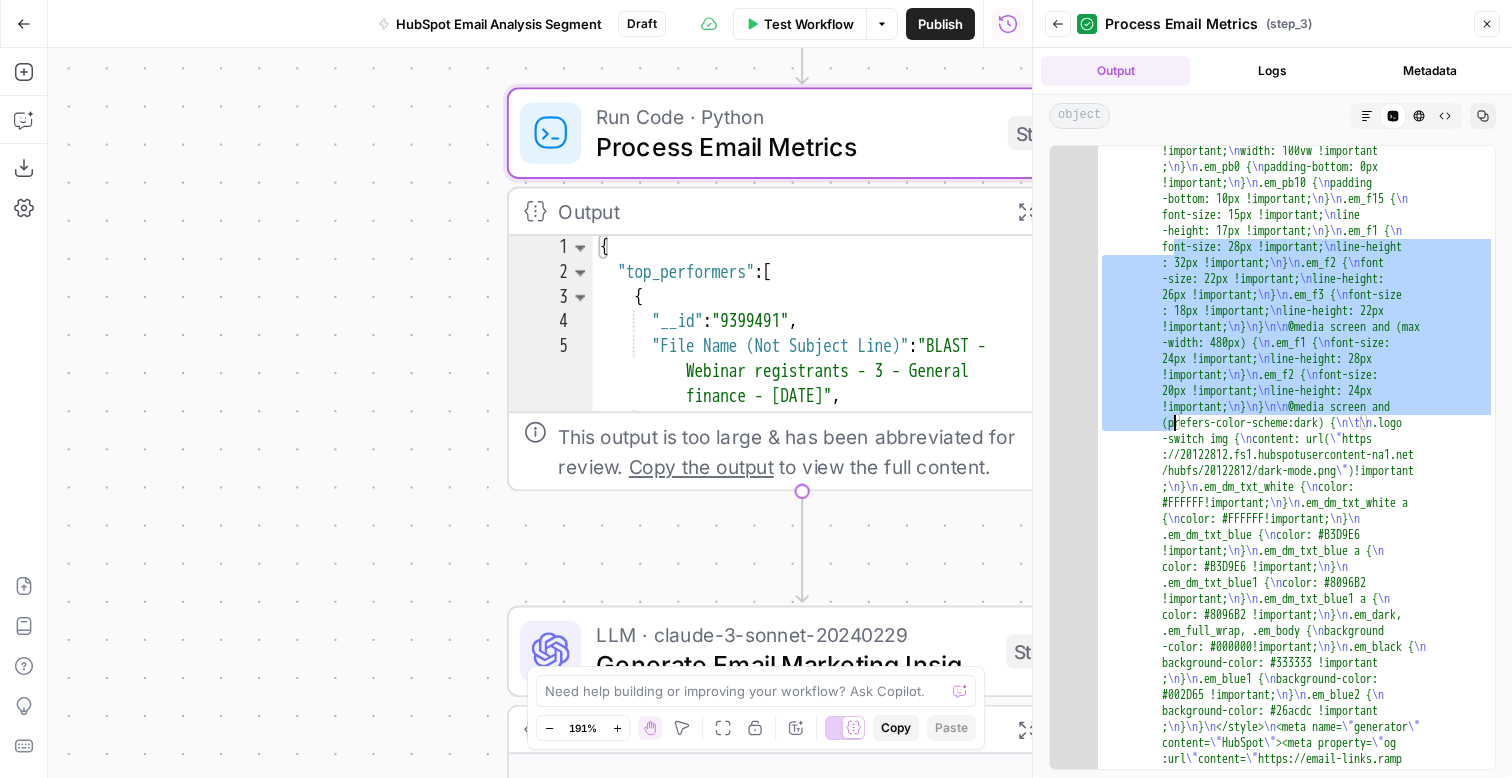 drag, startPoint x: 1153, startPoint y: 354, endPoint x: 1153, endPoint y: 528, distance: 174 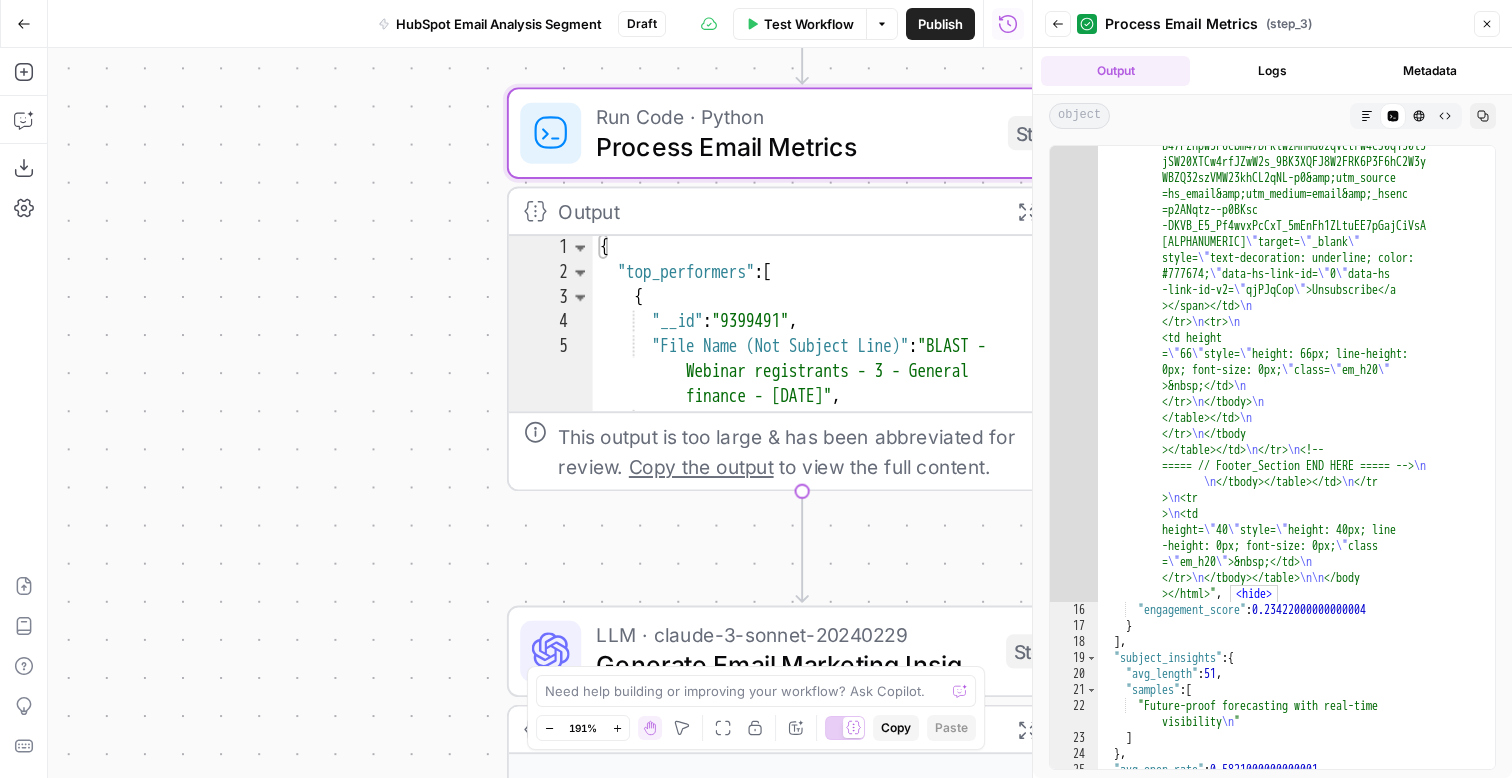 scroll, scrollTop: 10273, scrollLeft: 0, axis: vertical 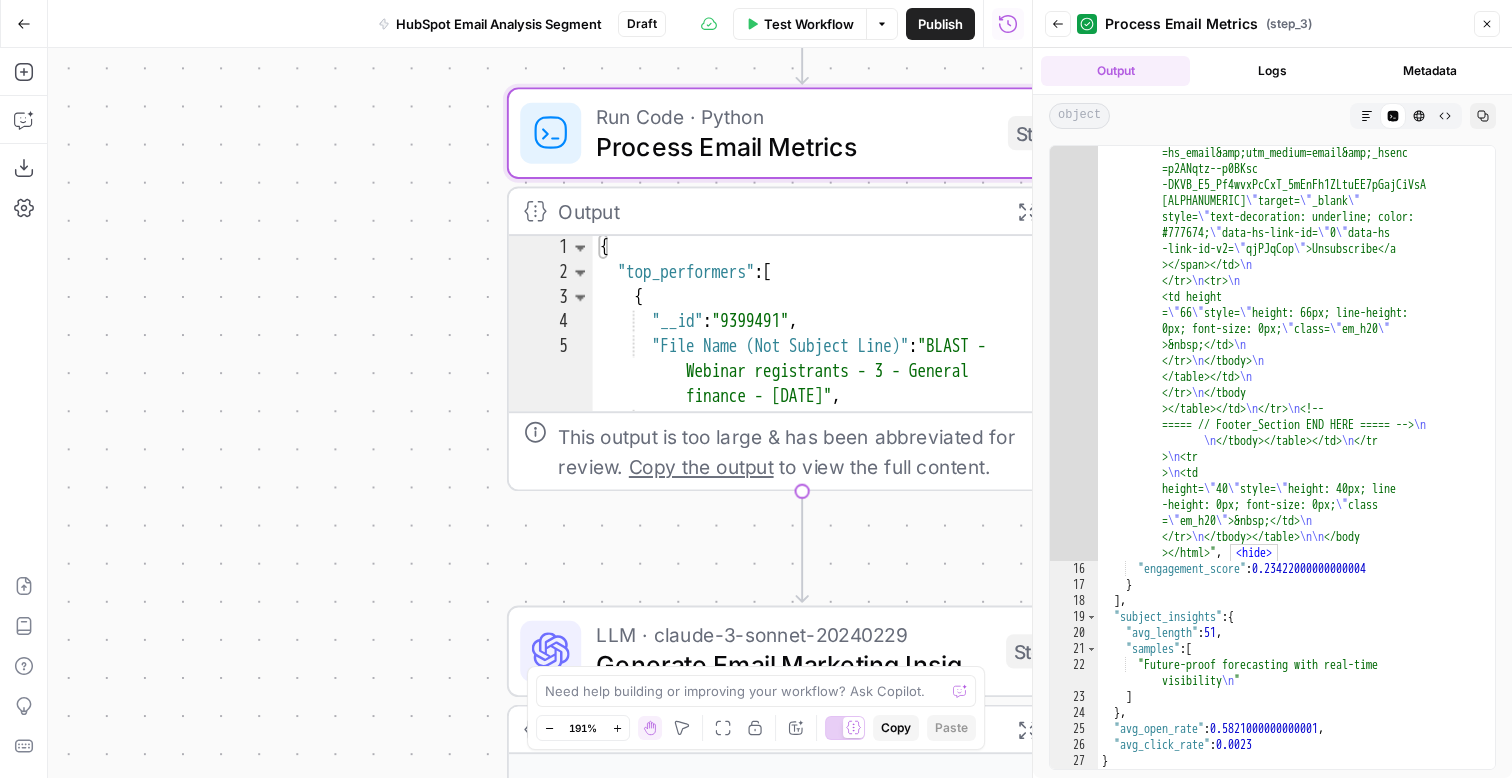click on "Back" at bounding box center (1058, 24) 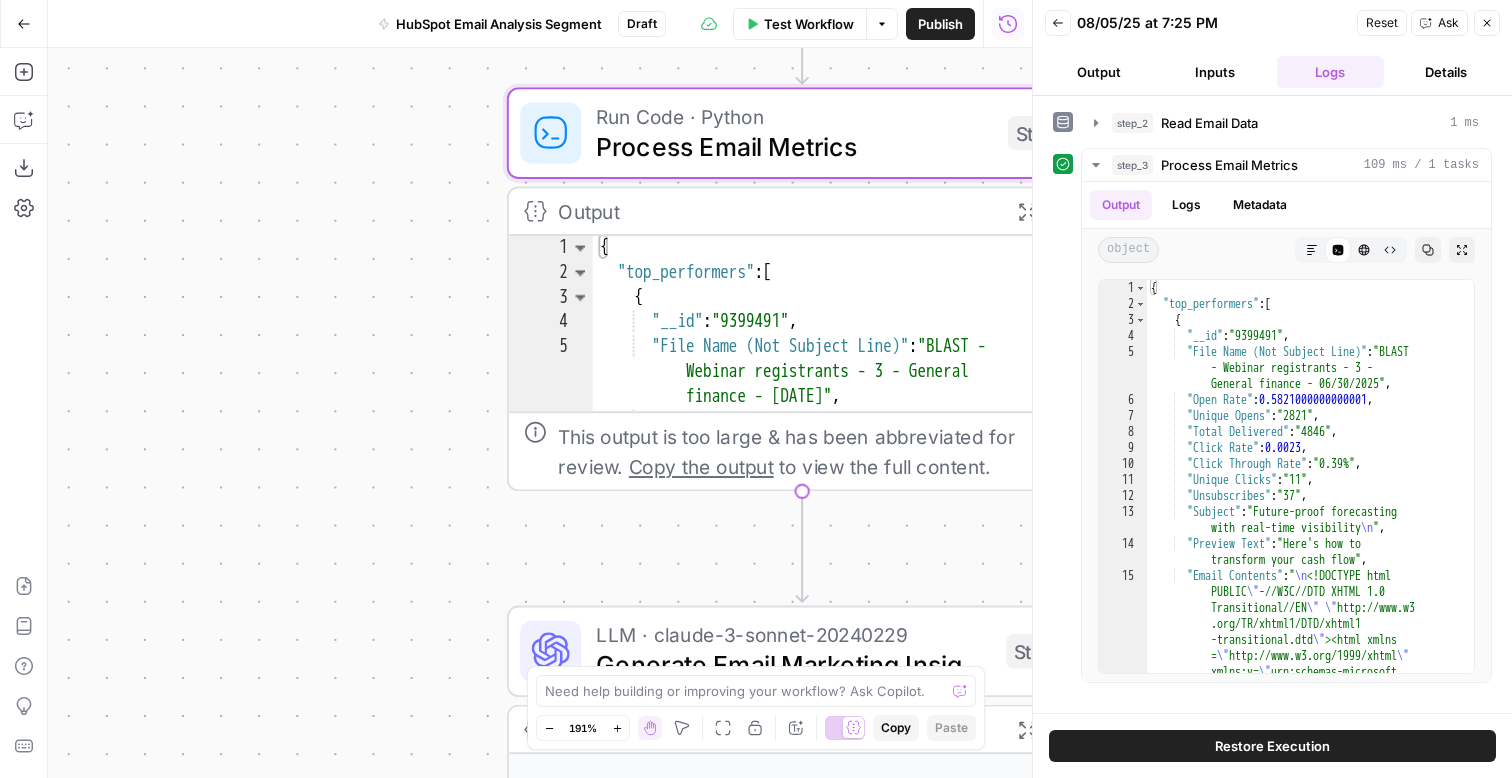 click 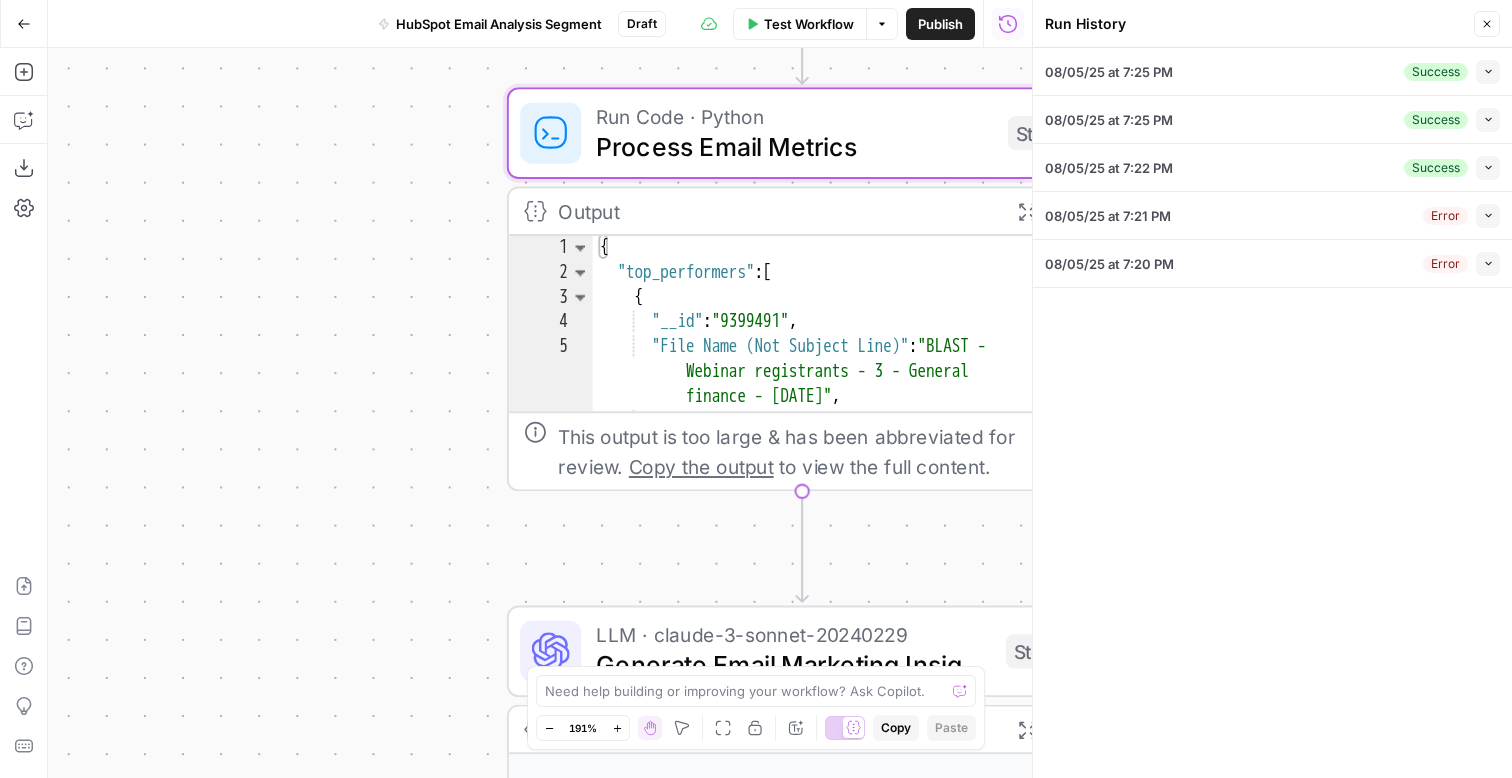click 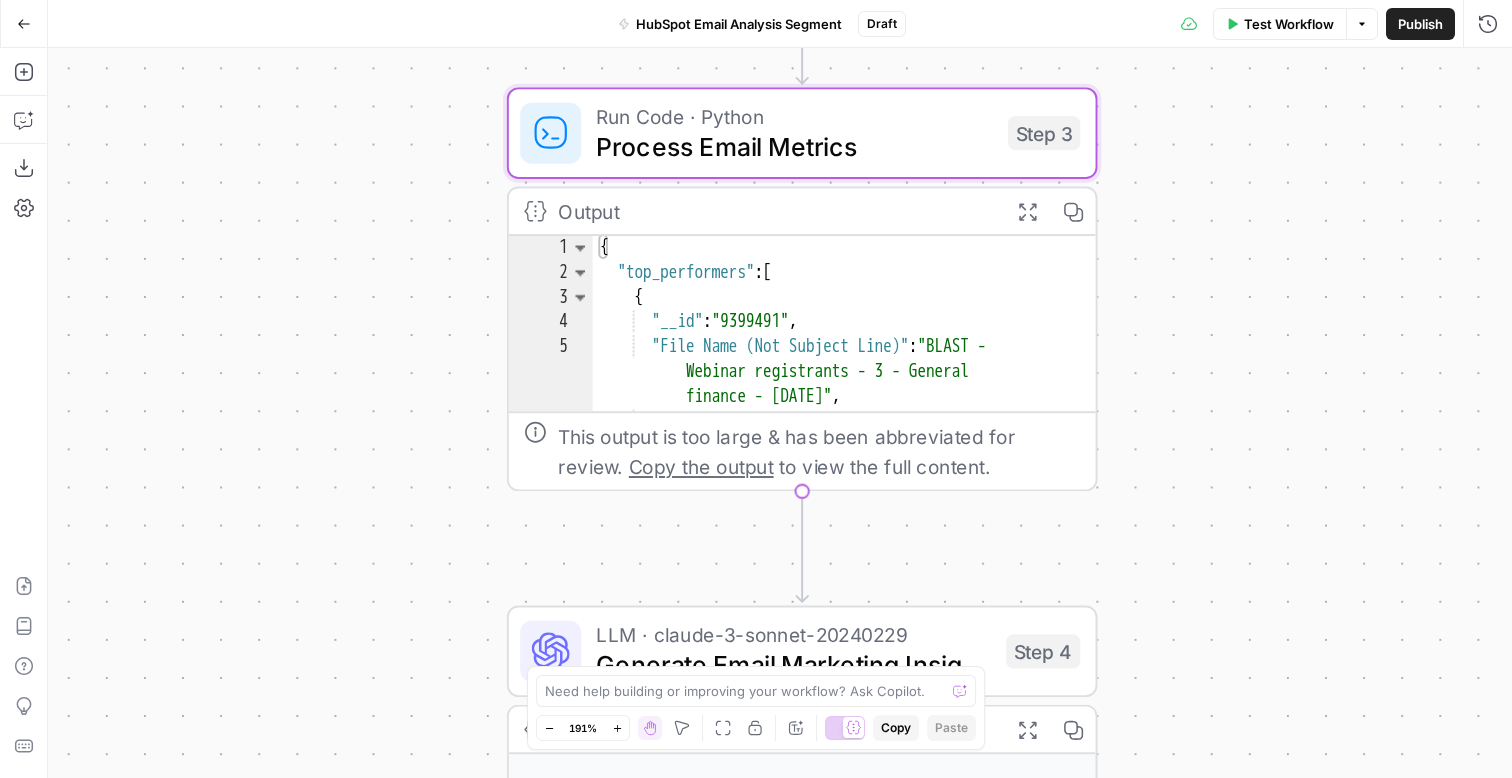 click 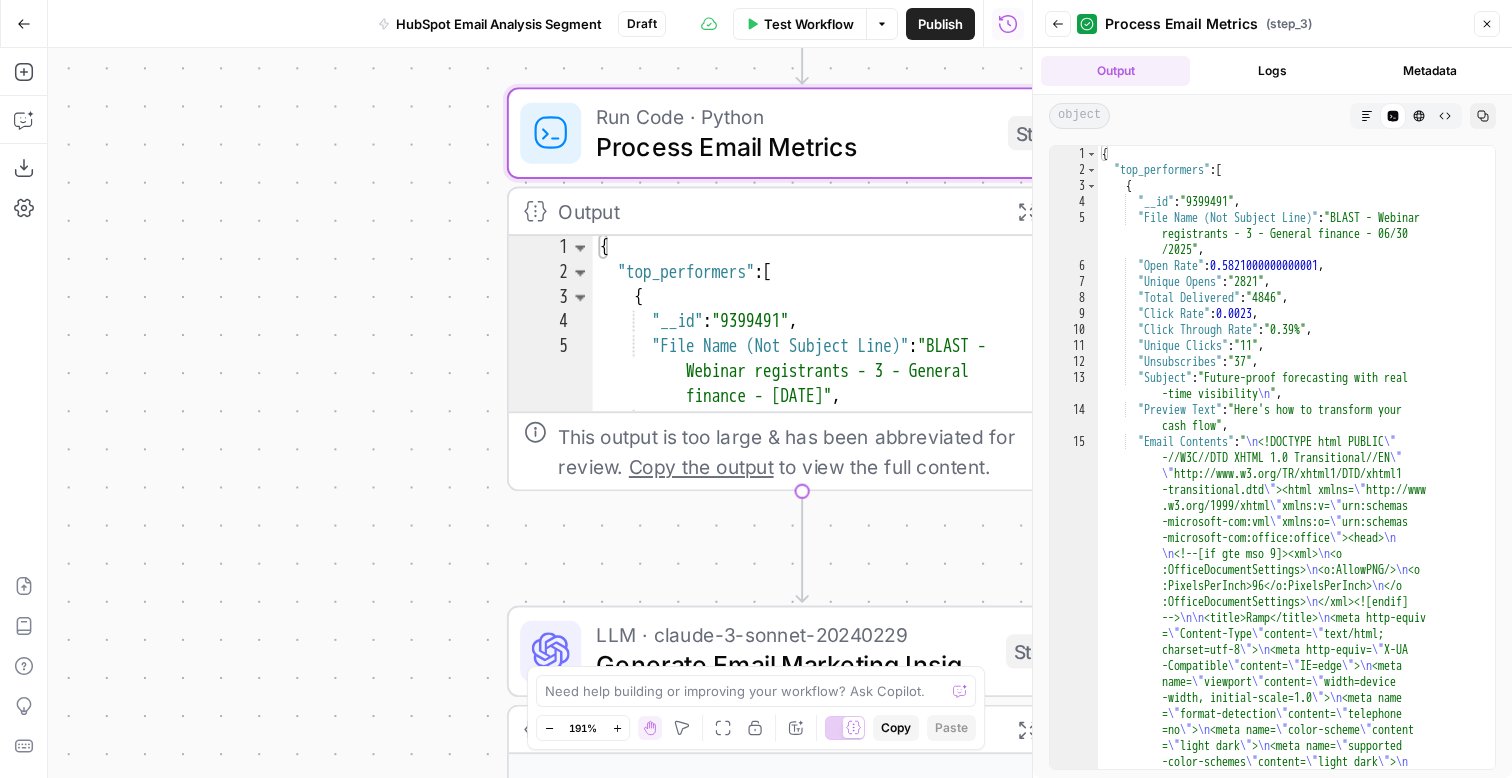 click 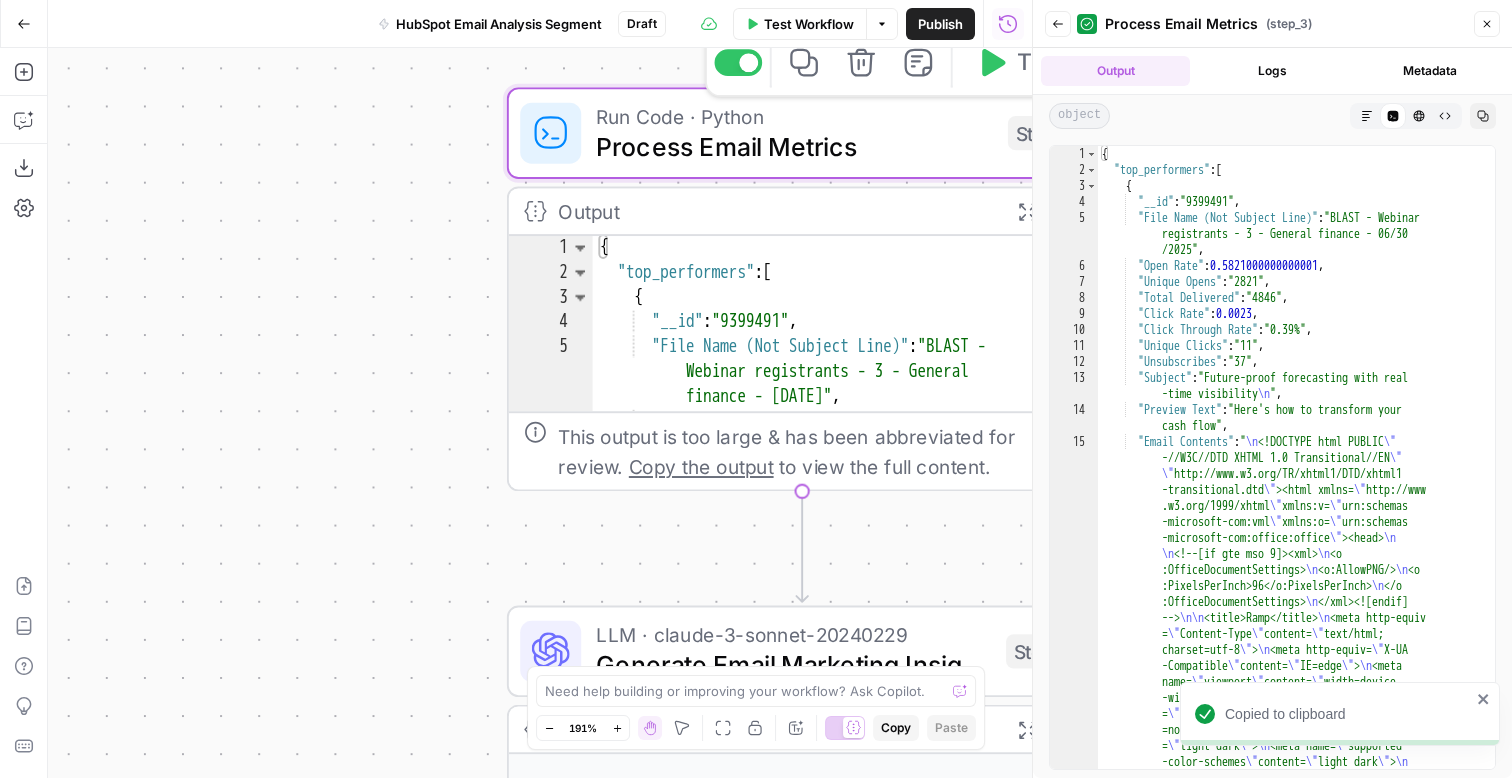 click on "Process Email Metrics" at bounding box center (794, 146) 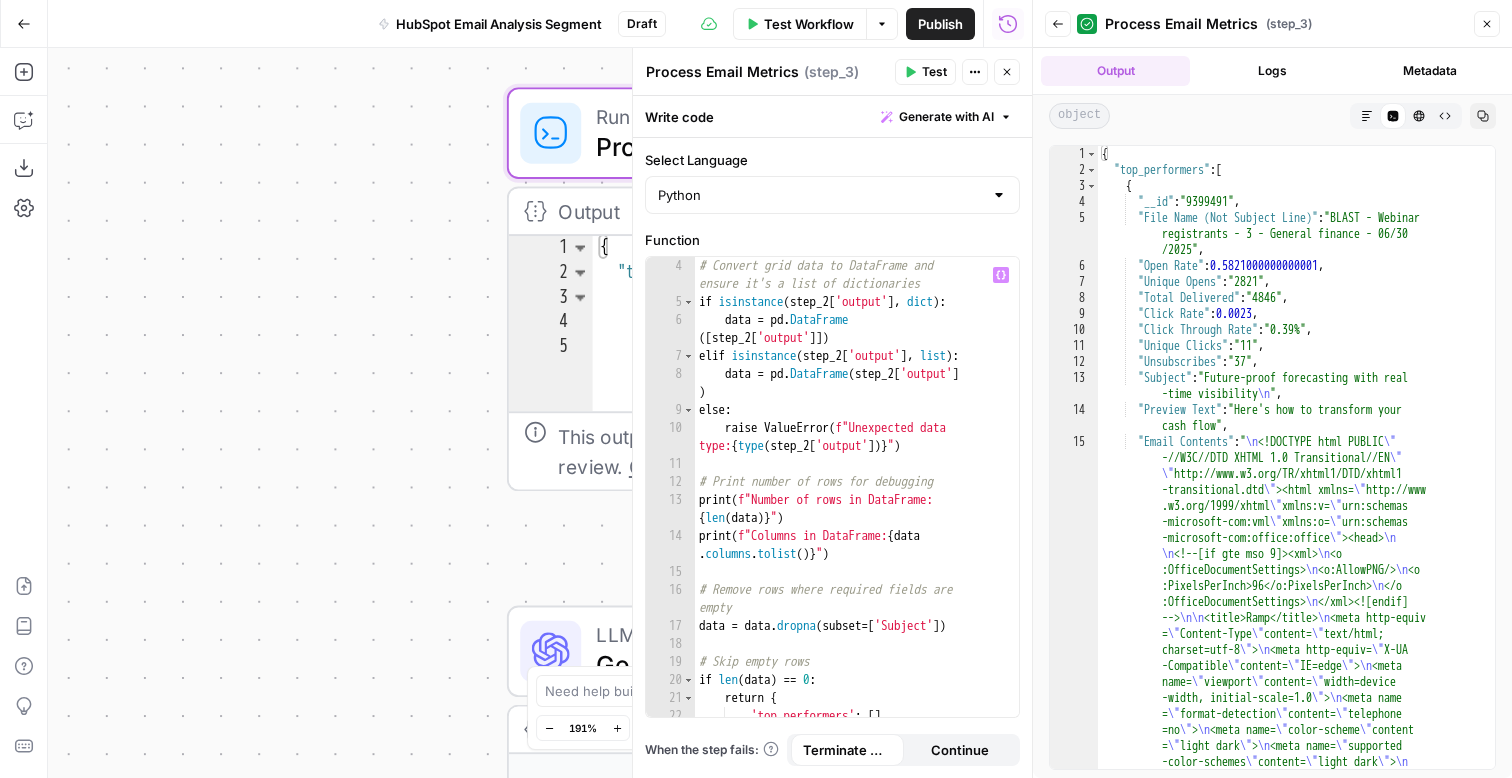 scroll, scrollTop: 0, scrollLeft: 0, axis: both 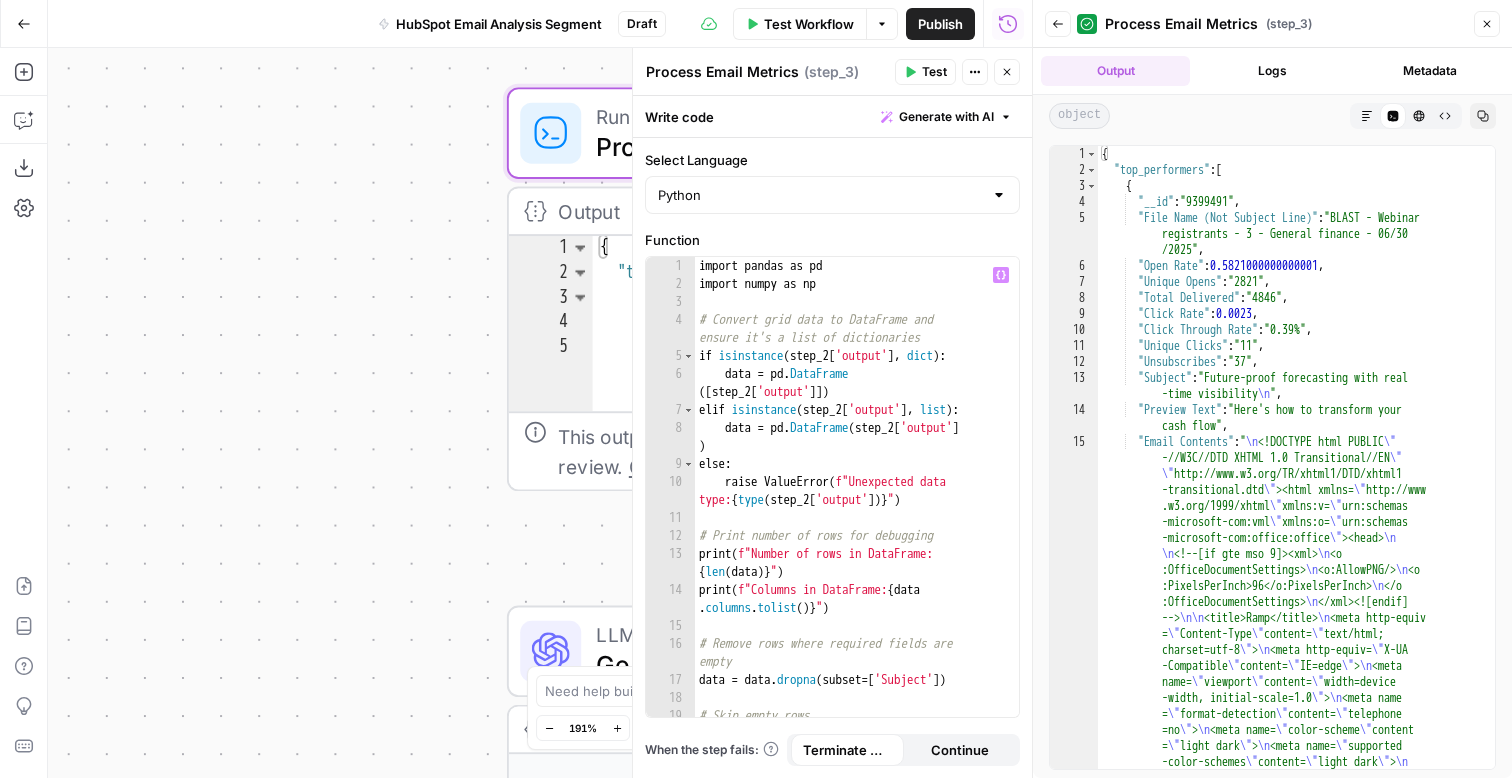click on "Function" at bounding box center (832, 240) 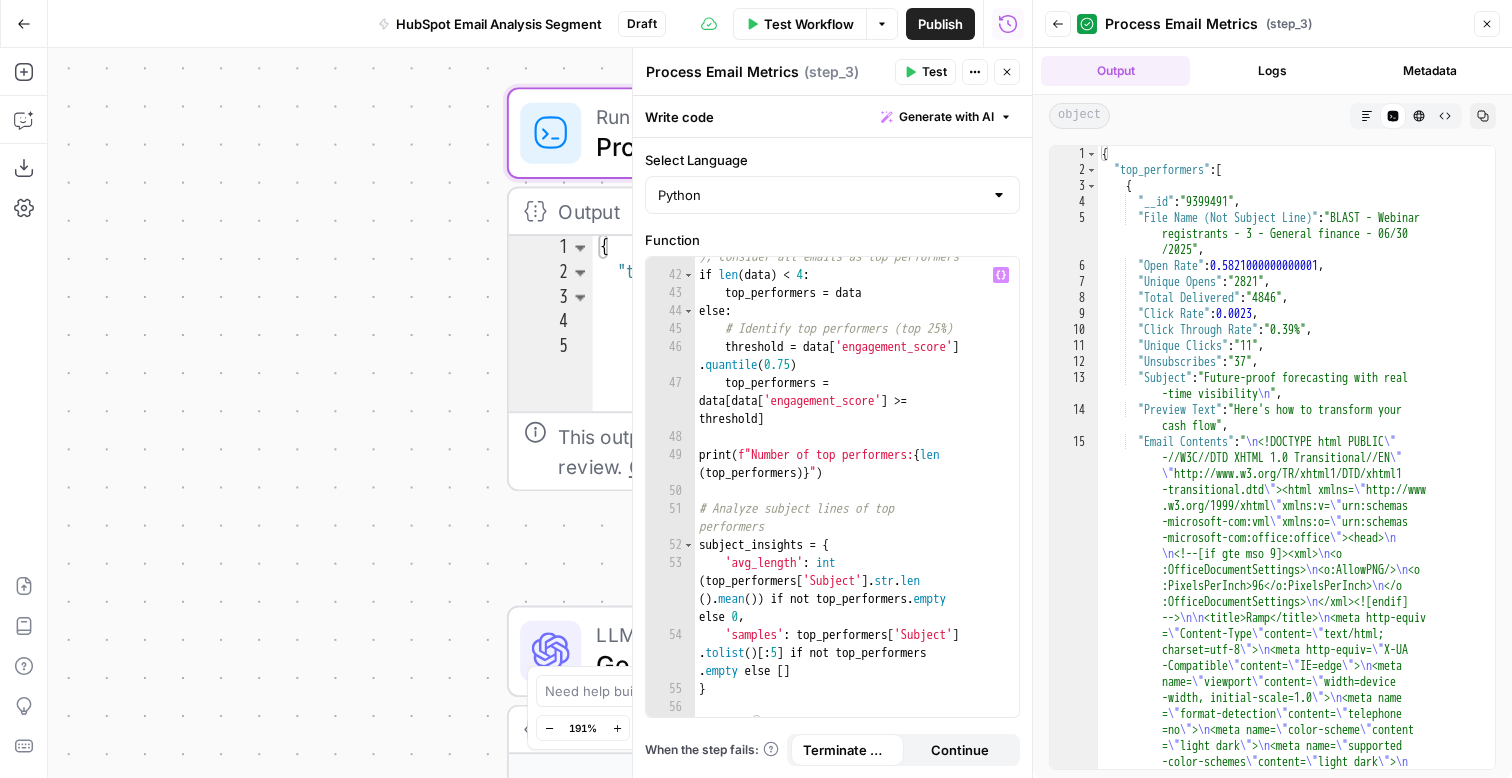 scroll, scrollTop: 1286, scrollLeft: 0, axis: vertical 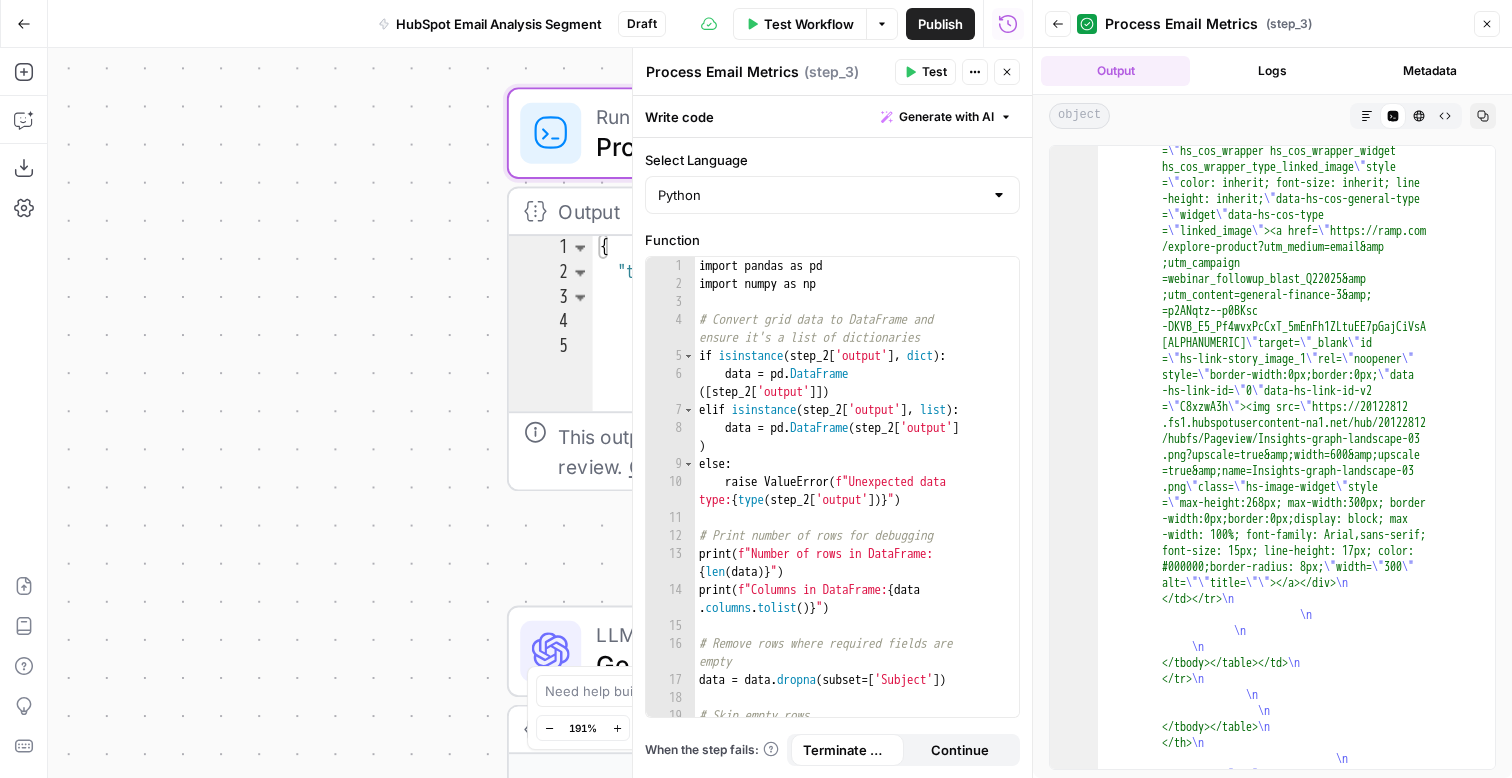 click on ""Email Contents" :  "
<!DOCTYPE html PUBLIC           " -//W3C//DTD XHTML 1.0 Transitional          //EN"   " http://www.w3.org/TR/xhtml1          /DTD/xhtml1-transitional.dtd " ><html>           xmlns= " http://www.w3.org/1999/xhtml "            xmlns:v= " urn:schemas-microsoft-com          :vml "  xmlns:o= " urn:schemas-microsoft          -com:office:office " ><thead>
<!          --[if gte mso 9]><xml>
<o          :OfficeDocumentSettings>
<o:AllowPNG />
<o:PixelsPerInch>96</o          :PixelsPerInch>
</o          :OfficeDocumentSettings>
</xml><![endif]-->
<title>Ramp</title>
<meta http-equiv= " Content-Type "            content= " text/html; charset=utf-8 " >
<meta http-equiv= " "   " >" at bounding box center (540, 413) 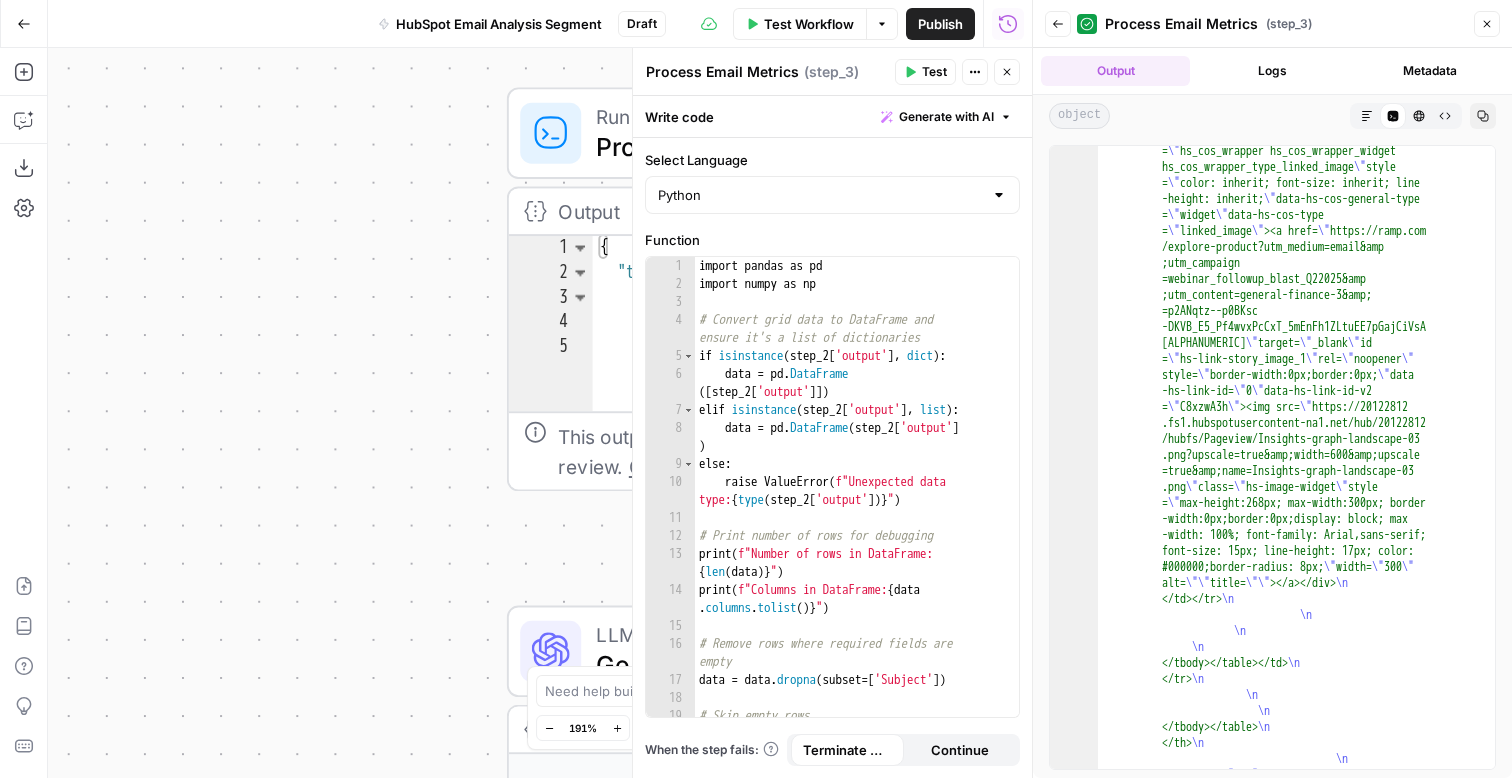 click 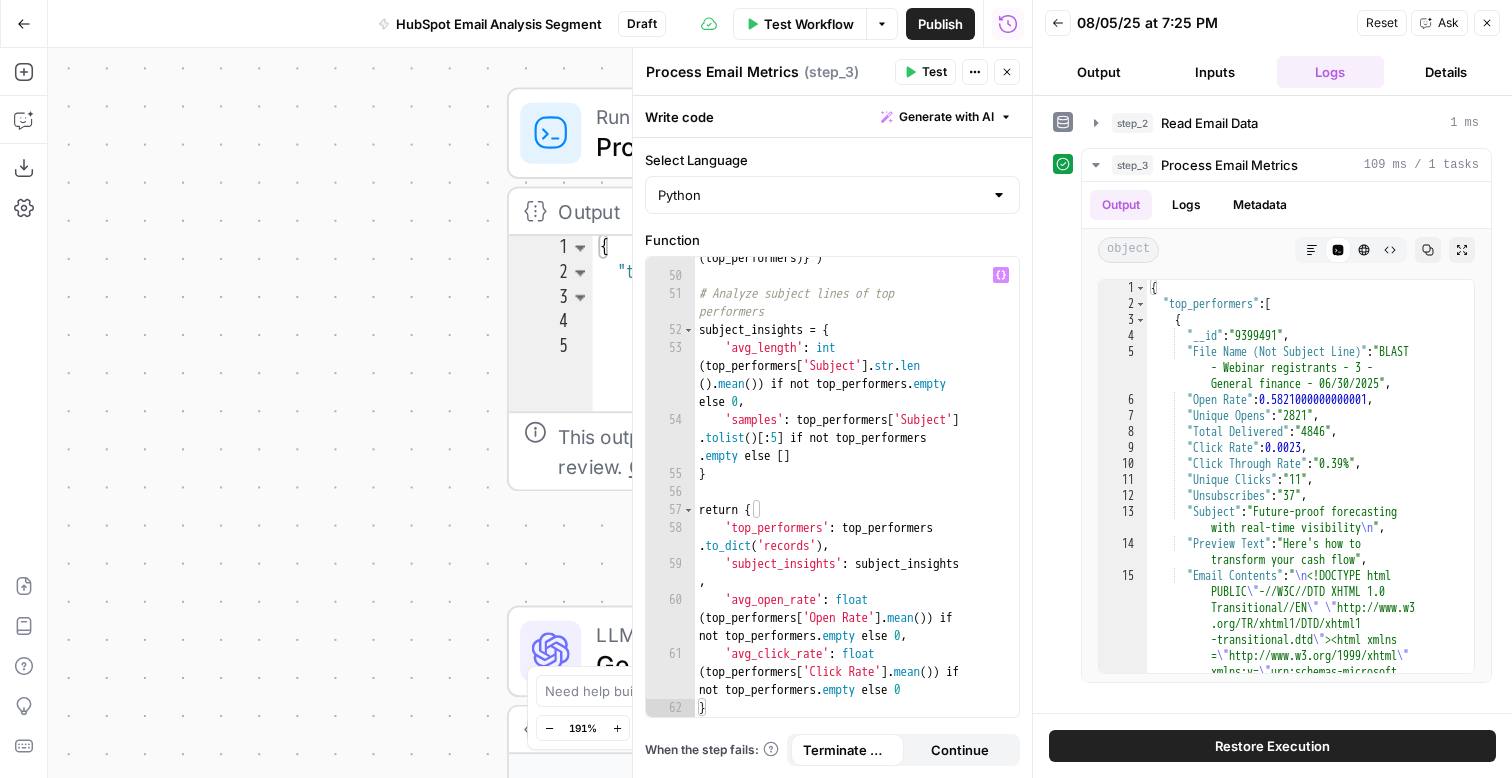 scroll, scrollTop: 1286, scrollLeft: 0, axis: vertical 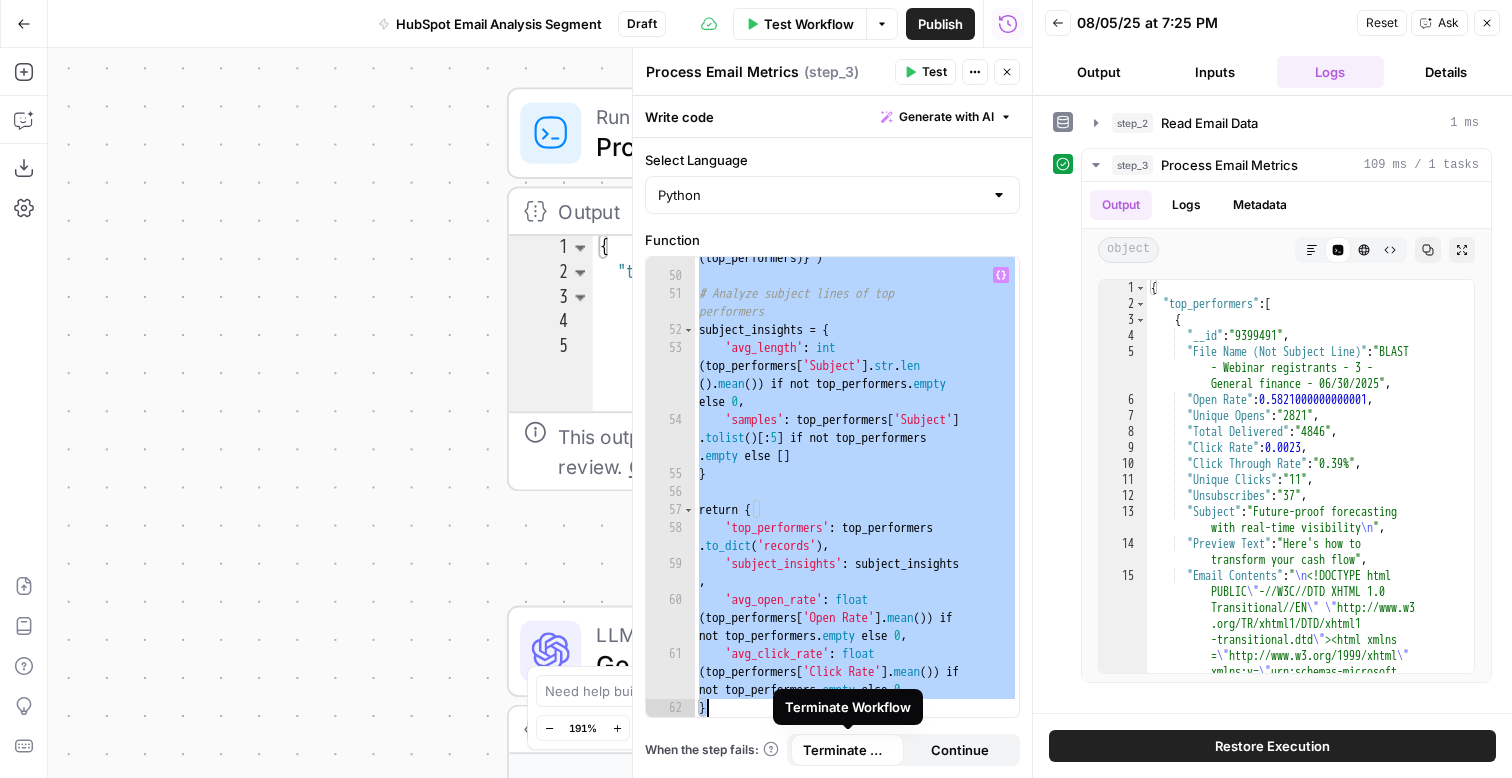 drag, startPoint x: 697, startPoint y: 265, endPoint x: 850, endPoint y: 740, distance: 499.03305 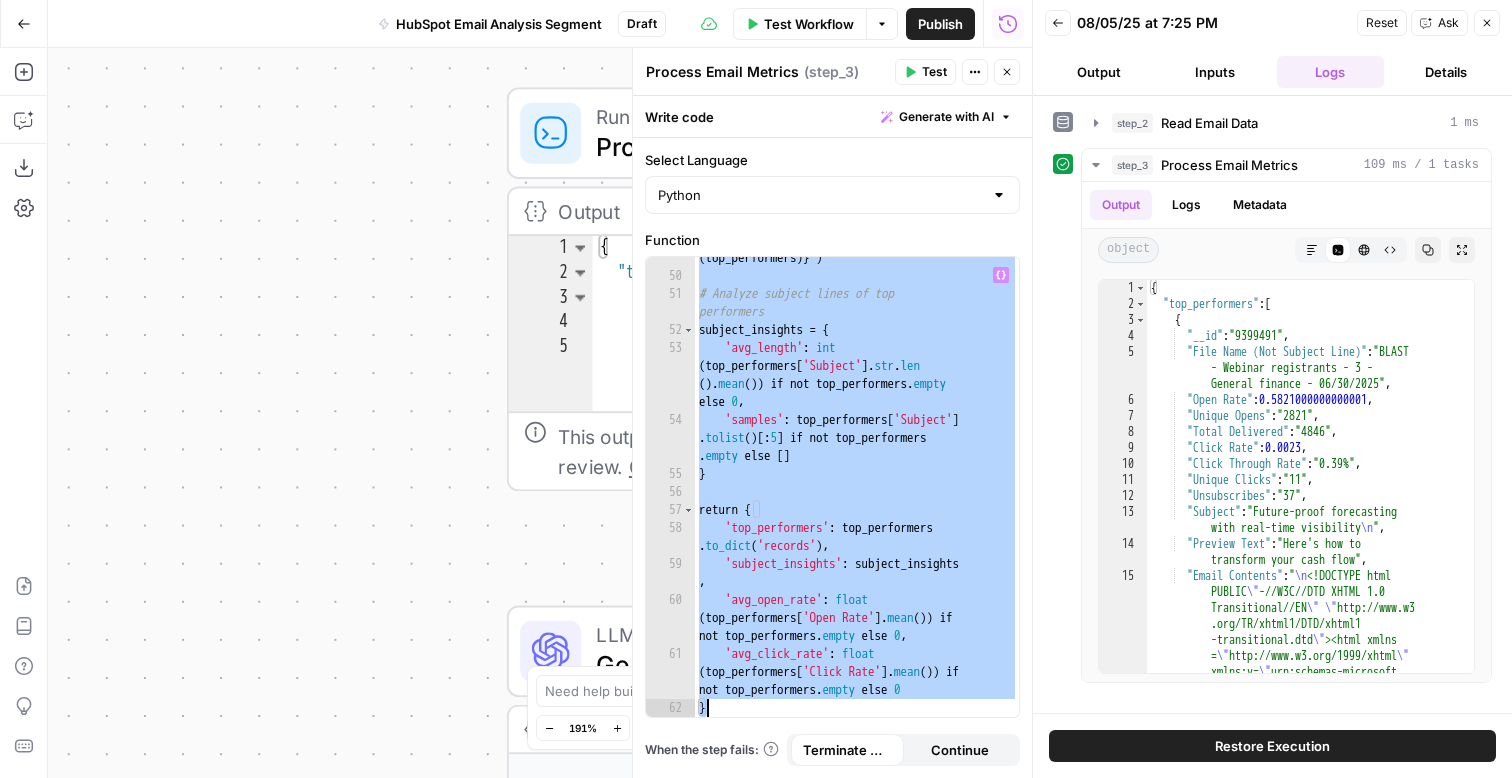 click on "print ( f"Number of top performers:  { len ( top_performers )} " ) # Analyze subject lines of top  performers subject_insights   =   {      'avg_length' :   int ( top_performers [ 'Subject' ] . str . len ( ) . mean ( ))   if   not   top_performers . empty   else   0 ,      'samples' :   top_performers [ 'Subject' ] . tolist ( ) [ : 5 ]   if   not   top_performers . empty   else   [ ] } return   {      'top_performers' :   top_performers . to_dict ( 'records' ) ,      'subject_insights' :   subject_insights ,      'avg_open_rate' :   float ( top_performers [ 'Open Rate' ] . mean ( ))   if   not   top_performers . empty   else   0 ,      'avg_click_rate' :   float ( top_performers [ 'Click Rate' ] . mean ( ))   if   not   top_performers . empty   else   0 }" at bounding box center (857, 488) 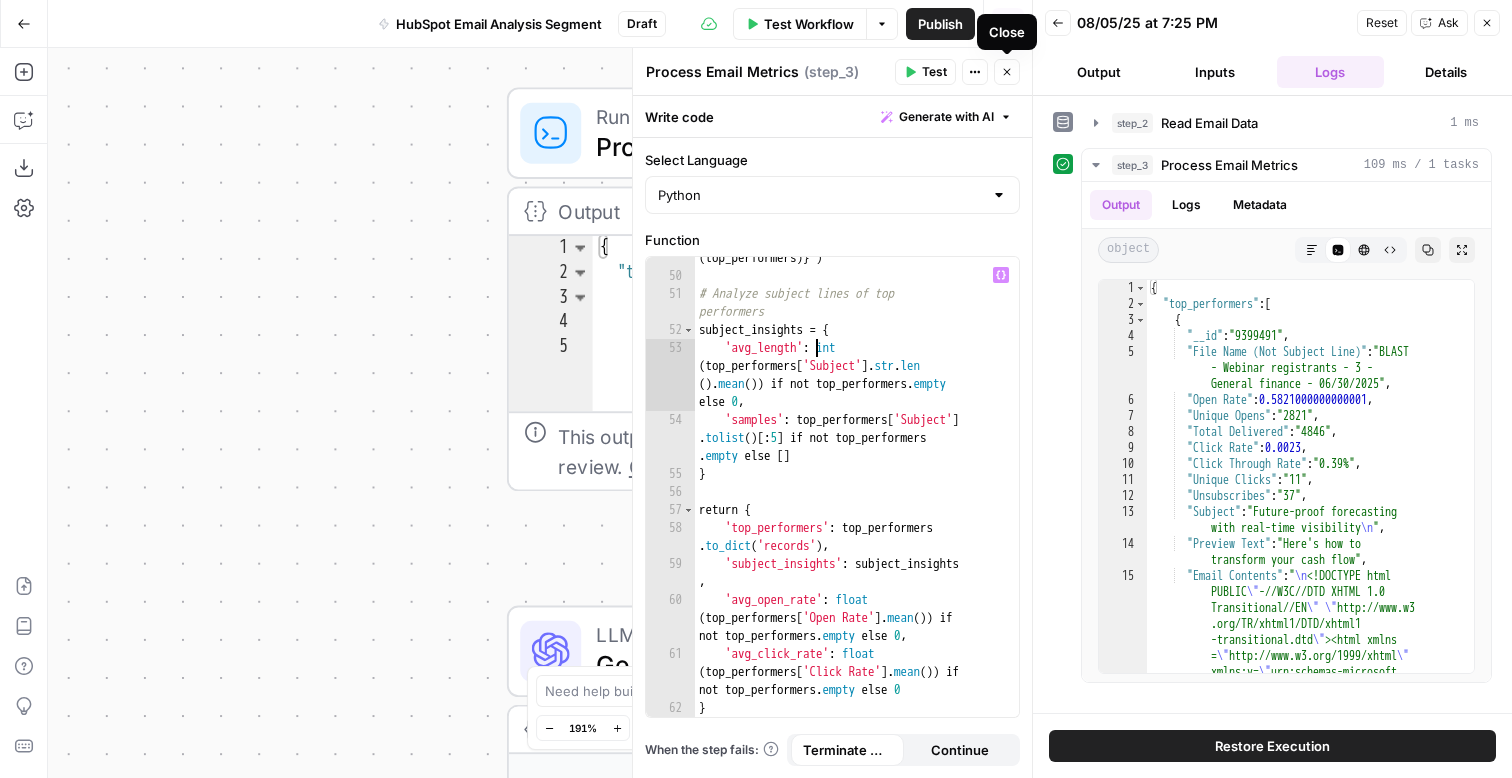 click 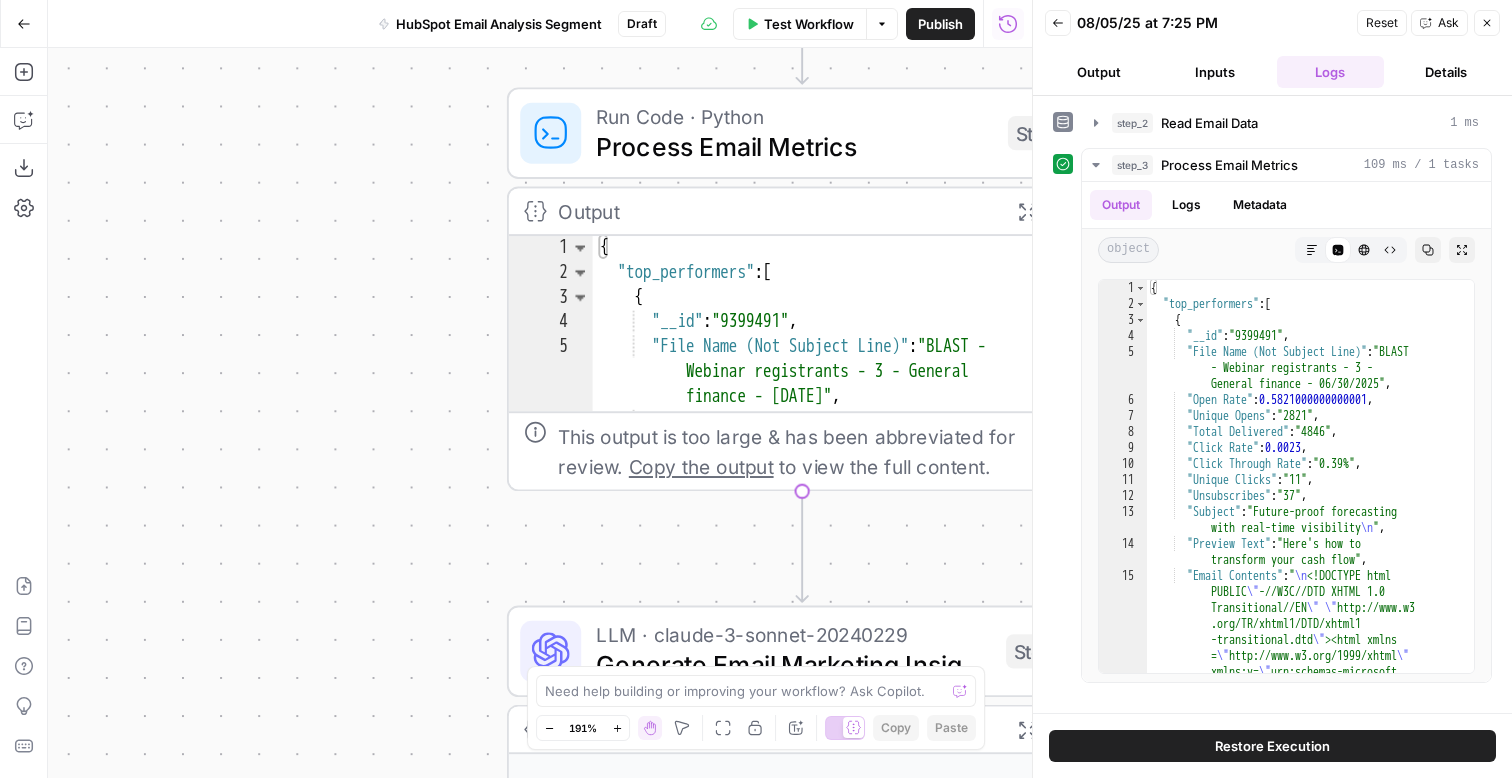click 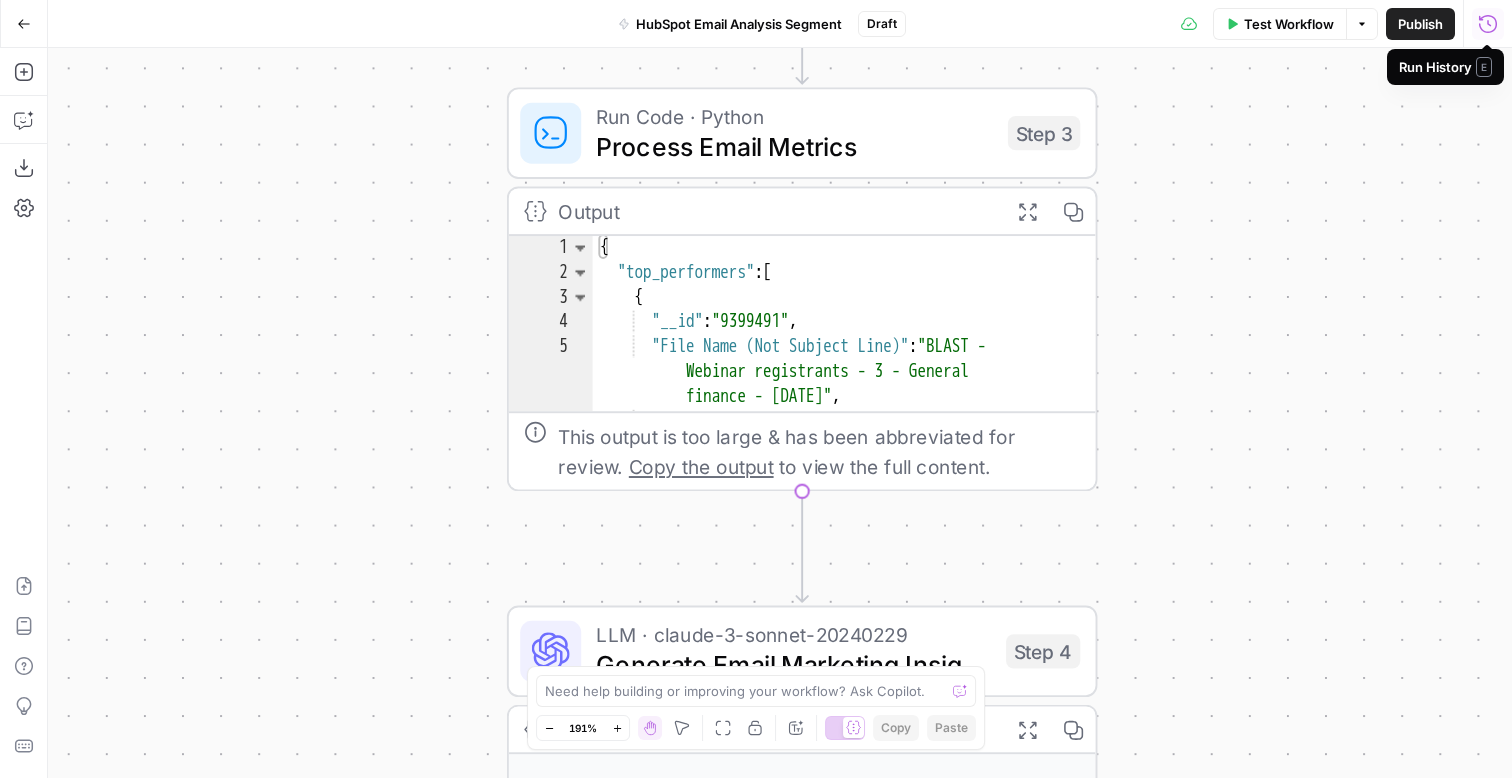 click on ""Email Contents" :  "
<!DOCTYPE html PUBLIC           " -//W3C//DTD XHTML 1.0 Transitional          //EN"   " http://www.w3.org/TR/xhtml1          /DTD/xhtml1-transitional.dtd " ><html>           xmlns= " http://www.w3.org/1999/xhtml "            xmlns:v= " urn:schemas-microsoft-com          :vml "  xmlns:o= " urn:schemas-microsoft          -com:office:office " ><thead>
<!          --[if gte mso 9]><xml>
<o          :OfficeDocumentSettings>
<o:AllowPNG />
<o:PixelsPerInch>96</o          :PixelsPerInch>
</o          :OfficeDocumentSettings>
</xml><![endif]-->
<title>Ramp</title>
<meta http-equiv= " Content-Type "            content= " text/html; charset=utf-8 " >
<meta http-equiv= " "   " >" at bounding box center [780, 413] 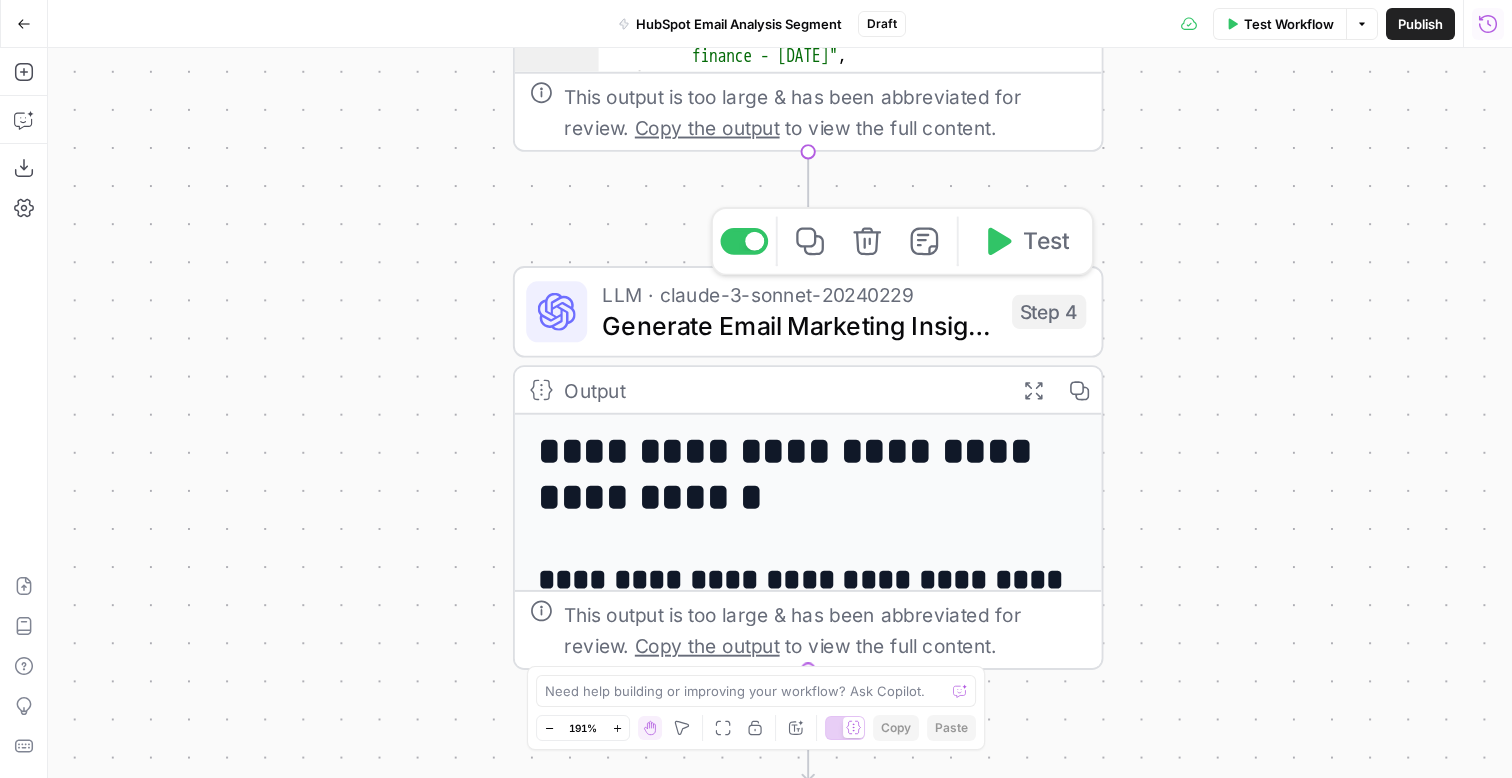 click on "Generate Email Marketing Insights" at bounding box center [799, 325] 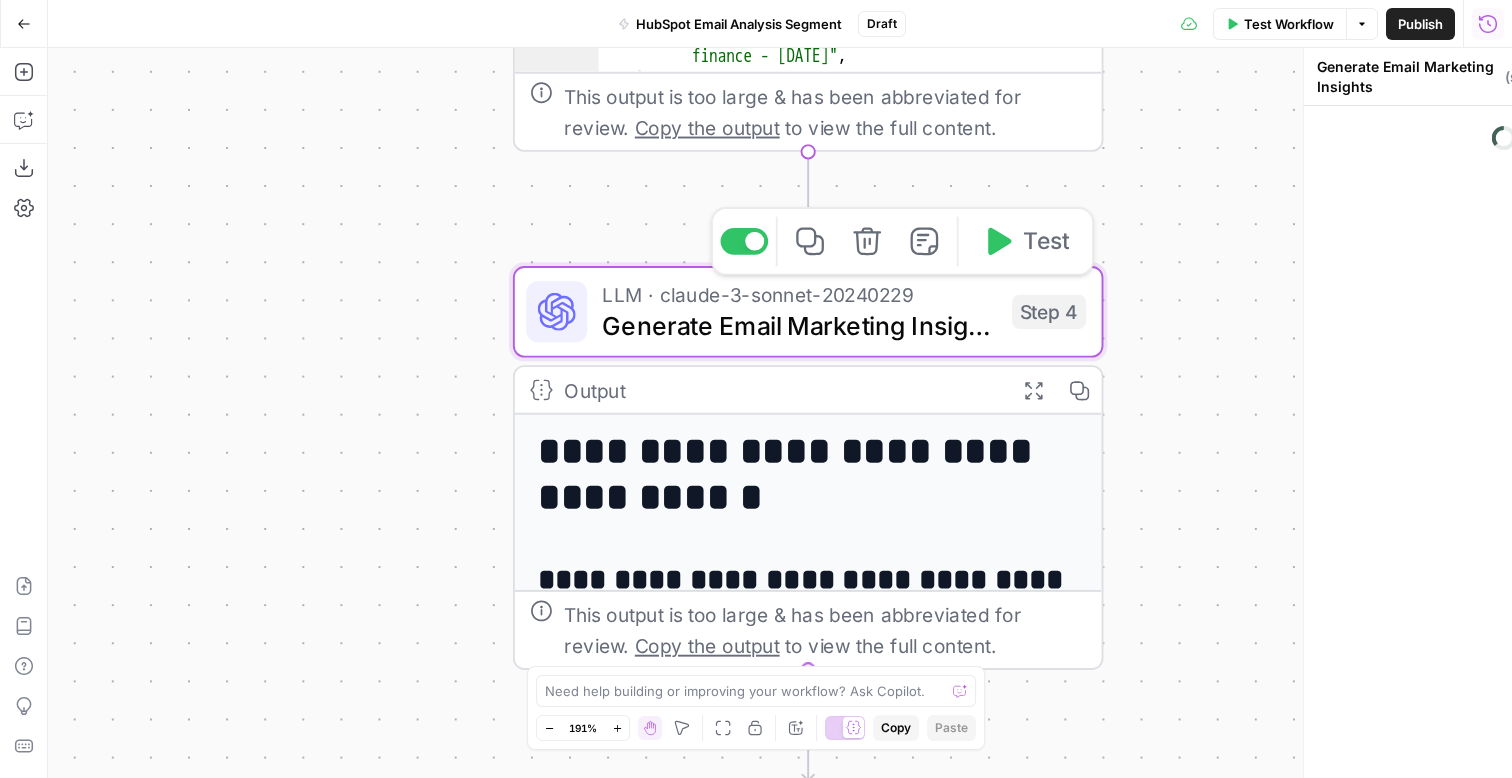 click on "Generate Email Marketing Insights" at bounding box center [799, 325] 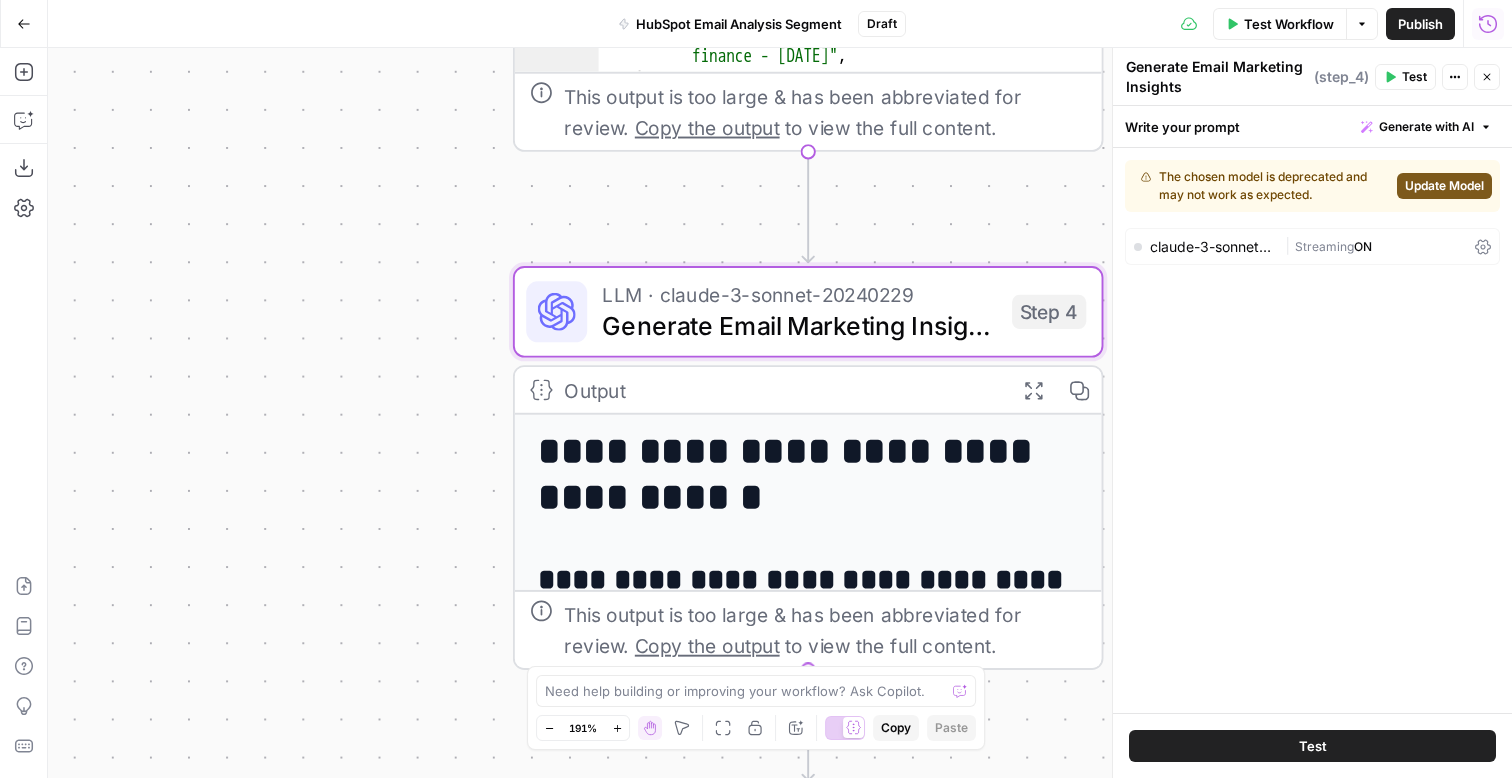 click on ""Email Contents" :  "
<!DOCTYPE html PUBLIC           " -//W3C//DTD XHTML 1.0 Transitional          //EN"   " http://www.w3.org/TR/xhtml1          /DTD/xhtml1-transitional.dtd " ><html>           xmlns= " http://www.w3.org/1999/xhtml "            xmlns:v= " urn:schemas-microsoft-com          :vml "  xmlns:o= " urn:schemas-microsoft          -com:office:office " ><thead>
<!          --[if gte mso 9]><xml>
<o          :OfficeDocumentSettings>
<o:AllowPNG />
<o:PixelsPerInch>96</o          :PixelsPerInch>
</o          :OfficeDocumentSettings>
</xml><![endif]-->
<title>Ramp</title>
<meta http-equiv= " Content-Type "            content= " text/html; charset=utf-8 " >
<meta http-equiv= " "   " >" at bounding box center (780, 413) 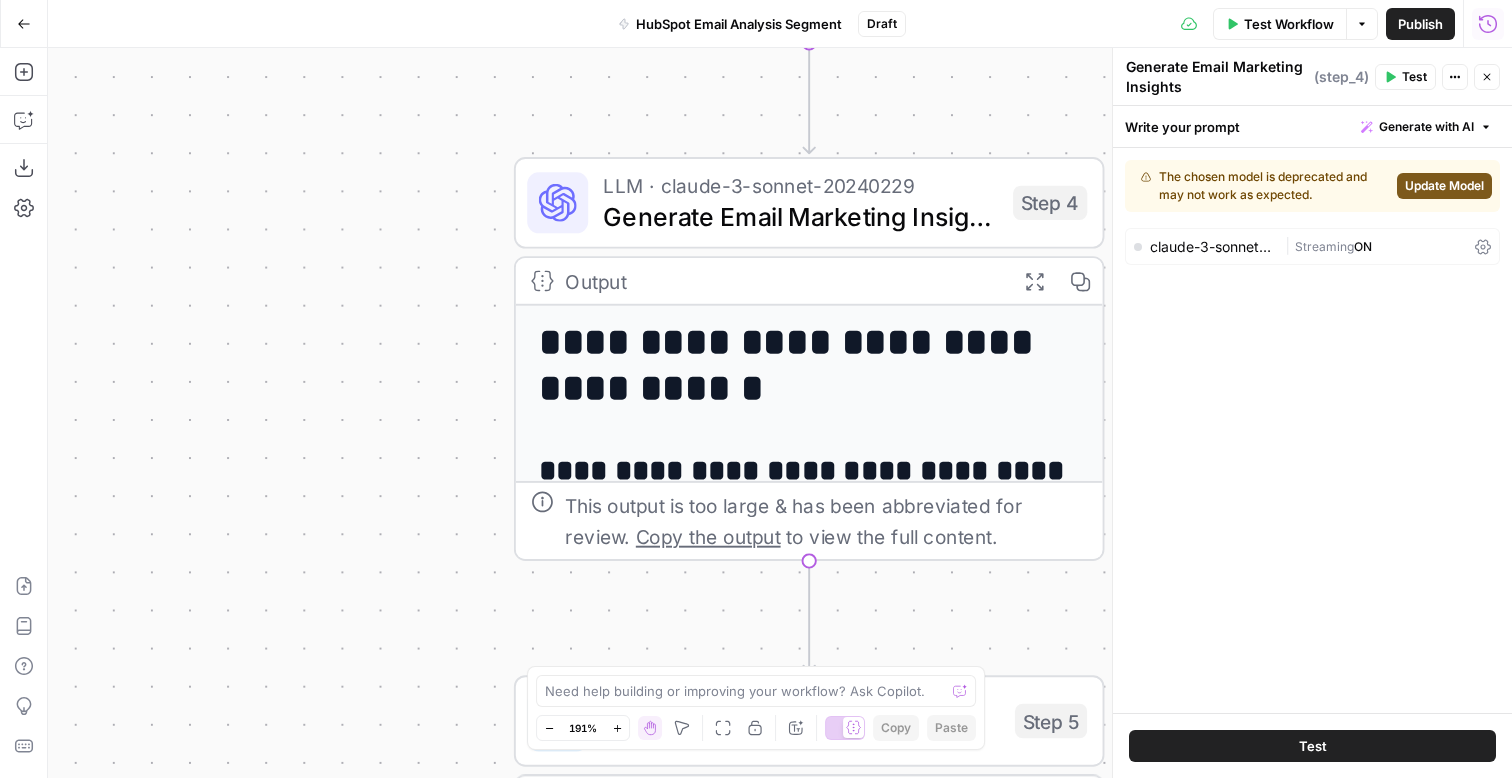 click on "**********" at bounding box center (810, 366) 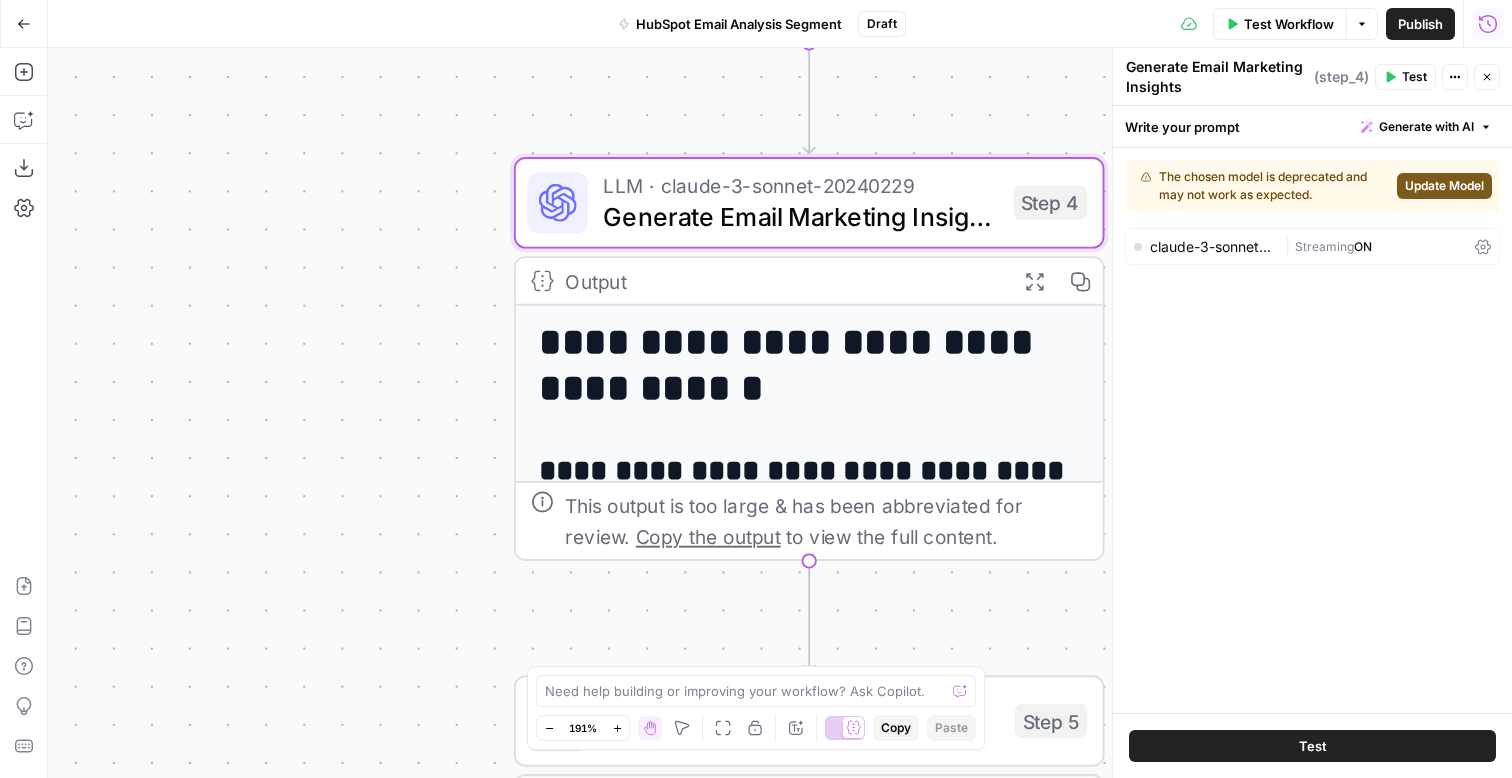 click on "This output is too large & has been abbreviated for review.   Copy the output   to view the full content." at bounding box center (809, 520) 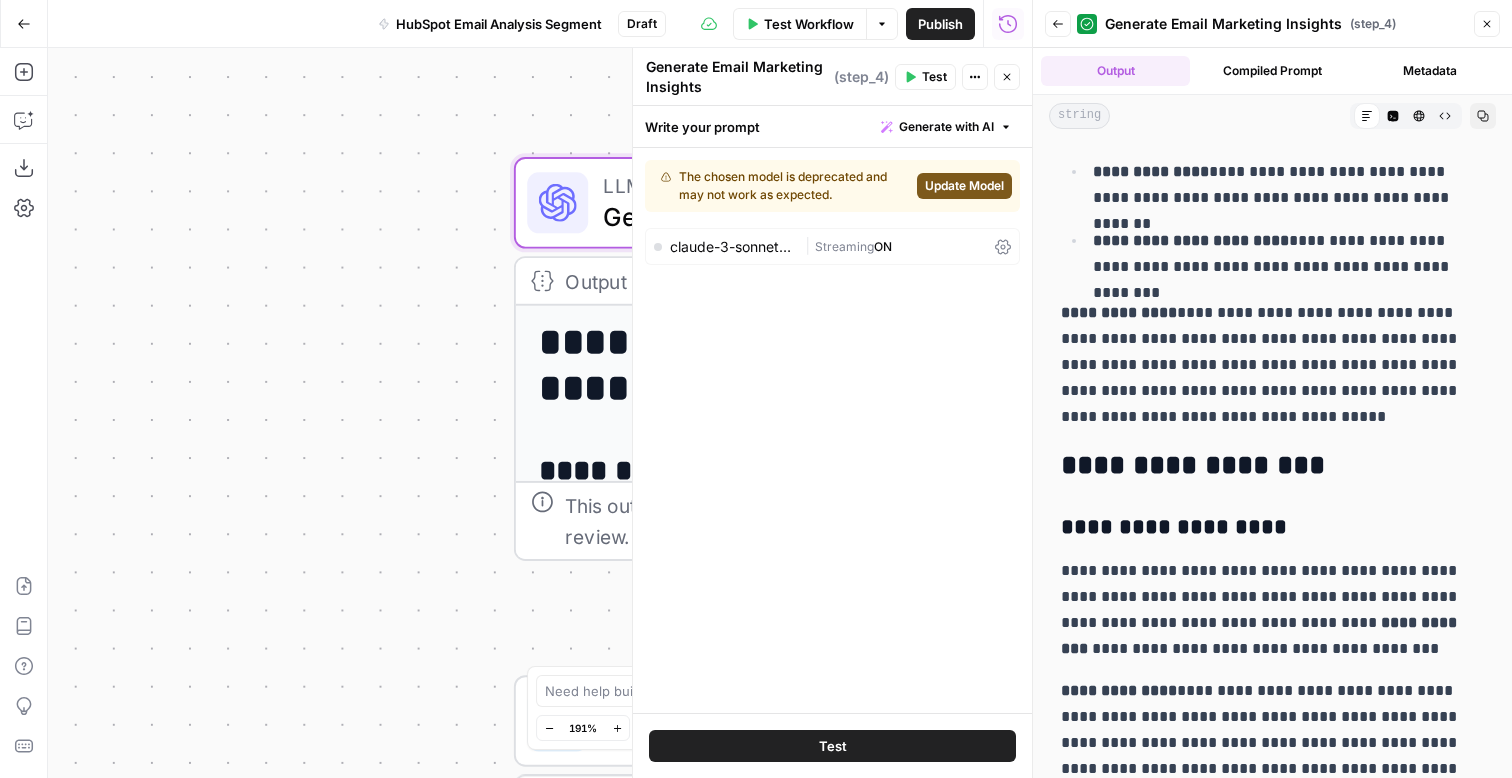 scroll, scrollTop: 0, scrollLeft: 0, axis: both 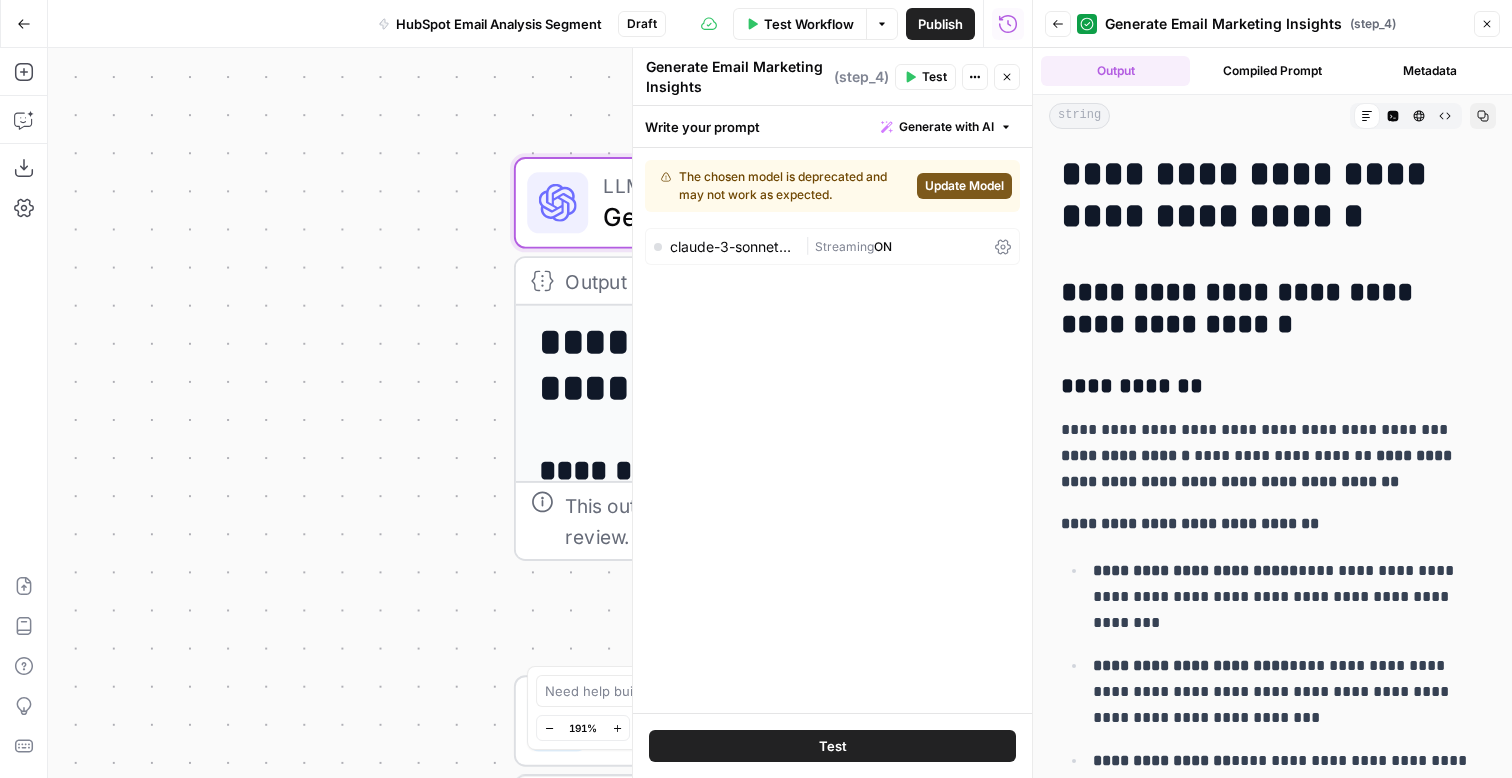 click on ""Email Contents" :  "
<!DOCTYPE html PUBLIC           " -//W3C//DTD XHTML 1.0 Transitional          //EN"   " http://www.w3.org/TR/xhtml1          /DTD/xhtml1-transitional.dtd " ><html>           xmlns= " http://www.w3.org/1999/xhtml "            xmlns:v= " urn:schemas-microsoft-com          :vml "  xmlns:o= " urn:schemas-microsoft          -com:office:office " ><thead>
<!          --[if gte mso 9]><xml>
<o          :OfficeDocumentSettings>
<o:AllowPNG />
<o:PixelsPerInch>96</o          :PixelsPerInch>
</o          :OfficeDocumentSettings>
</xml><![endif]-->
<title>Ramp</title>
<meta http-equiv= " Content-Type "            content= " text/html; charset=utf-8 " >
<meta http-equiv= " "   " >" at bounding box center (540, 413) 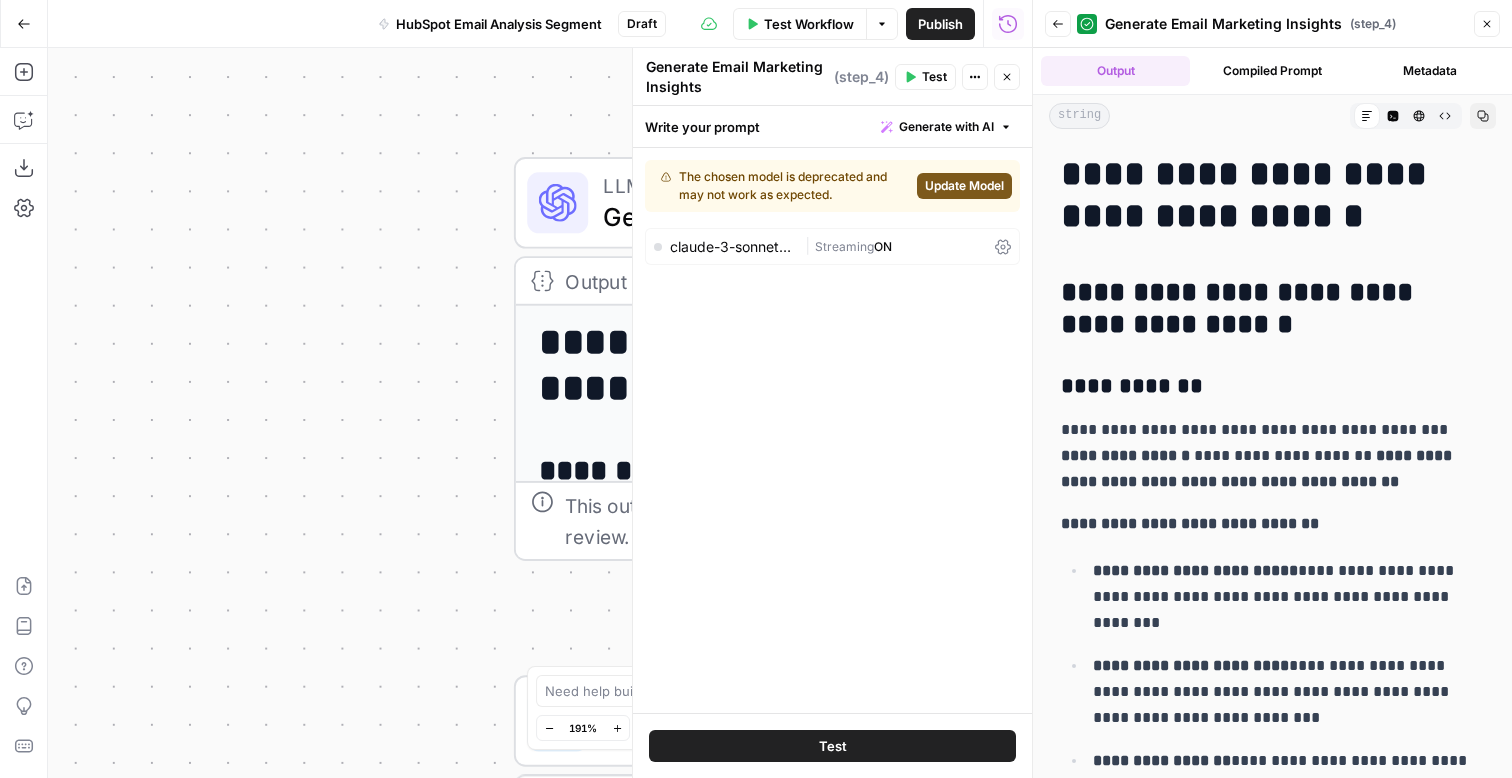 click 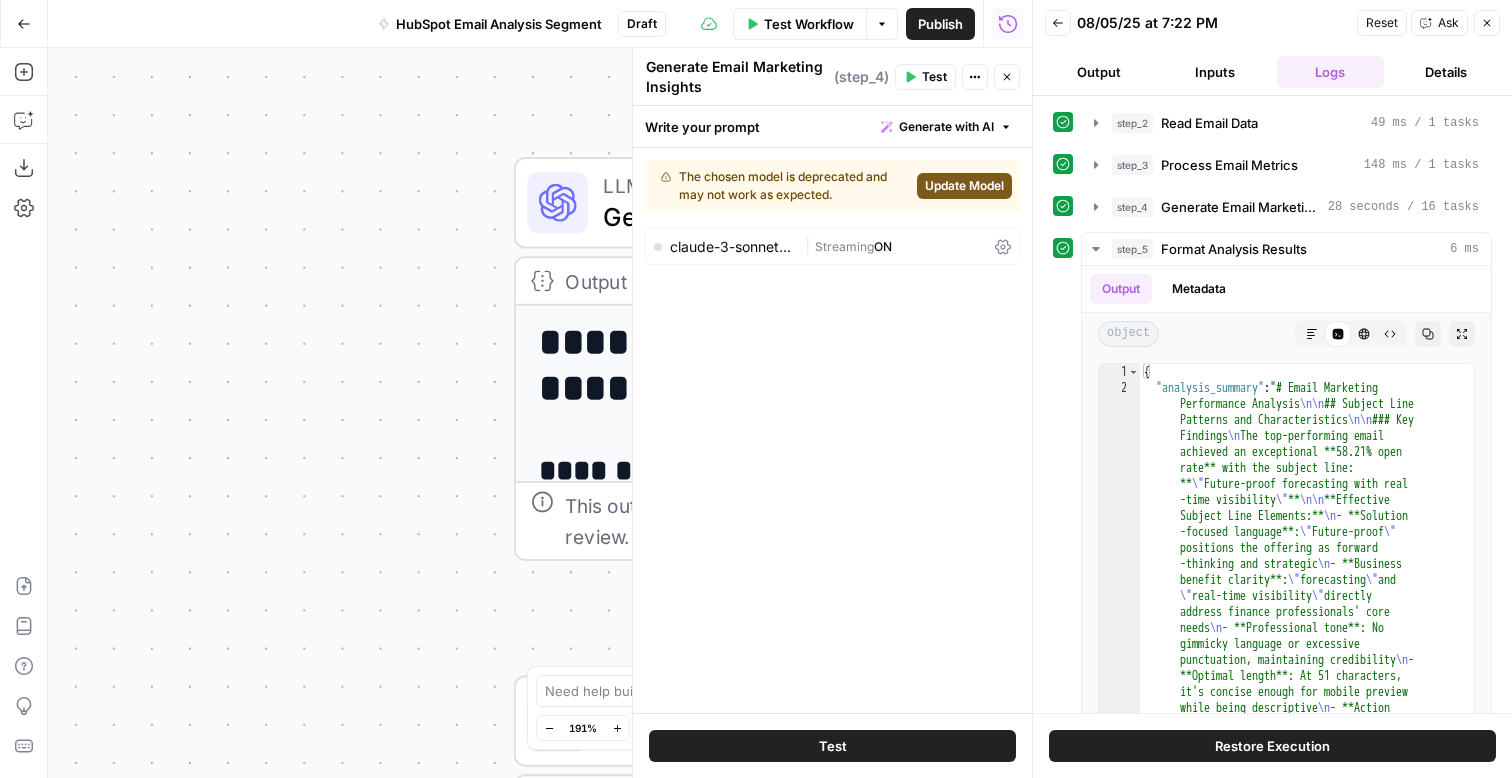 click 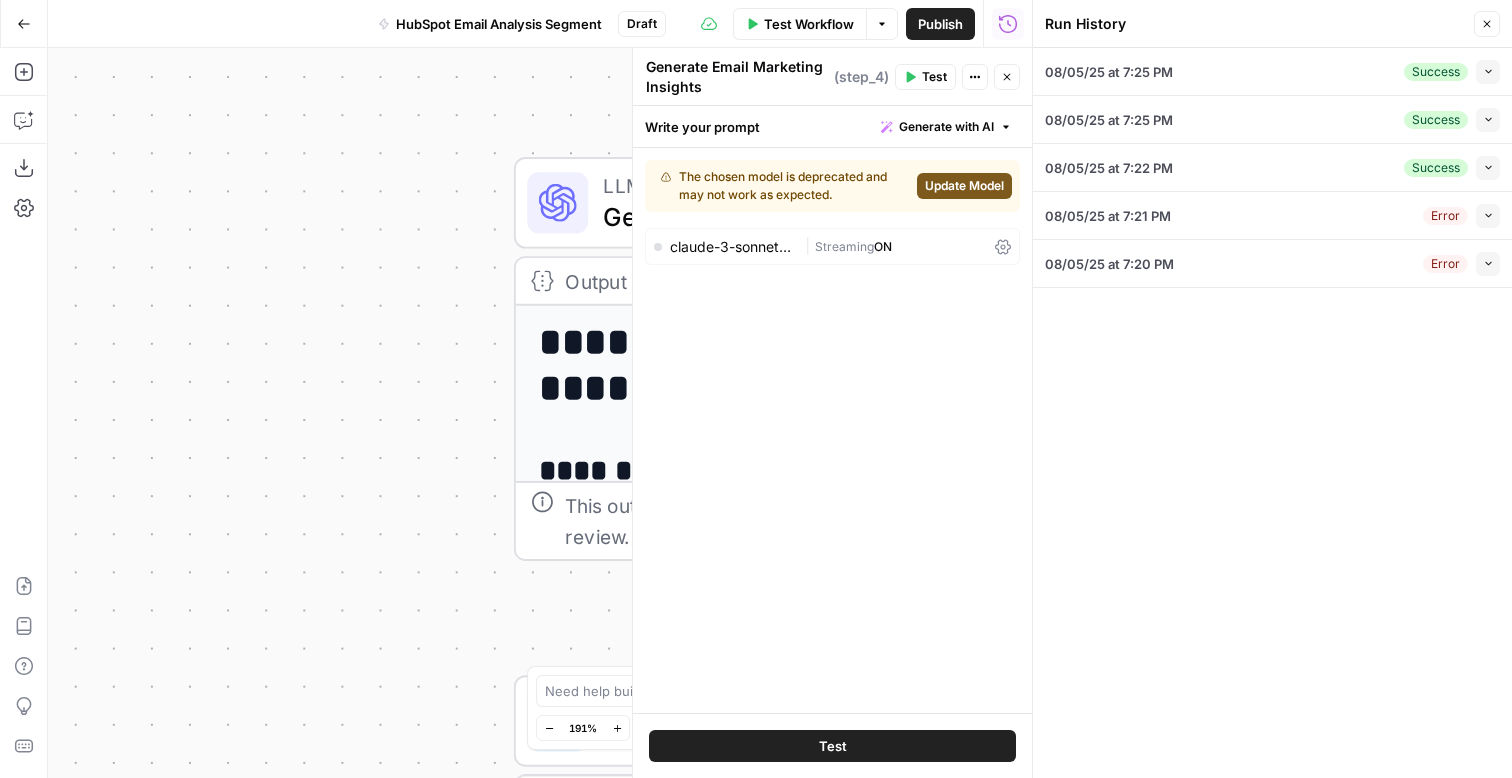 click on ""Email Contents" :  "
<!DOCTYPE html PUBLIC           " -//W3C//DTD XHTML 1.0 Transitional          //EN"   " http://www.w3.org/TR/xhtml1          /DTD/xhtml1-transitional.dtd " ><html>           xmlns= " http://www.w3.org/1999/xhtml "            xmlns:v= " urn:schemas-microsoft-com          :vml "  xmlns:o= " urn:schemas-microsoft          -com:office:office " ><thead>
<!          --[if gte mso 9]><xml>
<o          :OfficeDocumentSettings>
<o:AllowPNG />
<o:PixelsPerInch>96</o          :PixelsPerInch>
</o          :OfficeDocumentSettings>
</xml><![endif]-->
<title>Ramp</title>
<meta http-equiv= " Content-Type "            content= " text/html; charset=utf-8 " >
<meta http-equiv= " "   " >" at bounding box center [540, 413] 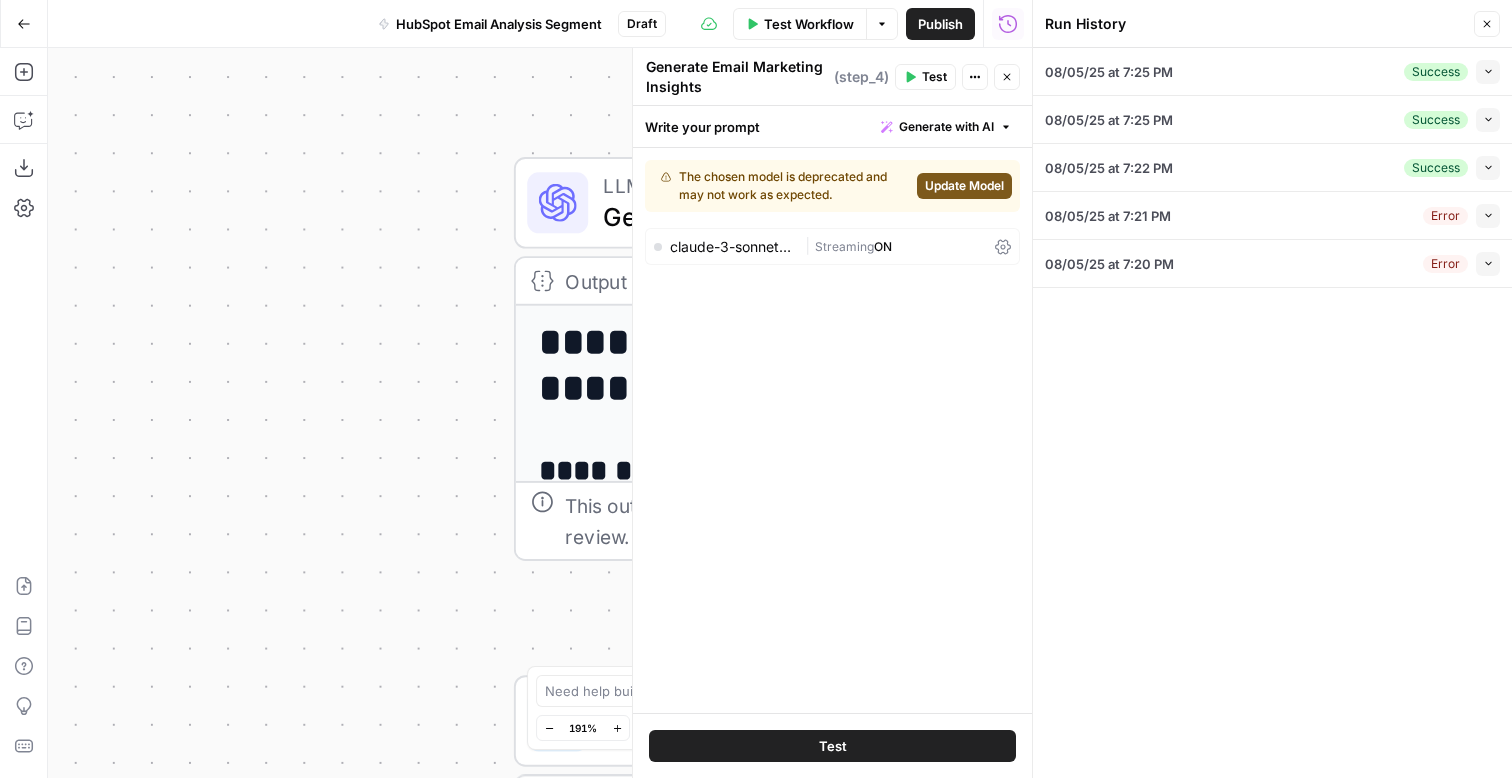 click on "Close" at bounding box center [1487, 24] 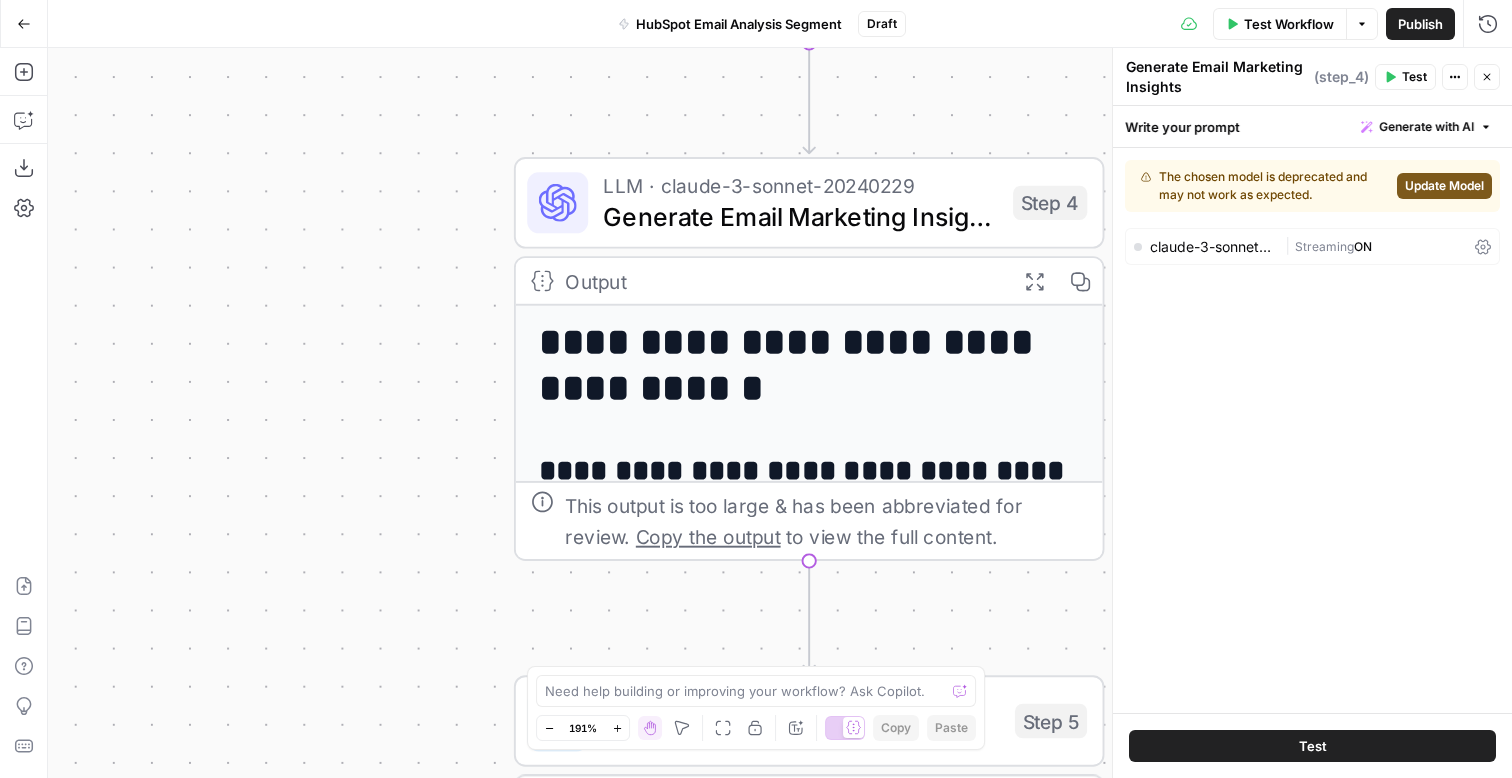 drag, startPoint x: 322, startPoint y: 296, endPoint x: 322, endPoint y: 650, distance: 354 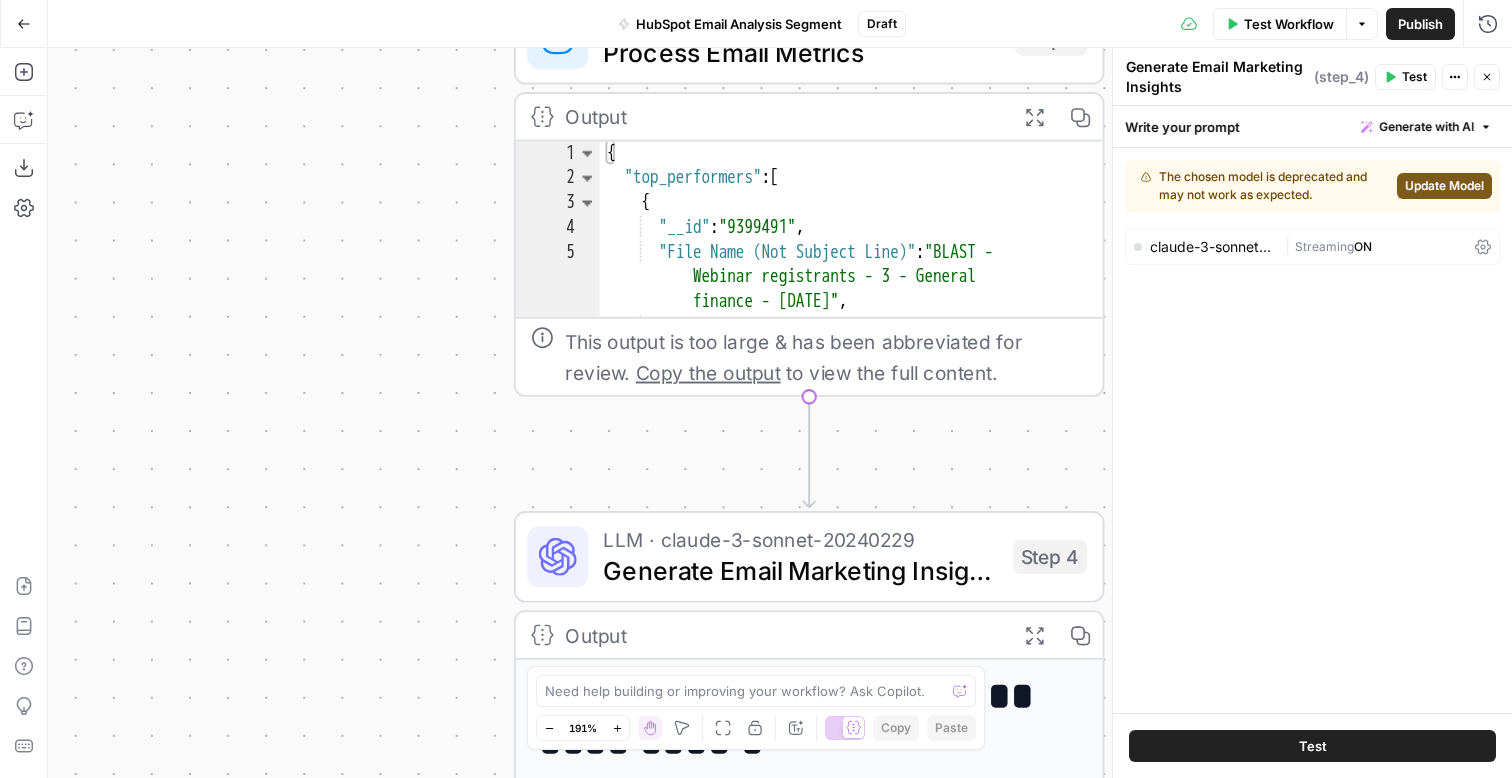 drag, startPoint x: 345, startPoint y: 331, endPoint x: 345, endPoint y: 585, distance: 254 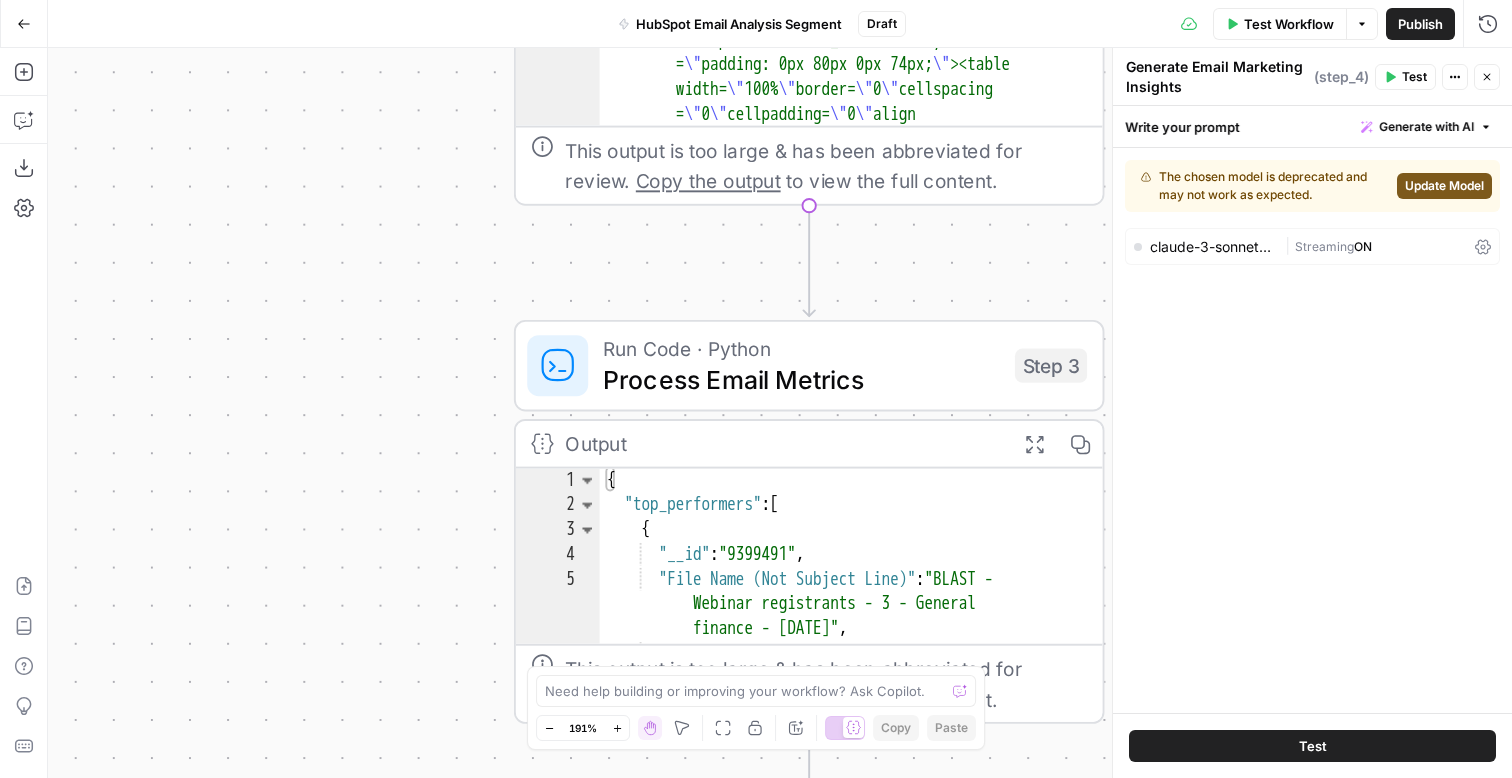 drag, startPoint x: 345, startPoint y: 504, endPoint x: 345, endPoint y: 576, distance: 72 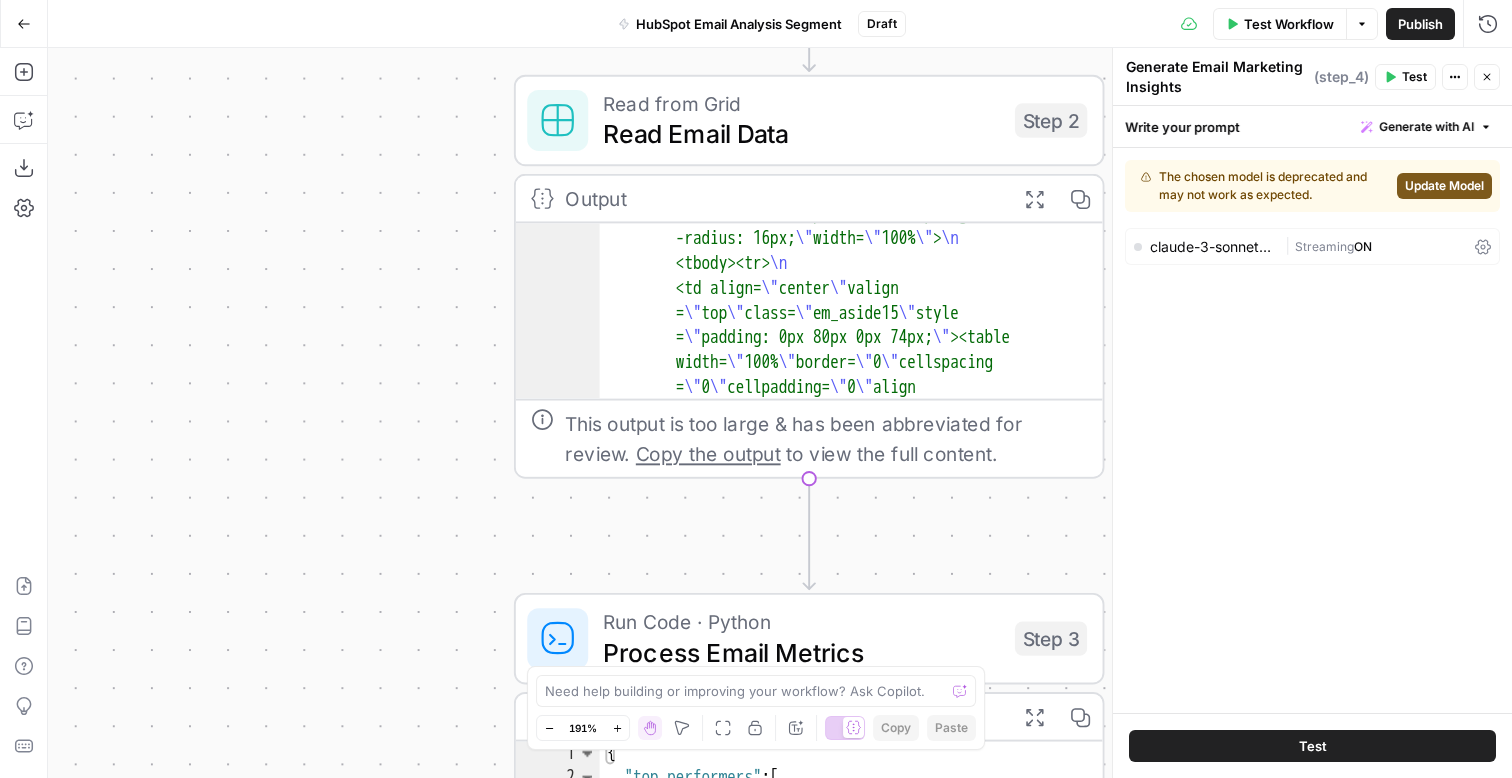 drag, startPoint x: 340, startPoint y: 434, endPoint x: 340, endPoint y: 569, distance: 135 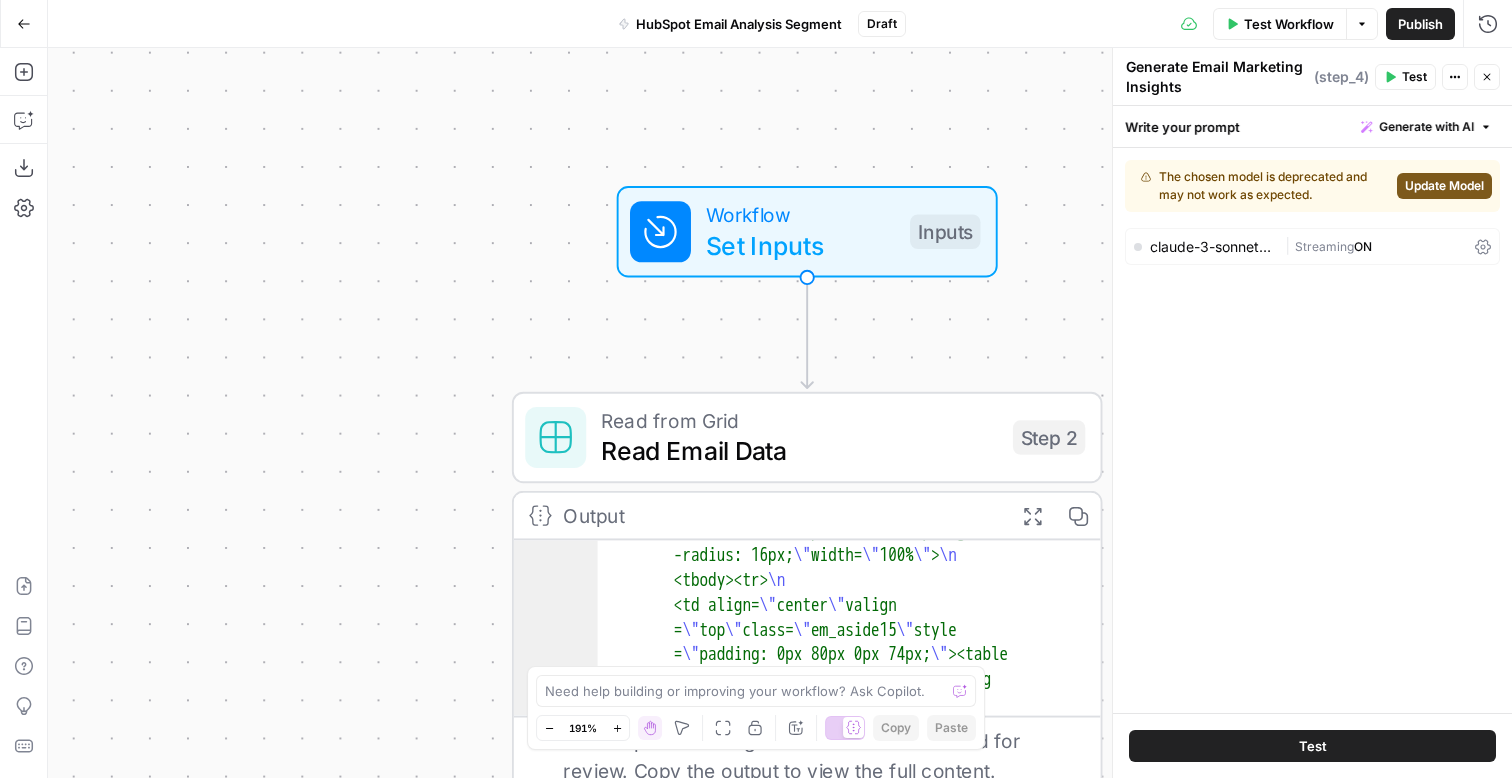 drag, startPoint x: 319, startPoint y: 397, endPoint x: 318, endPoint y: 408, distance: 11.045361 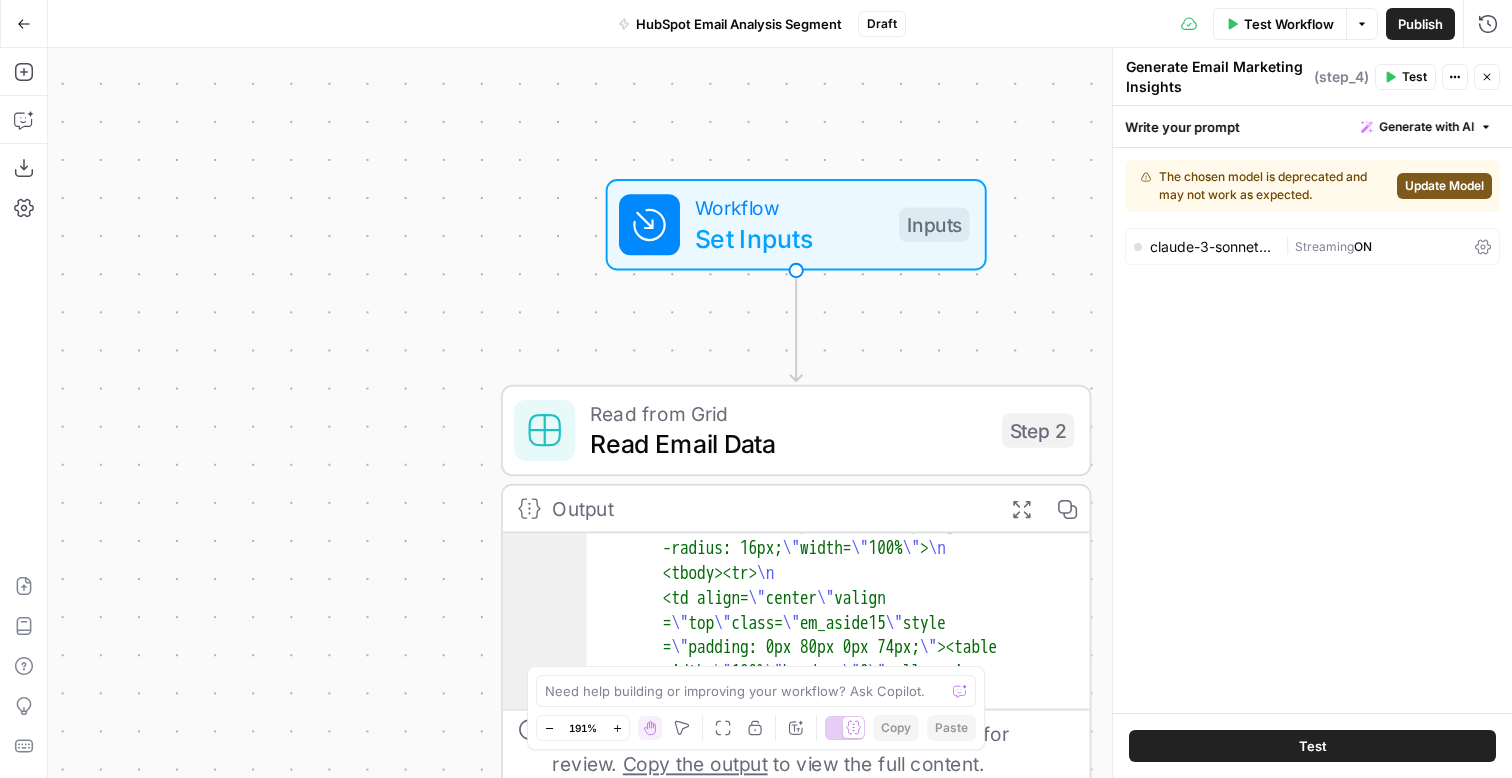 drag, startPoint x: 401, startPoint y: 460, endPoint x: 303, endPoint y: 252, distance: 229.93042 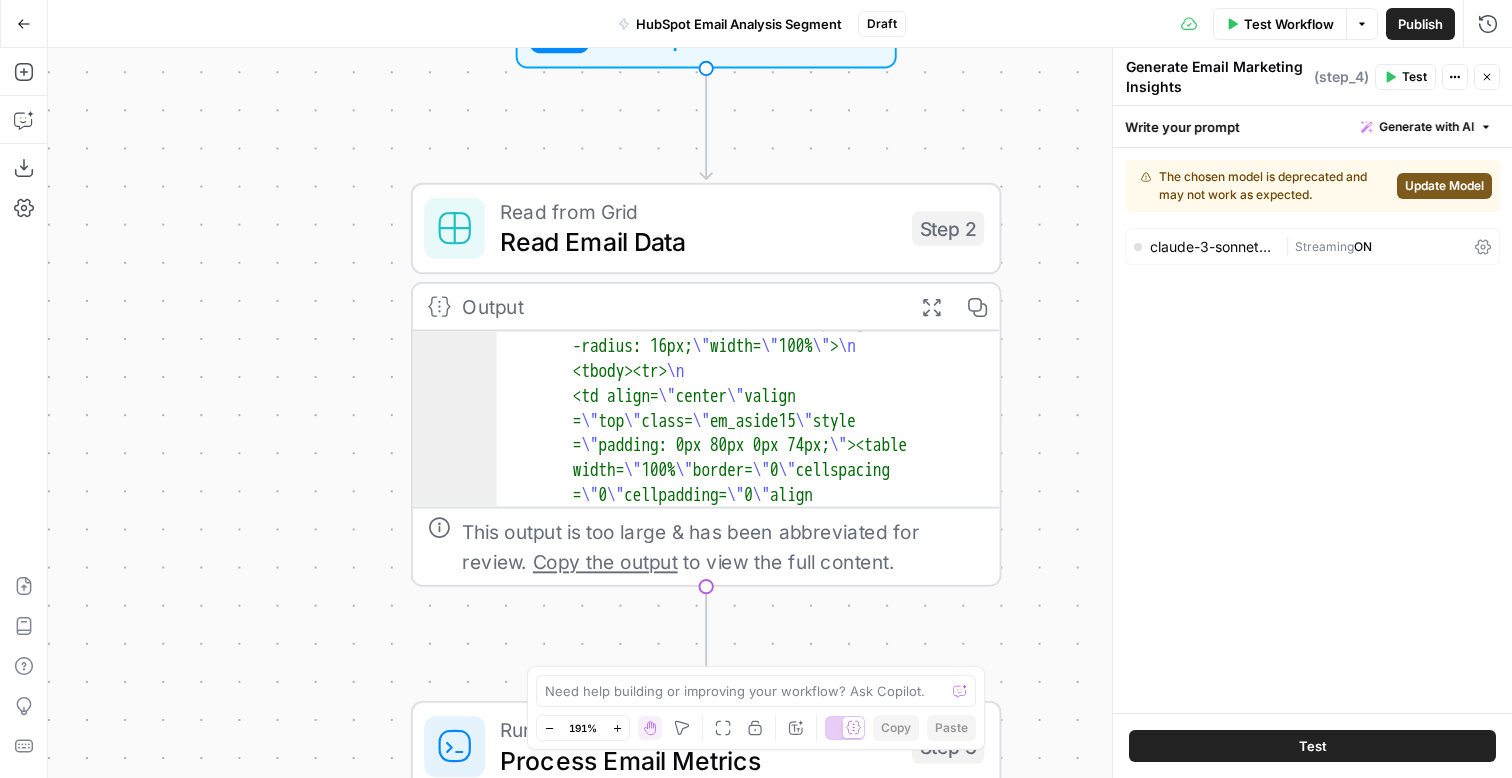 drag, startPoint x: 323, startPoint y: 534, endPoint x: 314, endPoint y: 234, distance: 300.13498 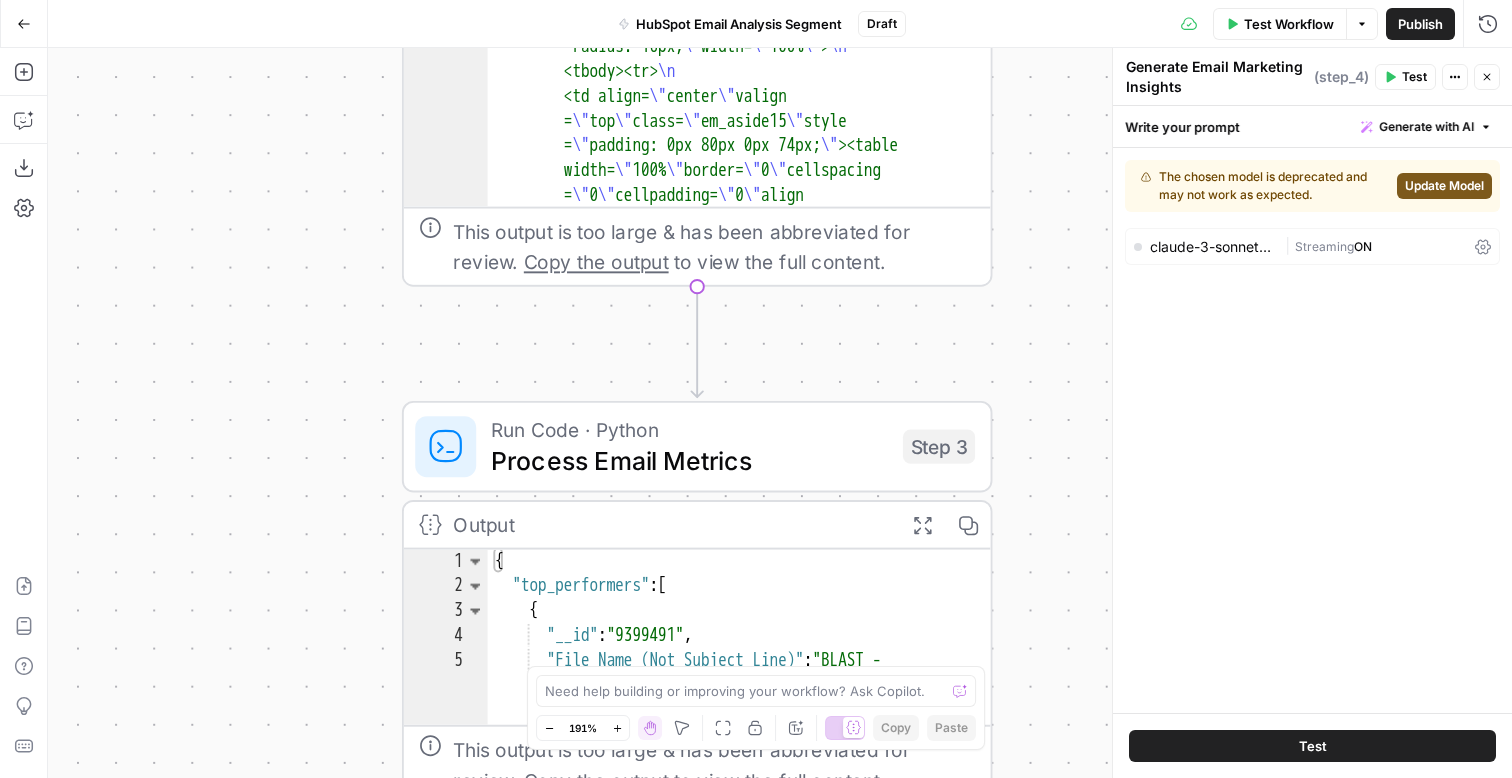 drag, startPoint x: 368, startPoint y: 432, endPoint x: 322, endPoint y: 163, distance: 272.90475 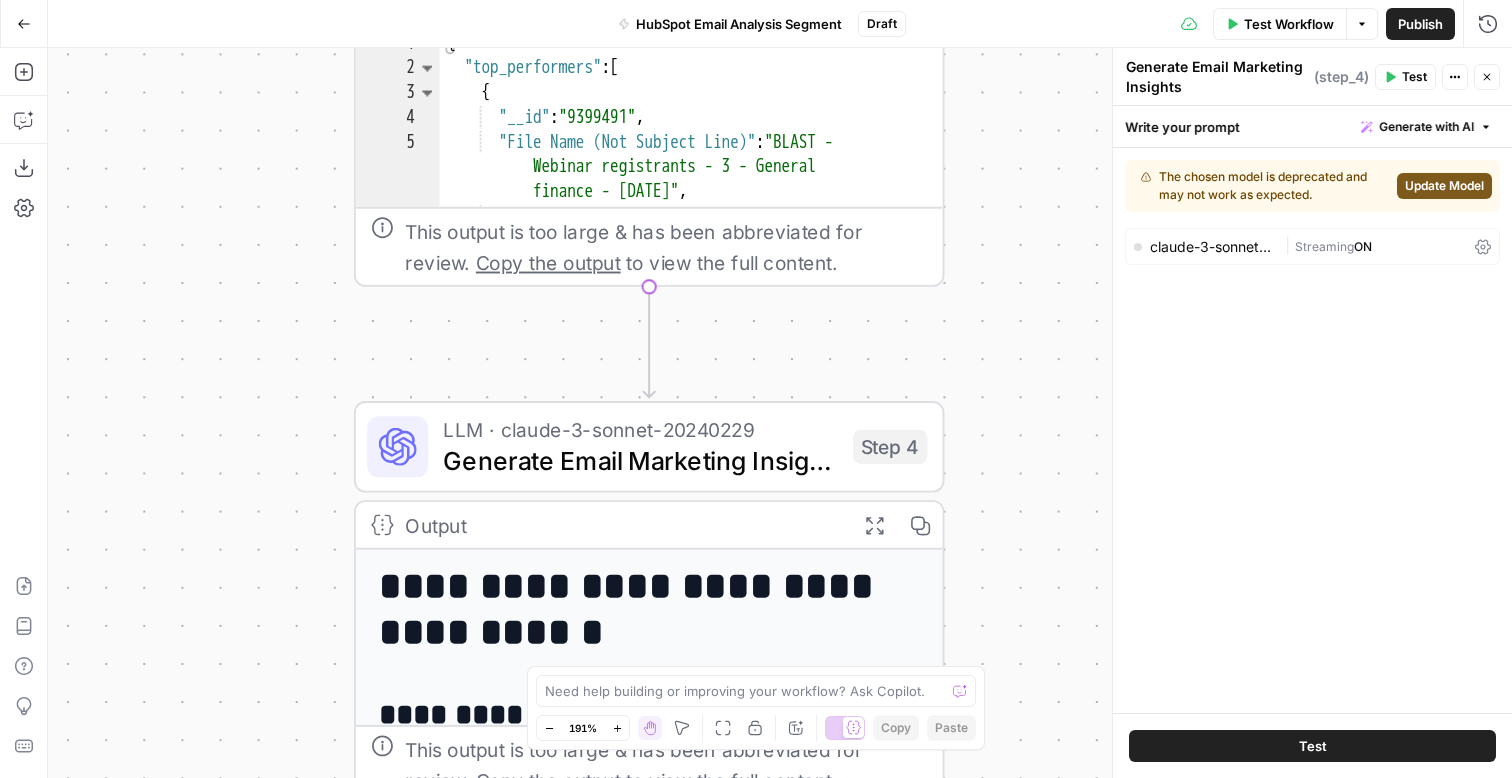 drag, startPoint x: 286, startPoint y: 389, endPoint x: 285, endPoint y: 138, distance: 251.002 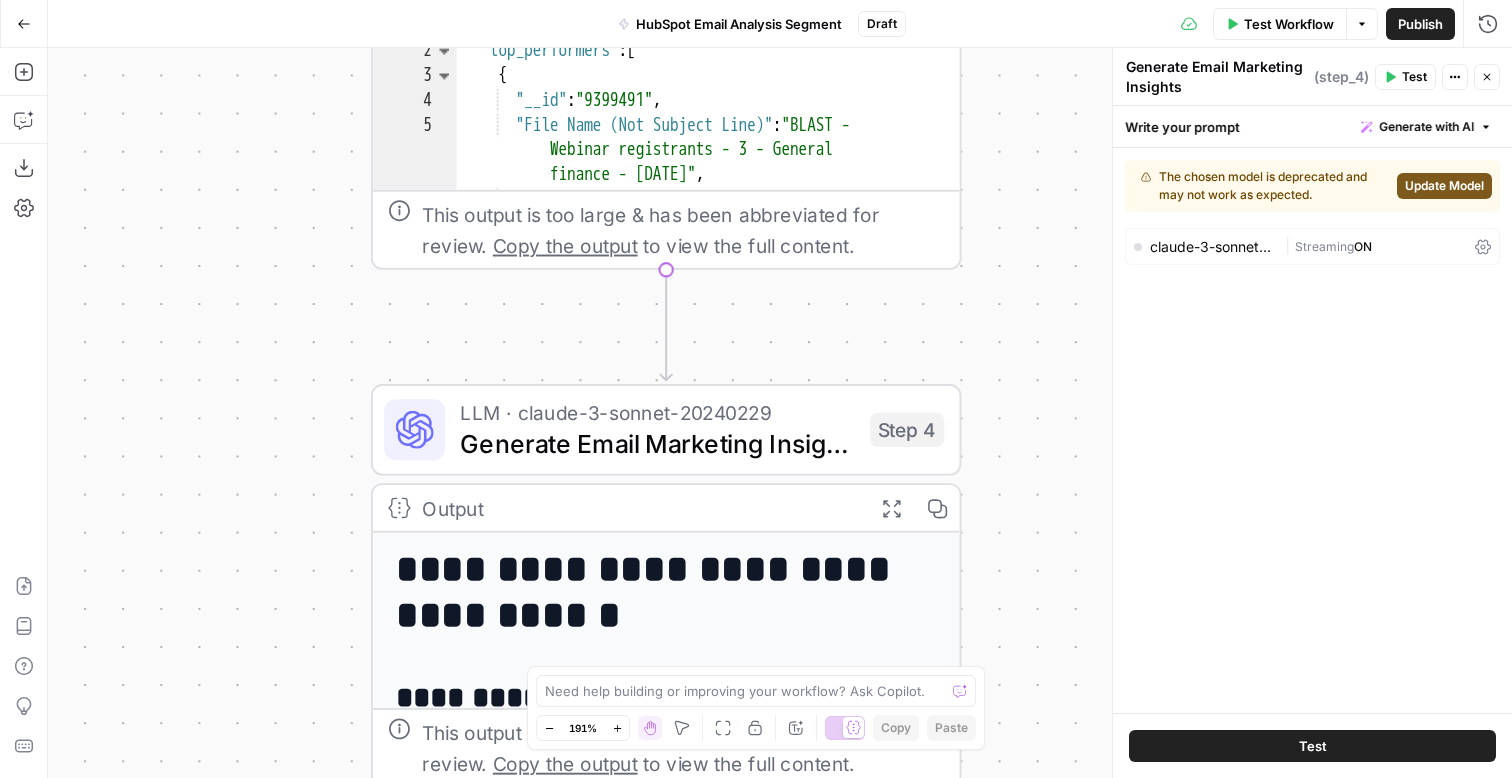 drag, startPoint x: 277, startPoint y: 342, endPoint x: 389, endPoint y: 312, distance: 115.948265 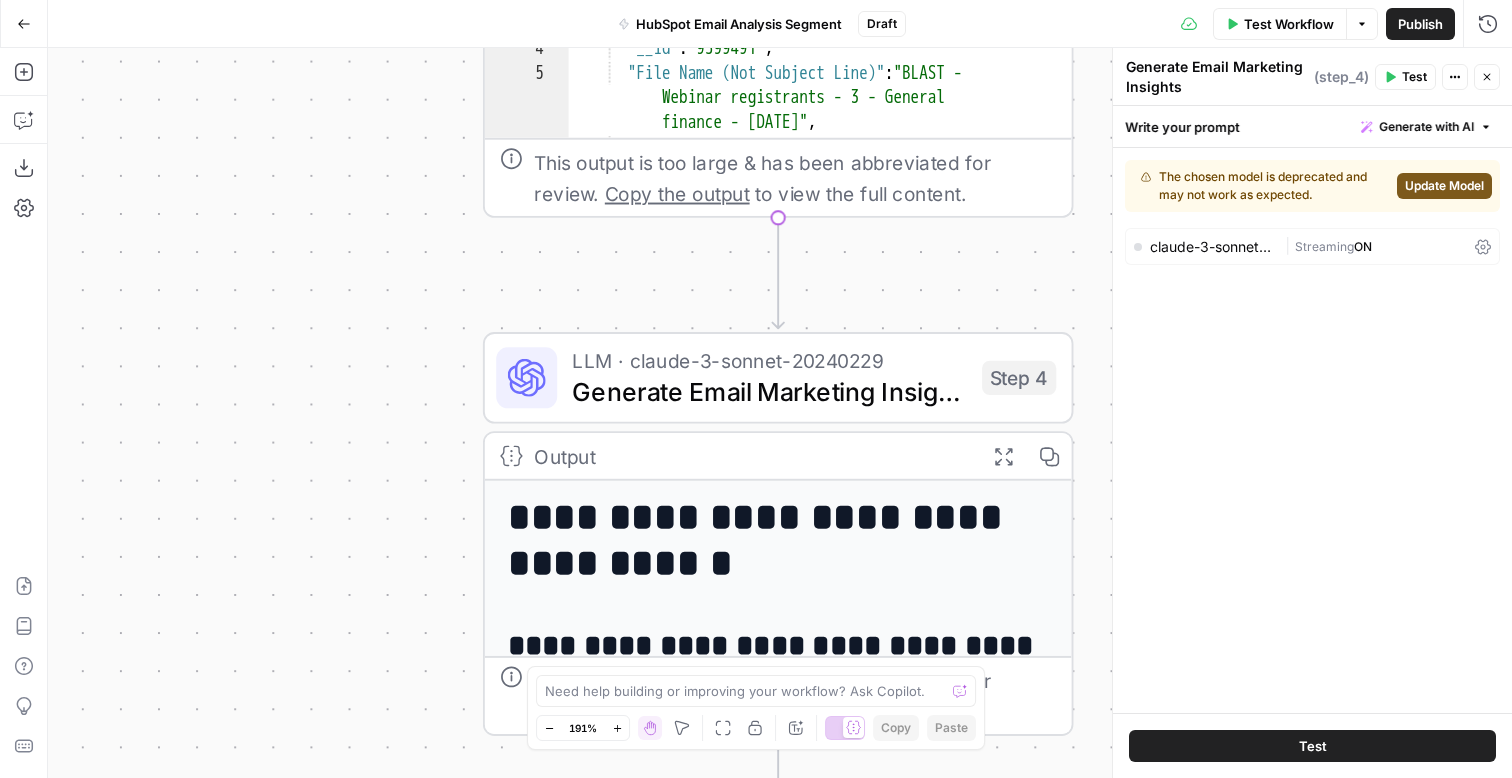 drag, startPoint x: 389, startPoint y: 445, endPoint x: 389, endPoint y: 163, distance: 282 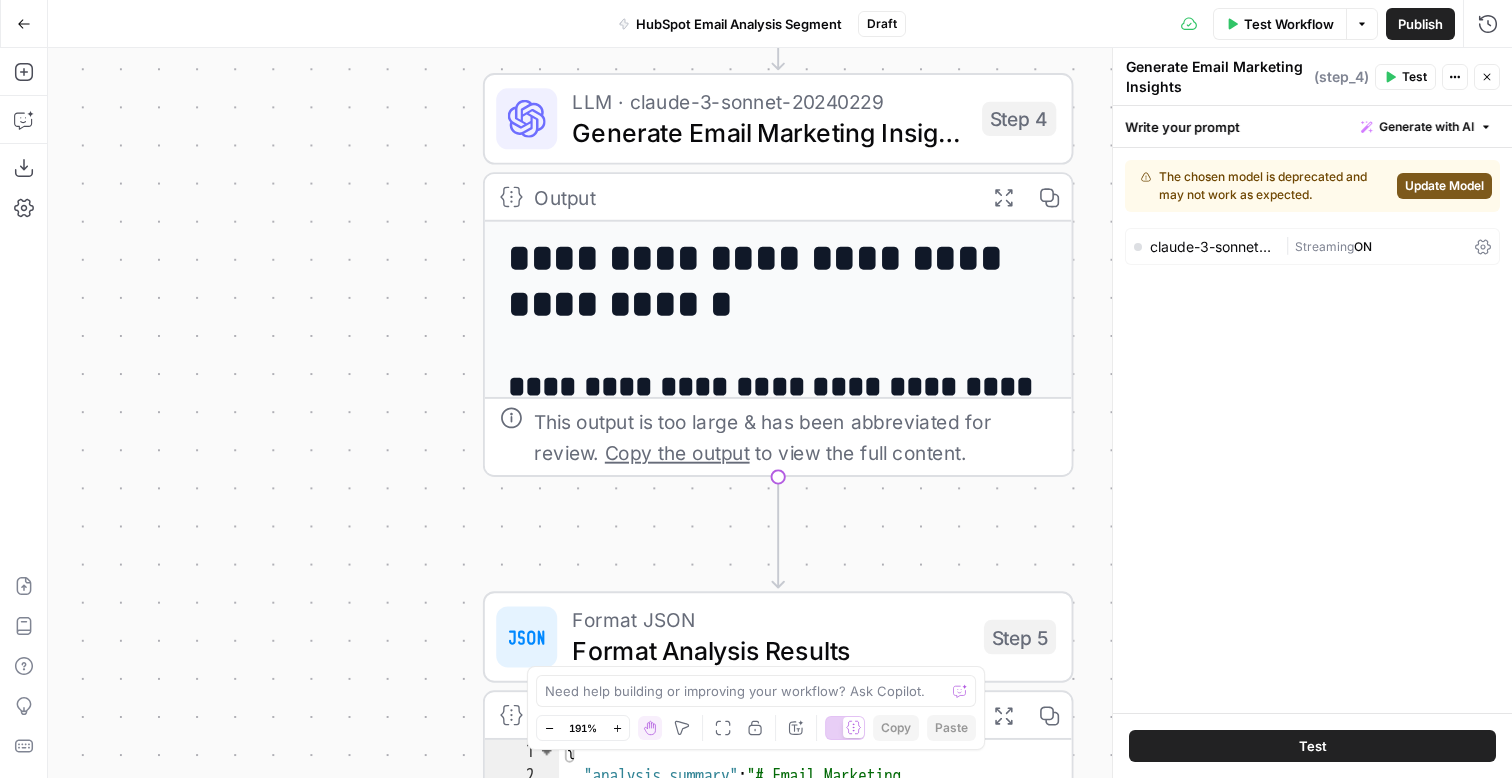 drag, startPoint x: 367, startPoint y: 409, endPoint x: 365, endPoint y: 141, distance: 268.00748 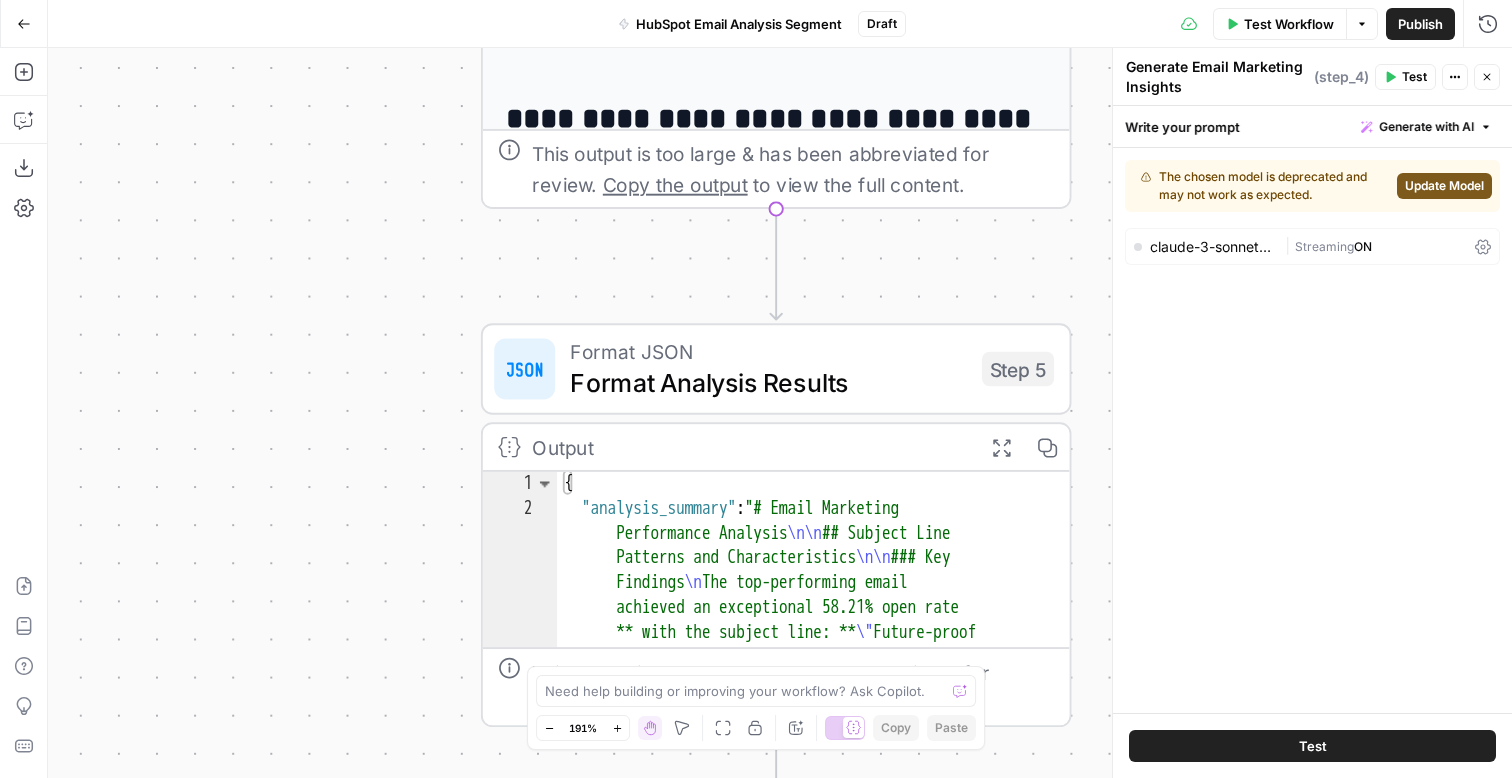 drag, startPoint x: 367, startPoint y: 410, endPoint x: 362, endPoint y: 153, distance: 257.04865 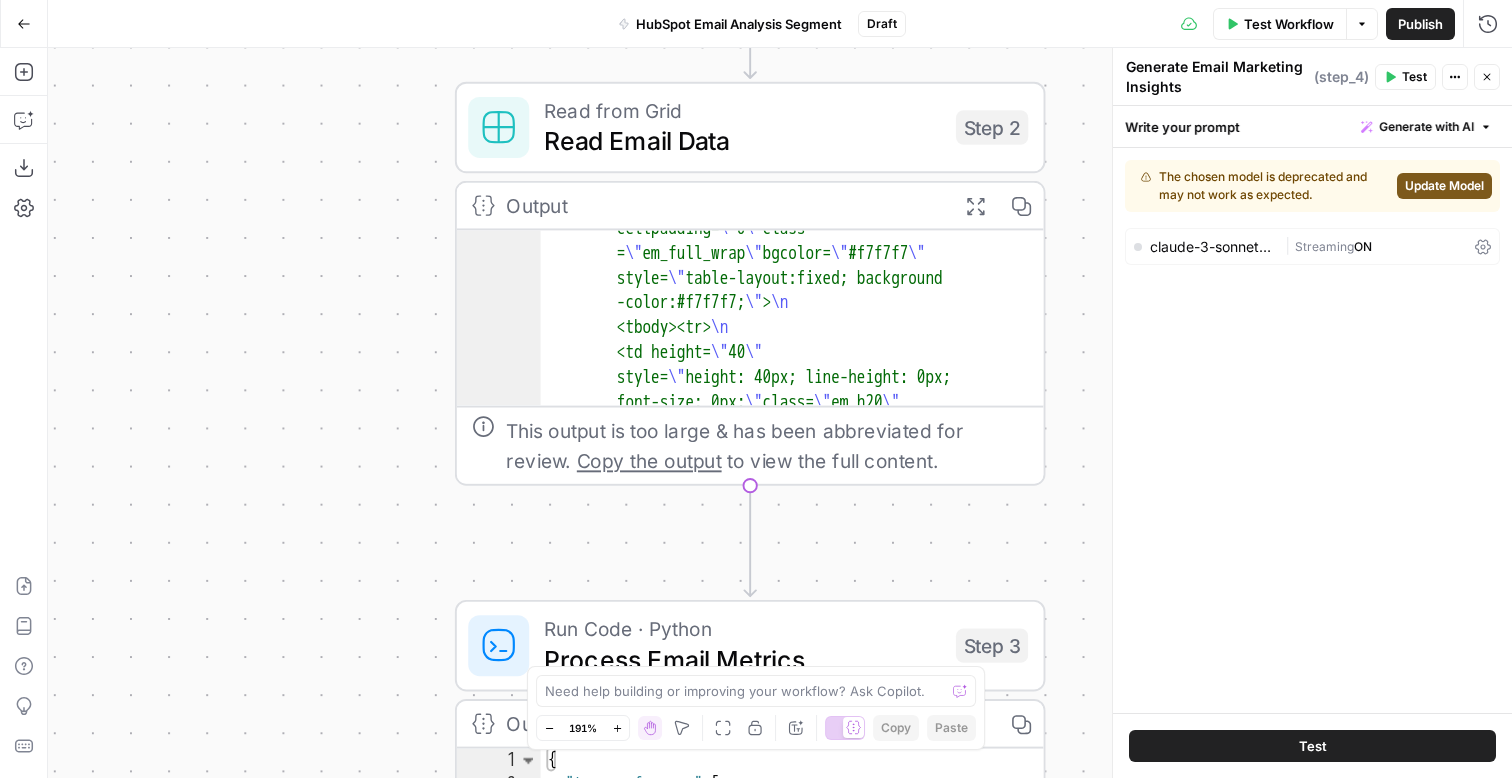 scroll, scrollTop: 2074, scrollLeft: 0, axis: vertical 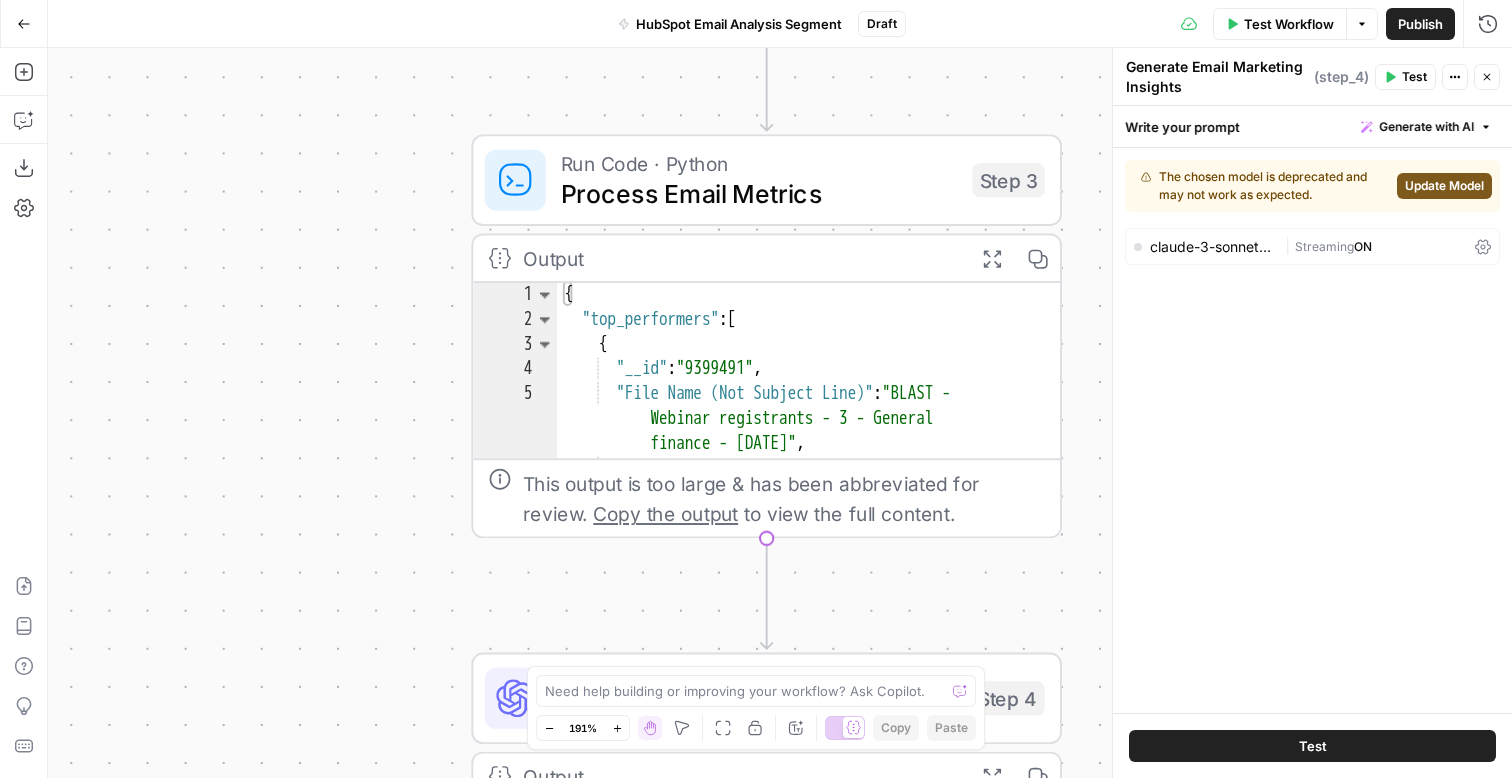 click on "Process Email Metrics" at bounding box center (759, 193) 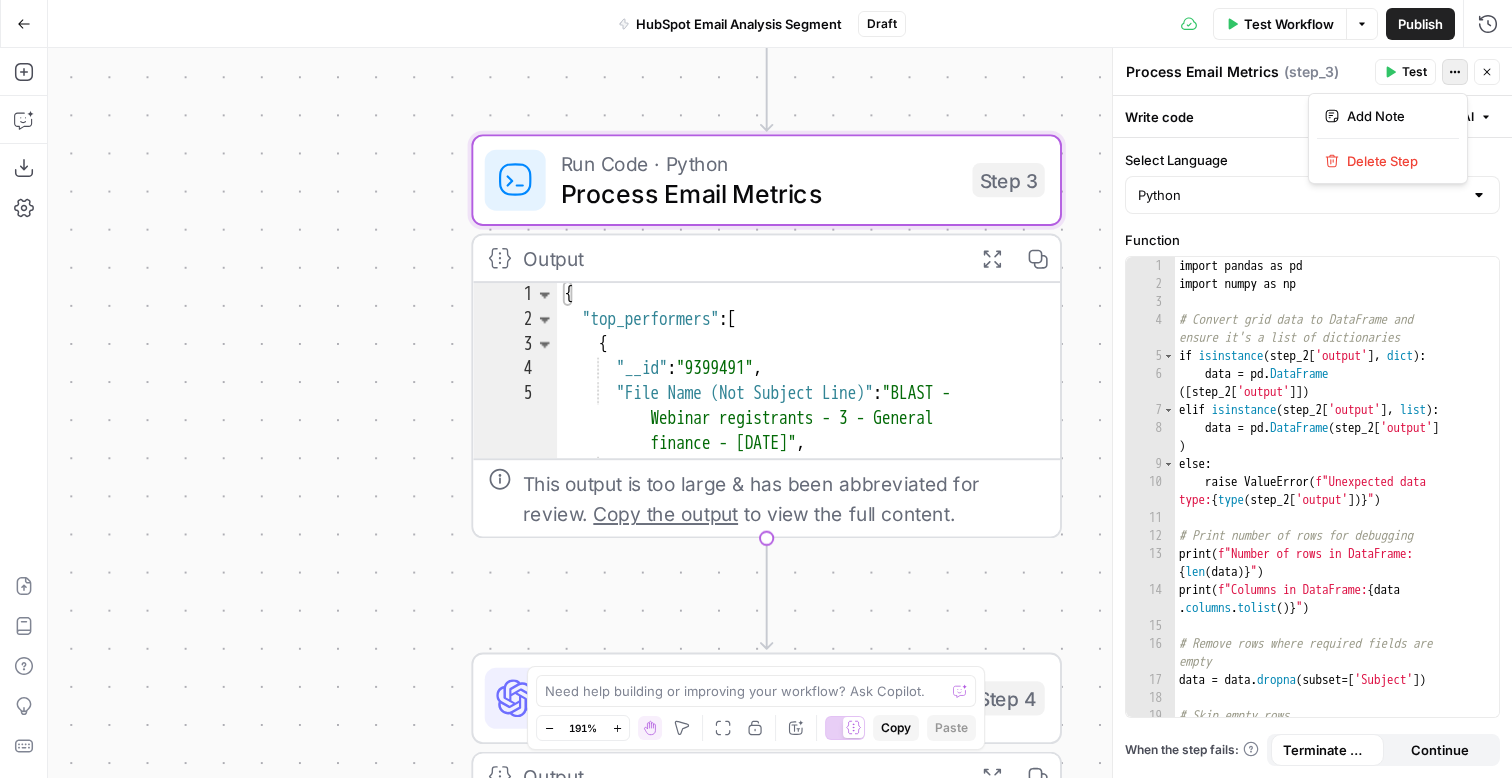click on "Actions" at bounding box center [1455, 72] 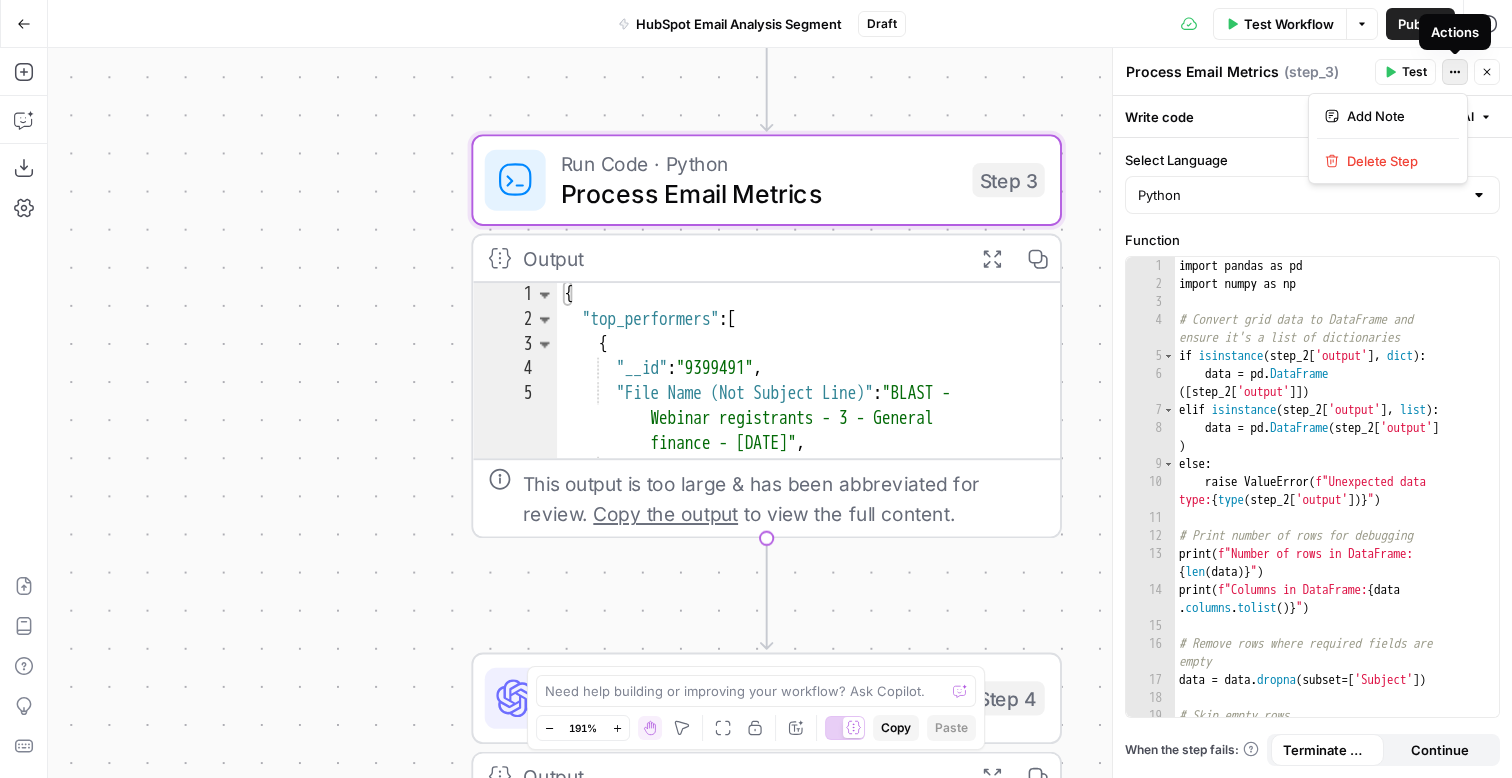click on "Actions" at bounding box center (1455, 72) 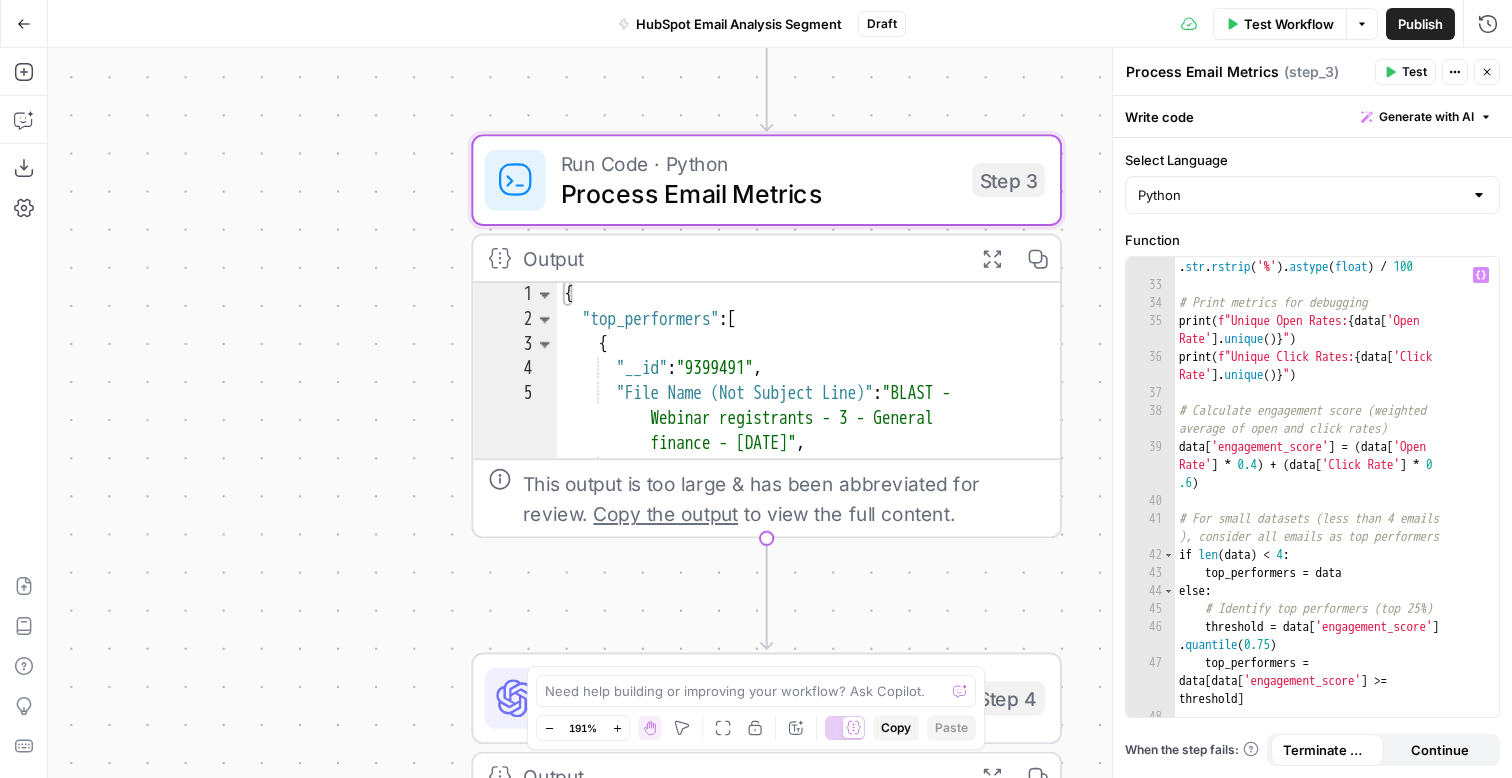 scroll, scrollTop: 1286, scrollLeft: 0, axis: vertical 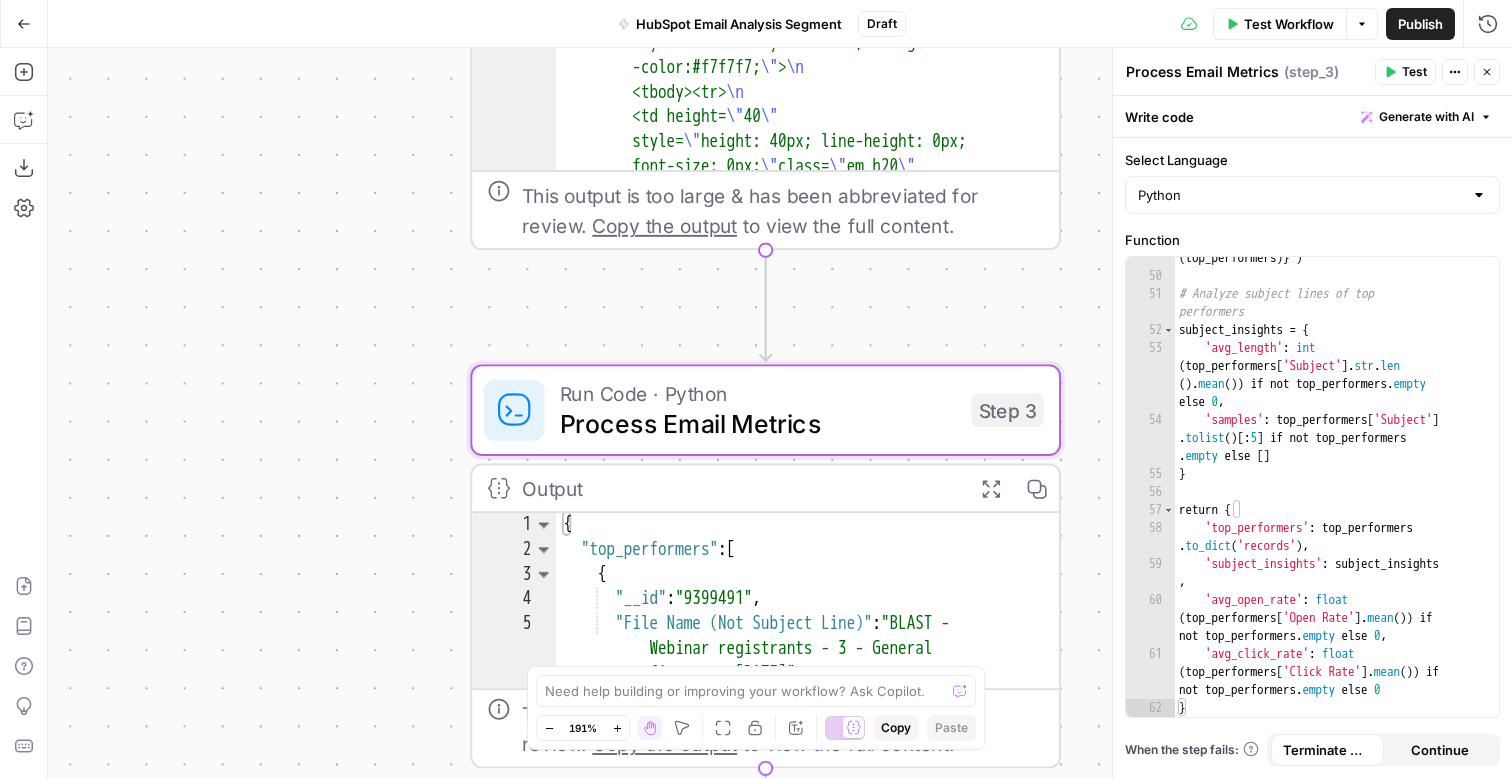 drag, startPoint x: 291, startPoint y: 177, endPoint x: 290, endPoint y: 434, distance: 257.00195 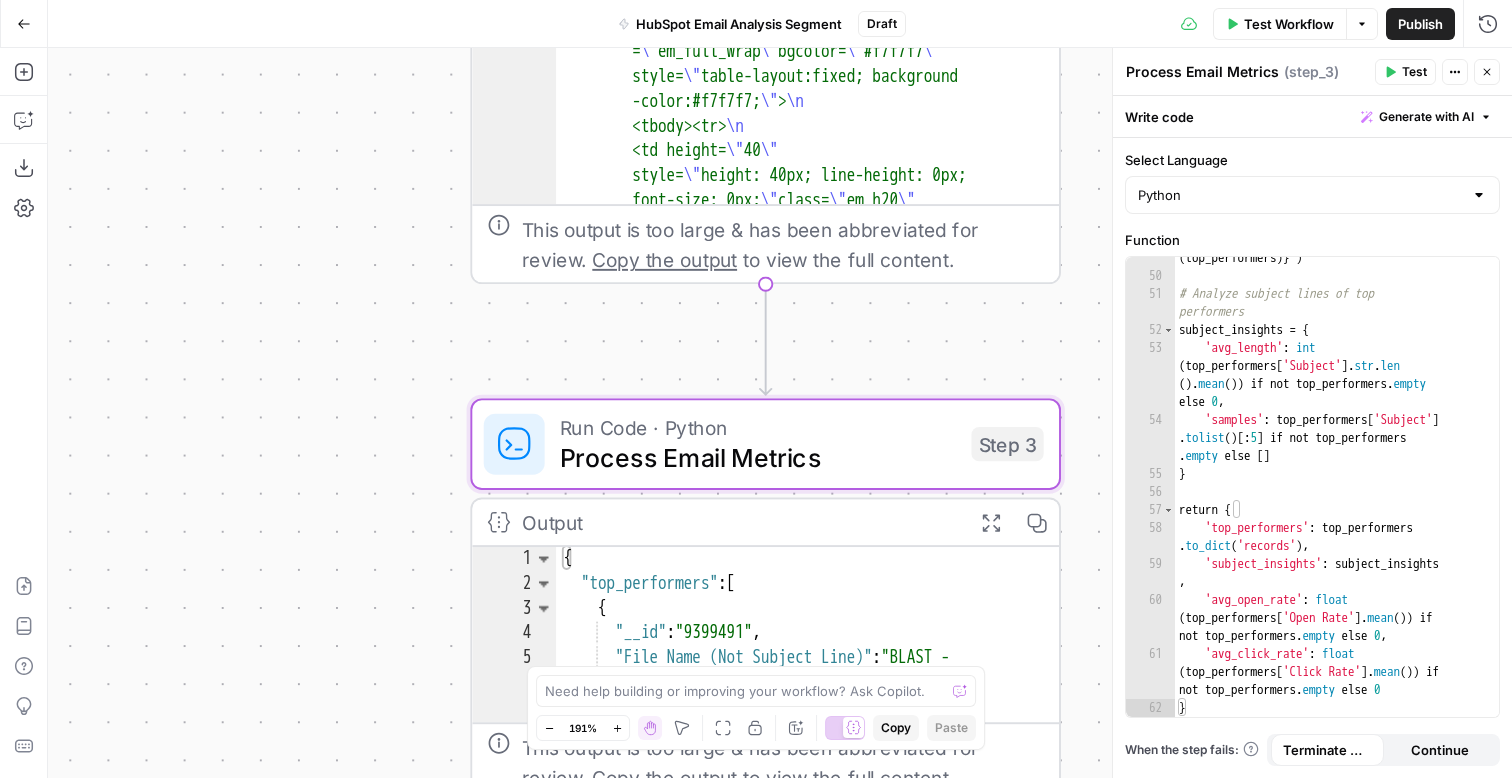 drag, startPoint x: 286, startPoint y: 311, endPoint x: 286, endPoint y: 660, distance: 349 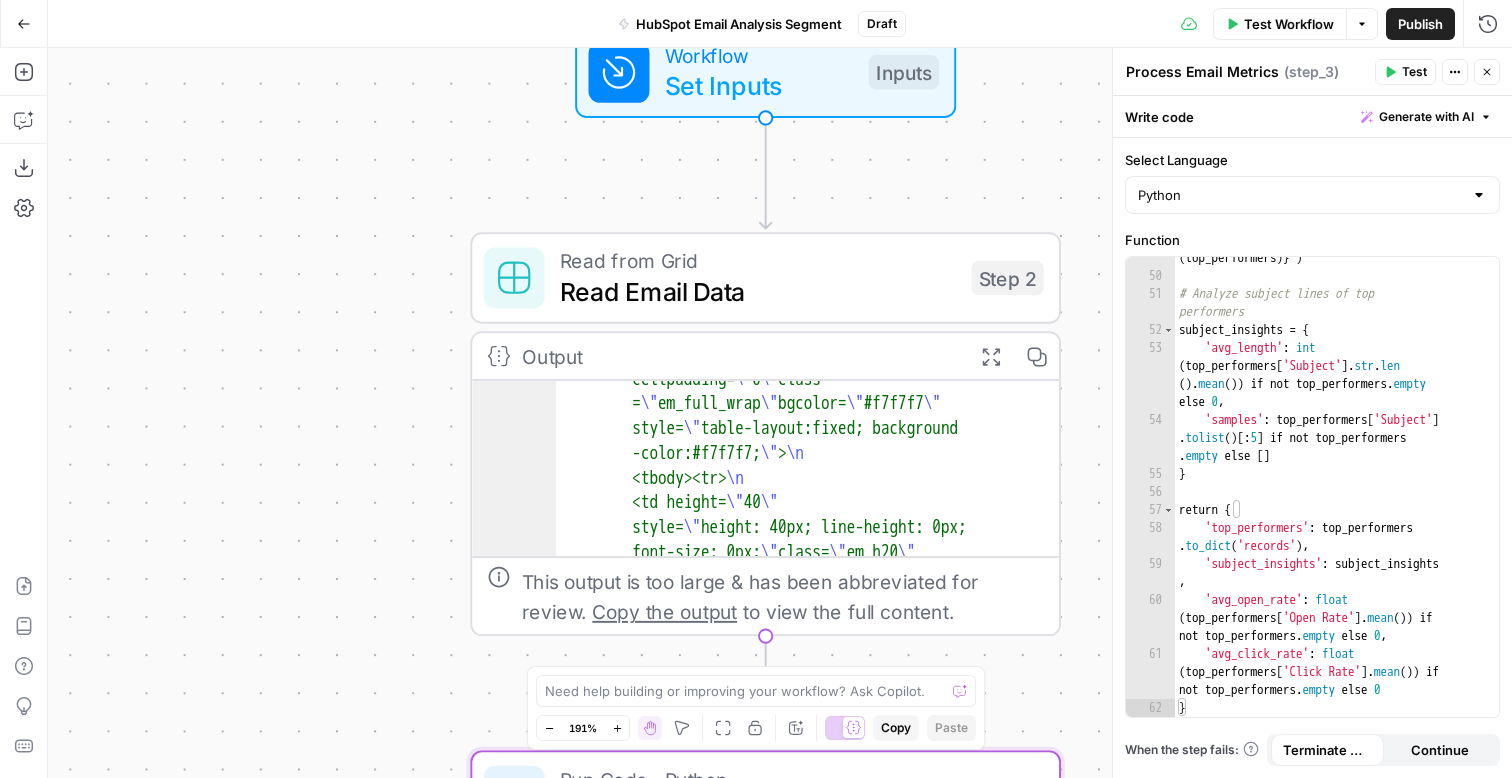 drag, startPoint x: 303, startPoint y: 351, endPoint x: 303, endPoint y: 574, distance: 223 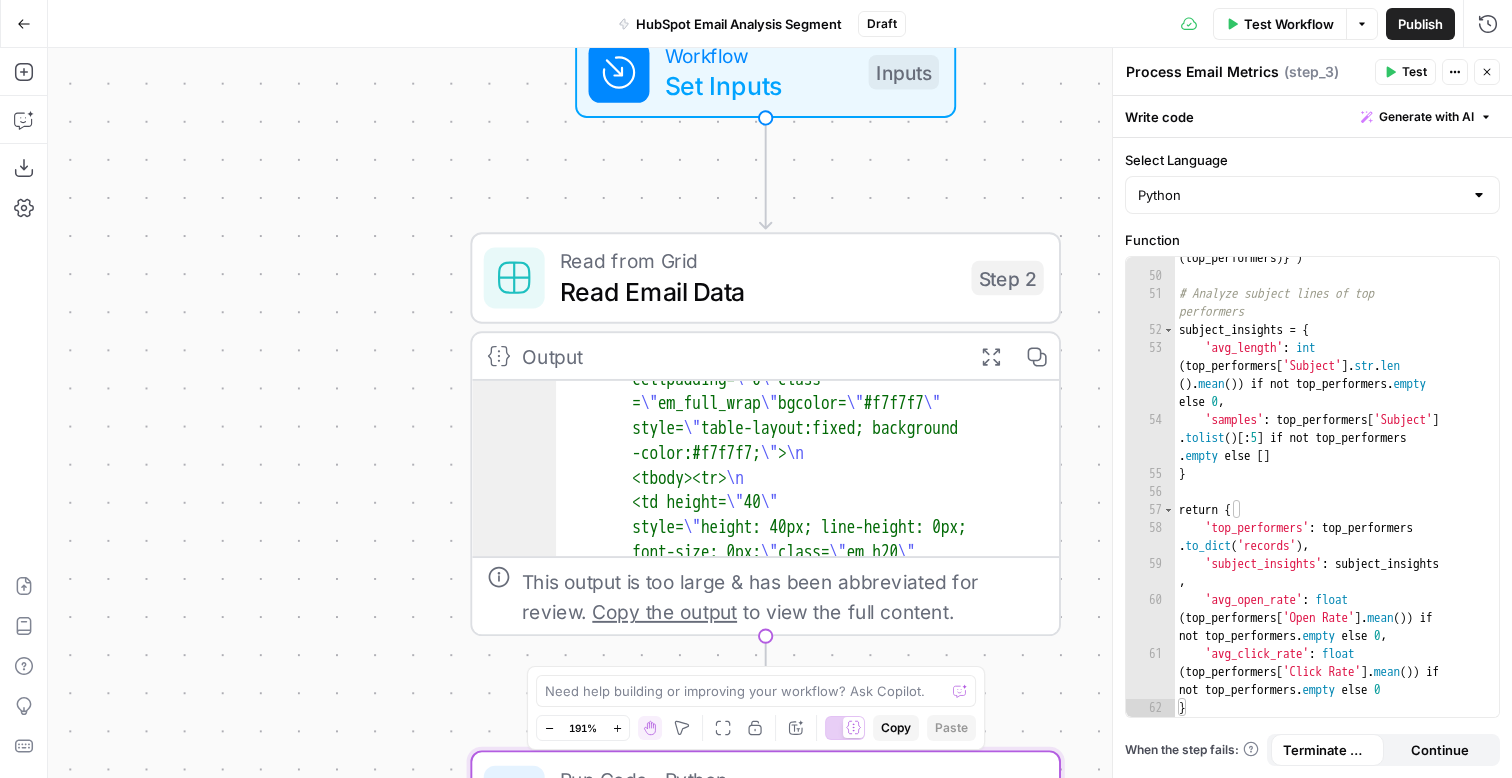 click on ""Email Contents" :  "
<!DOCTYPE html PUBLIC           " -//W3C//DTD XHTML 1.0 Transitional          //EN"   " http://www.w3.org/TR/xhtml1          /DTD/xhtml1-transitional.dtd " ><html>           xmlns= " http://www.w3.org/1999/xhtml "            xmlns:v= " urn:schemas-microsoft-com          :vml "  xmlns:o= " urn:schemas-microsoft          -com:office:office " ><thead>
<!          --[if gte mso 9]><xml>
<o          :OfficeDocumentSettings>
<o:AllowPNG />
<o:PixelsPerInch>96</o          :PixelsPerInch>
</o          :OfficeDocumentSettings>
</xml><![endif]-->
<title>Ramp</title>
<meta http-equiv= " Content-Type "            content= " text/html; charset=utf-8 " >
<meta http-equiv= " "   " >" at bounding box center [780, 413] 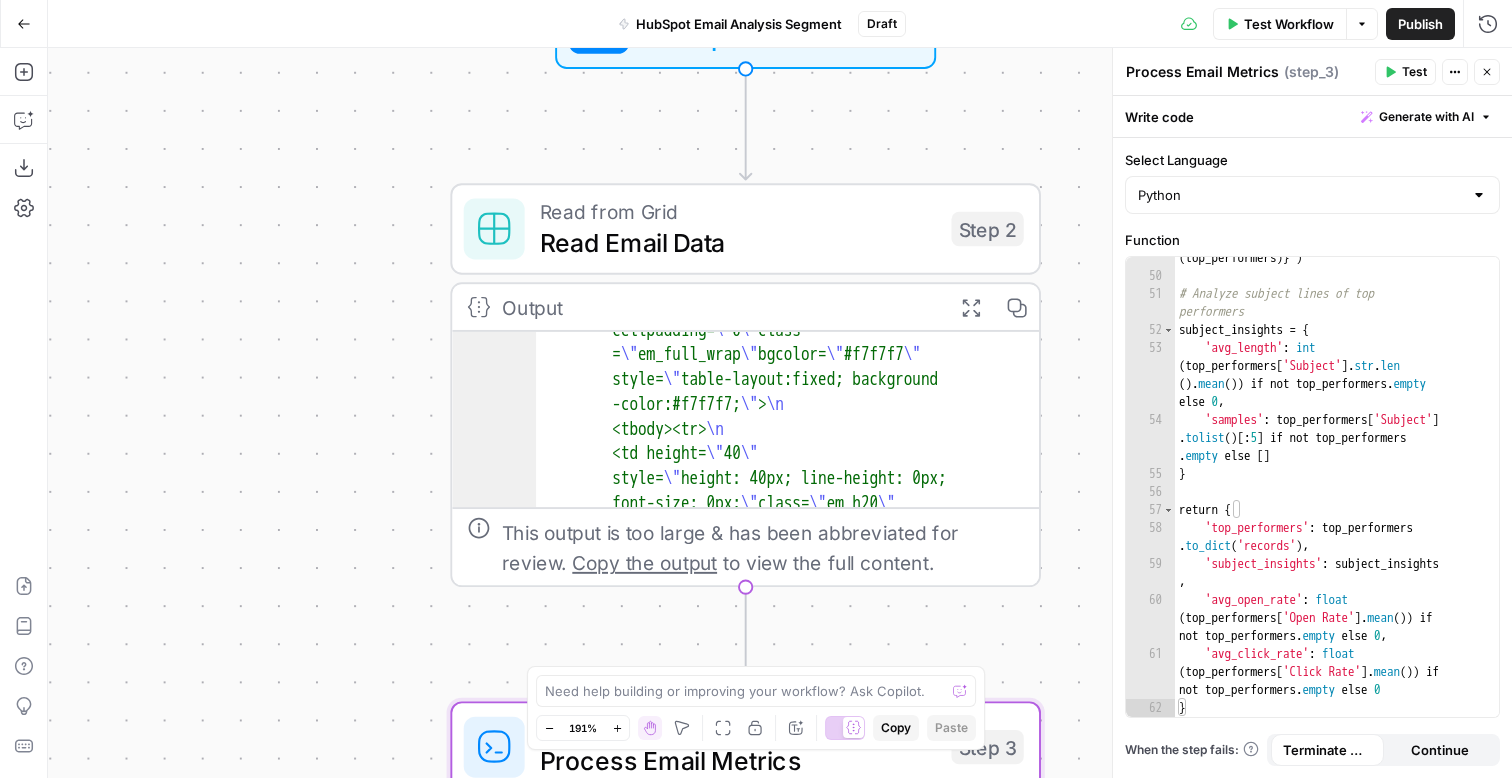 drag, startPoint x: 303, startPoint y: 574, endPoint x: 283, endPoint y: 298, distance: 276.7237 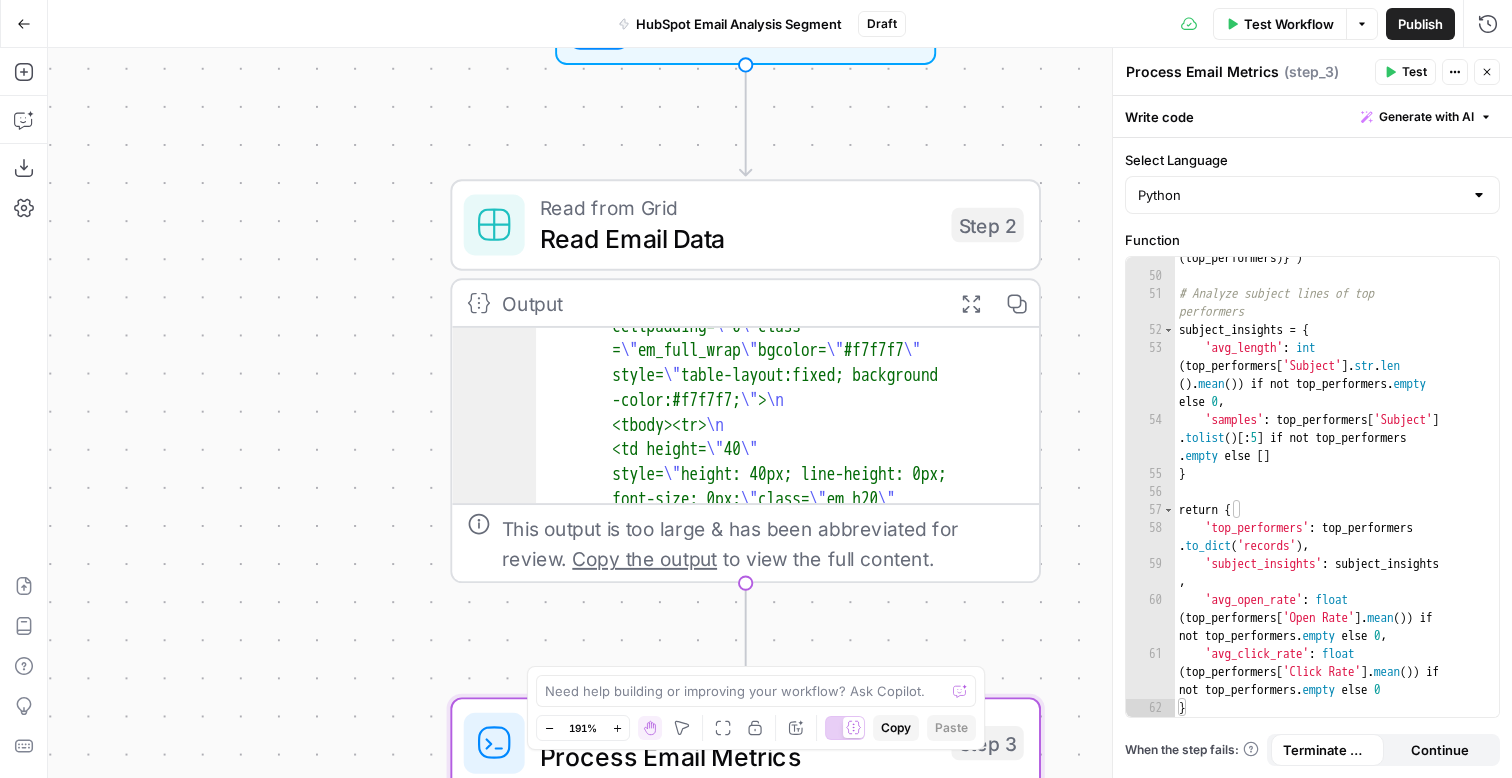 drag, startPoint x: 317, startPoint y: 256, endPoint x: 317, endPoint y: 225, distance: 31 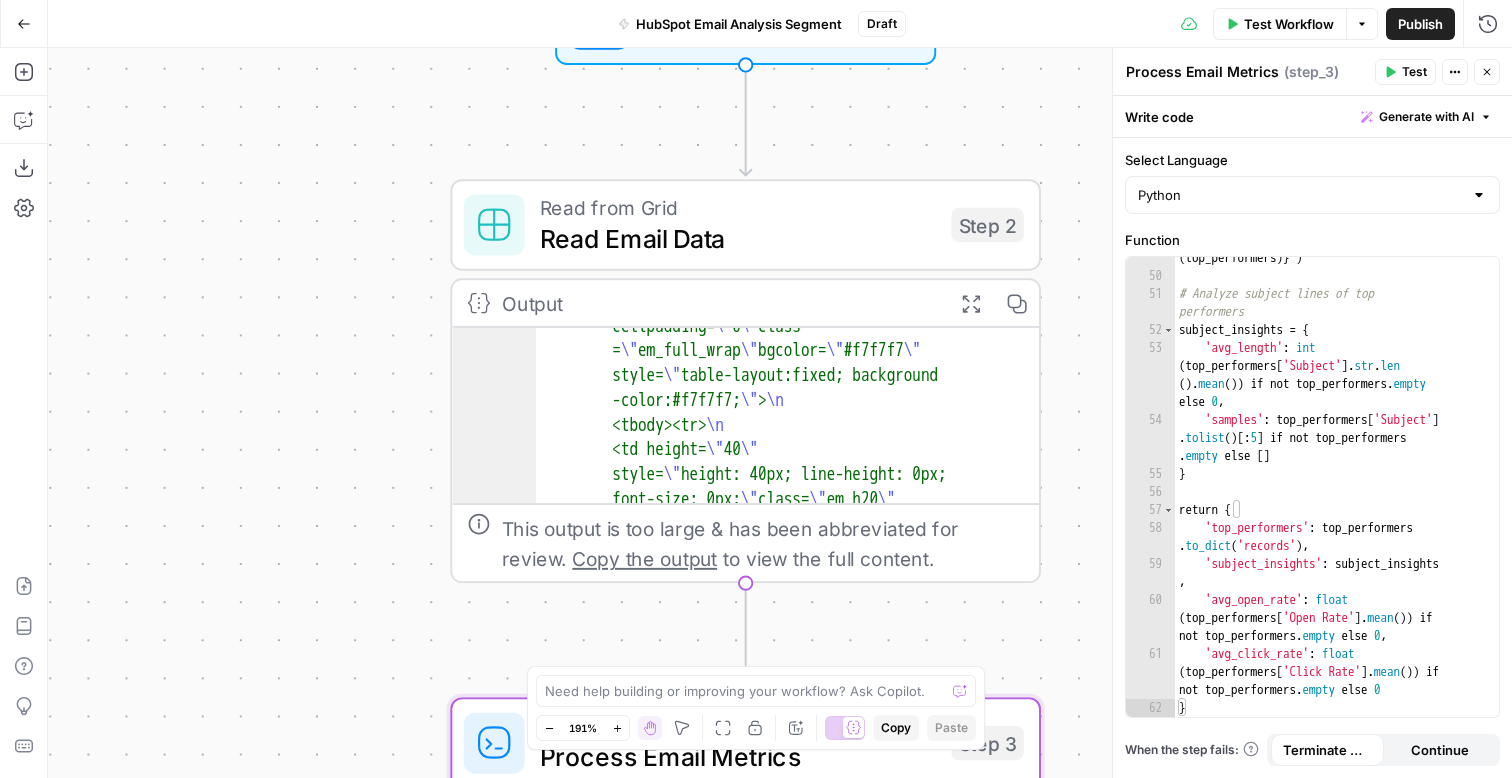click on ""Email Contents" :  "
<!DOCTYPE html PUBLIC           " -//W3C//DTD XHTML 1.0 Transitional          //EN"   " http://www.w3.org/TR/xhtml1          /DTD/xhtml1-transitional.dtd " ><html>           xmlns= " http://www.w3.org/1999/xhtml "            xmlns:v= " urn:schemas-microsoft-com          :vml "  xmlns:o= " urn:schemas-microsoft          -com:office:office " ><thead>
<!          --[if gte mso 9]><xml>
<o          :OfficeDocumentSettings>
<o:AllowPNG />
<o:PixelsPerInch>96</o          :PixelsPerInch>
</o          :OfficeDocumentSettings>
</xml><![endif]-->
<title>Ramp</title>
<meta http-equiv= " Content-Type "            content= " text/html; charset=utf-8 " >
<meta http-equiv= " "   " >" at bounding box center [780, 413] 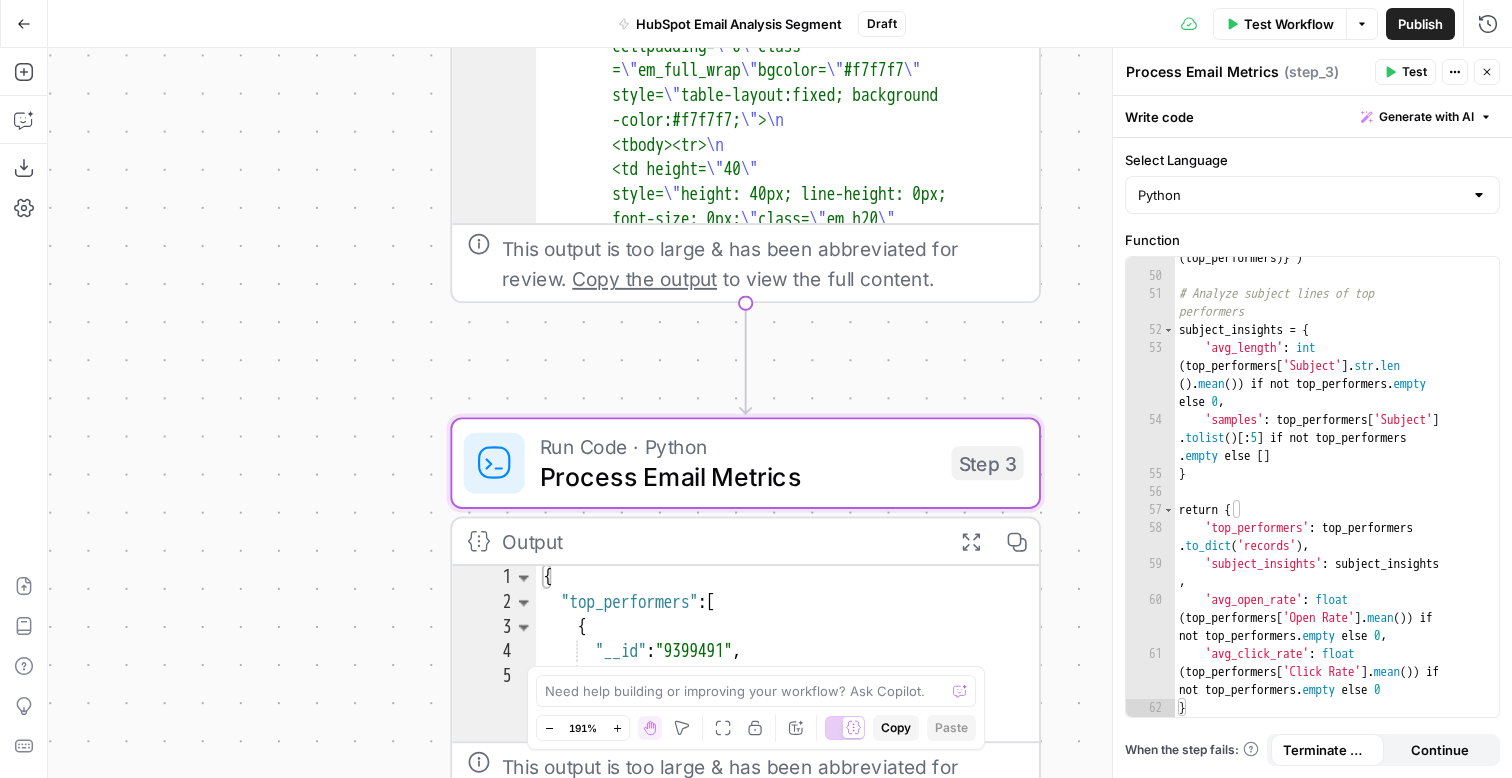 drag, startPoint x: 326, startPoint y: 147, endPoint x: 326, endPoint y: 129, distance: 18 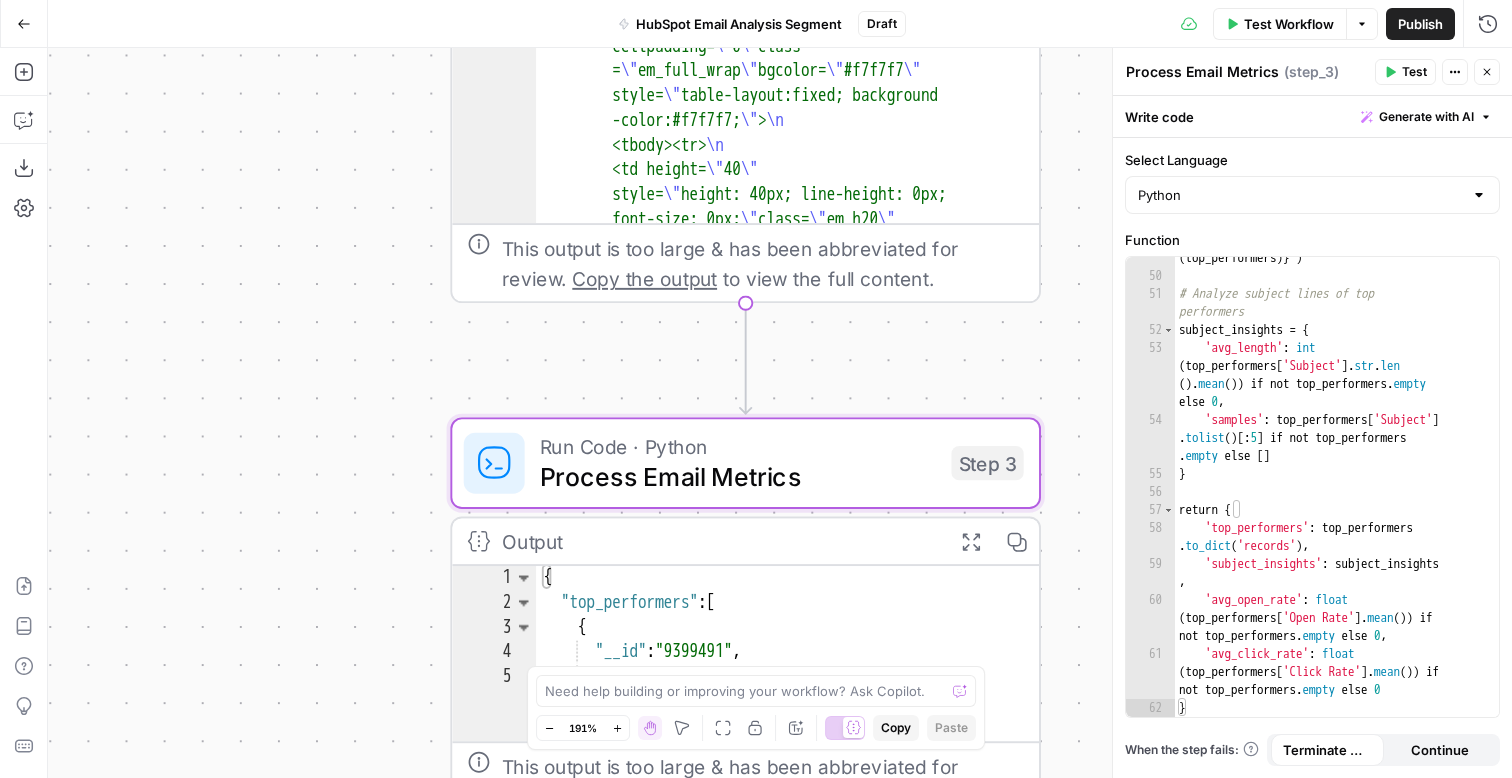 click on ""Email Contents" :  "
<!DOCTYPE html PUBLIC           " -//W3C//DTD XHTML 1.0 Transitional          //EN"   " http://www.w3.org/TR/xhtml1          /DTD/xhtml1-transitional.dtd " ><html>           xmlns= " http://www.w3.org/1999/xhtml "            xmlns:v= " urn:schemas-microsoft-com          :vml "  xmlns:o= " urn:schemas-microsoft          -com:office:office " ><thead>
<!          --[if gte mso 9]><xml>
<o          :OfficeDocumentSettings>
<o:AllowPNG />
<o:PixelsPerInch>96</o          :PixelsPerInch>
</o          :OfficeDocumentSettings>
</xml><![endif]-->
<title>Ramp</title>
<meta http-equiv= " Content-Type "            content= " text/html; charset=utf-8 " >
<meta http-equiv= " "   " >" at bounding box center (780, 413) 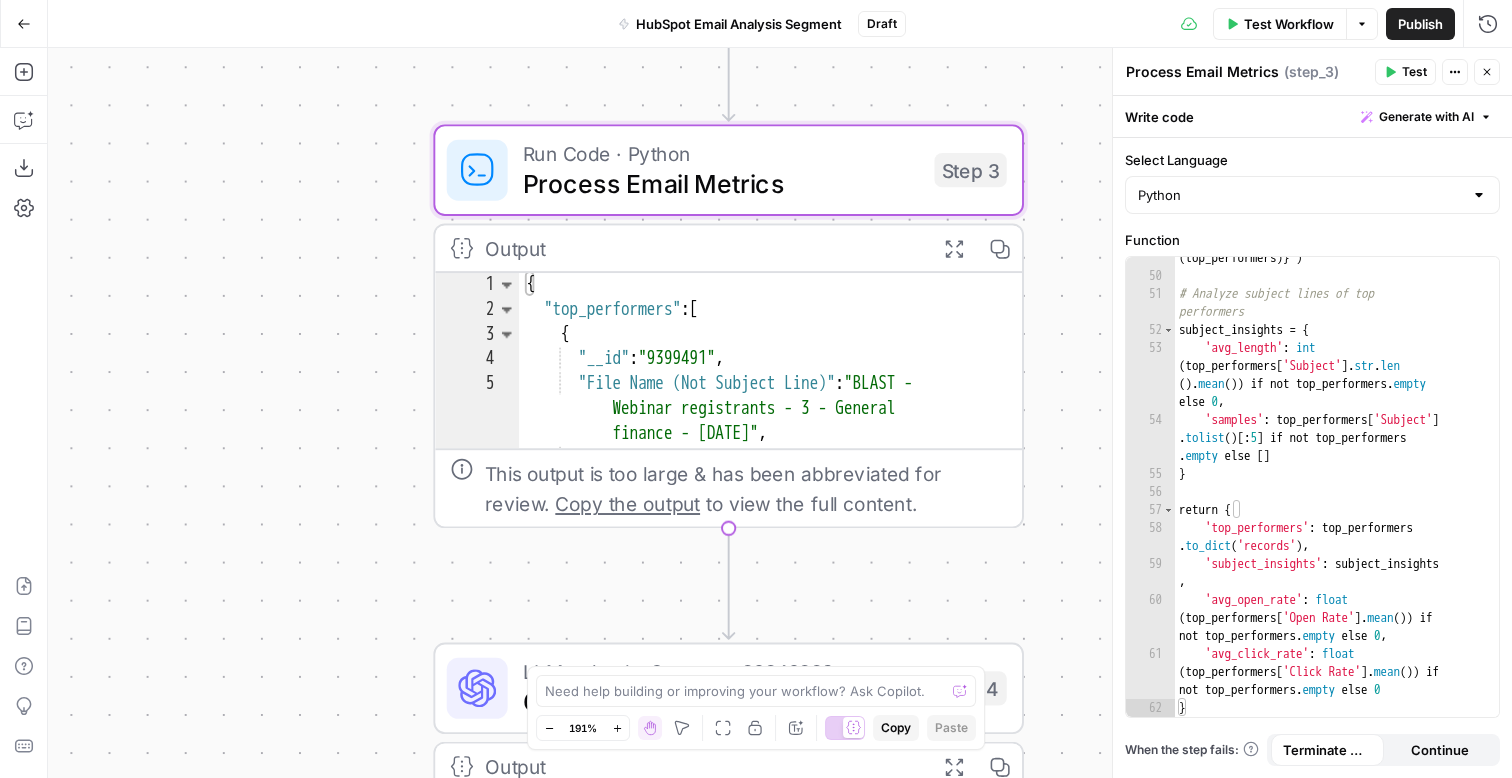 drag, startPoint x: 326, startPoint y: 346, endPoint x: 311, endPoint y: 143, distance: 203.55344 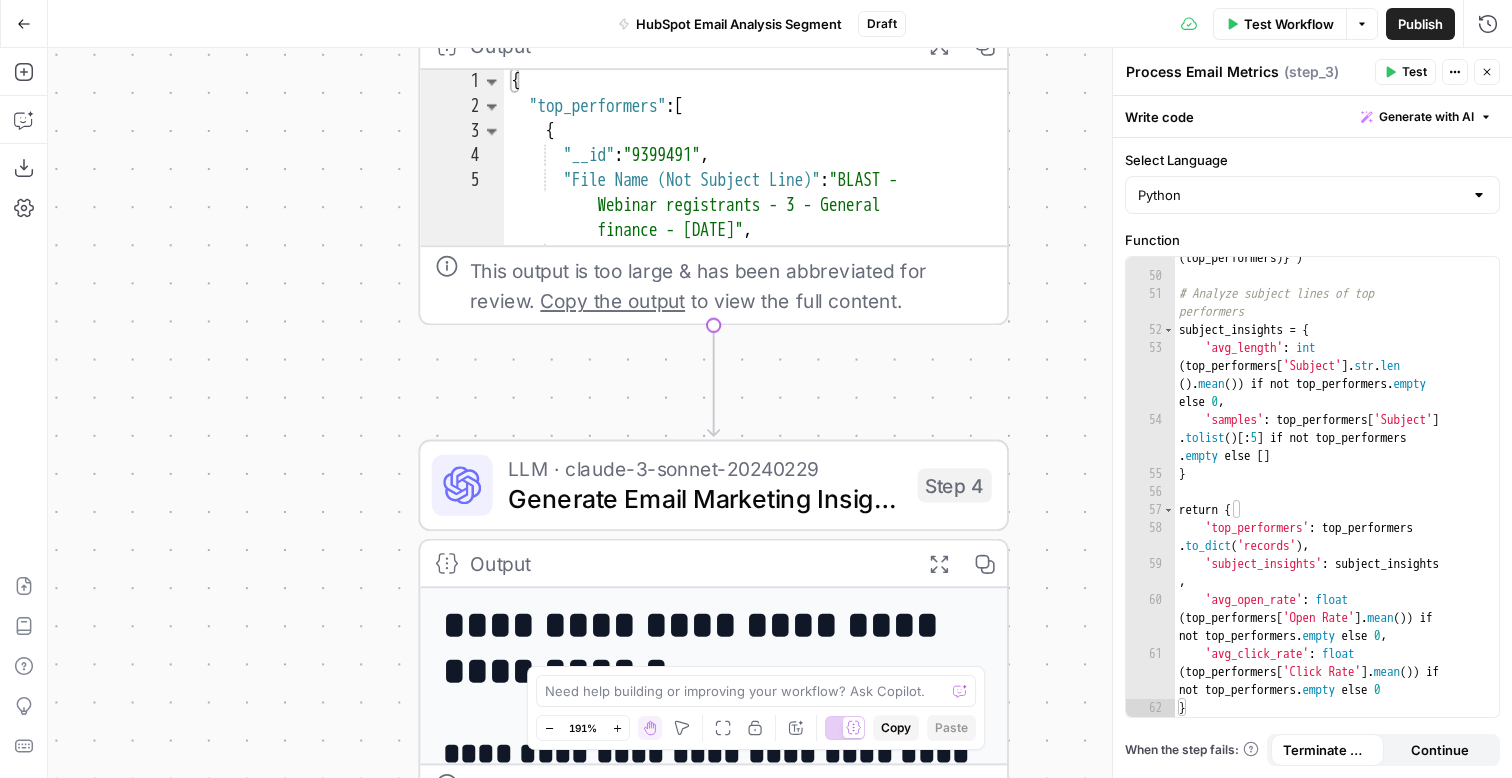 drag, startPoint x: 365, startPoint y: 372, endPoint x: 341, endPoint y: 165, distance: 208.38666 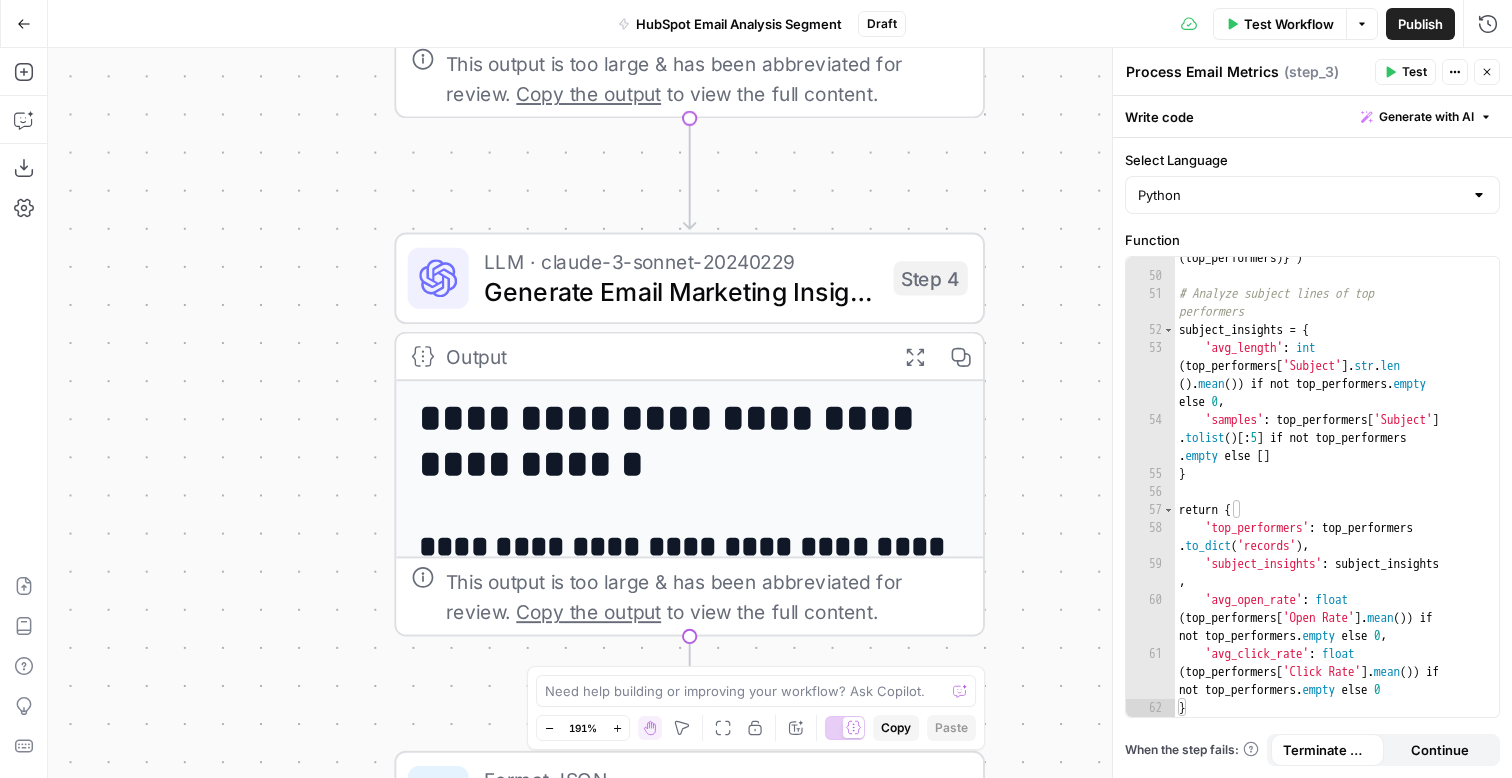 drag, startPoint x: 342, startPoint y: 387, endPoint x: 333, endPoint y: 108, distance: 279.1451 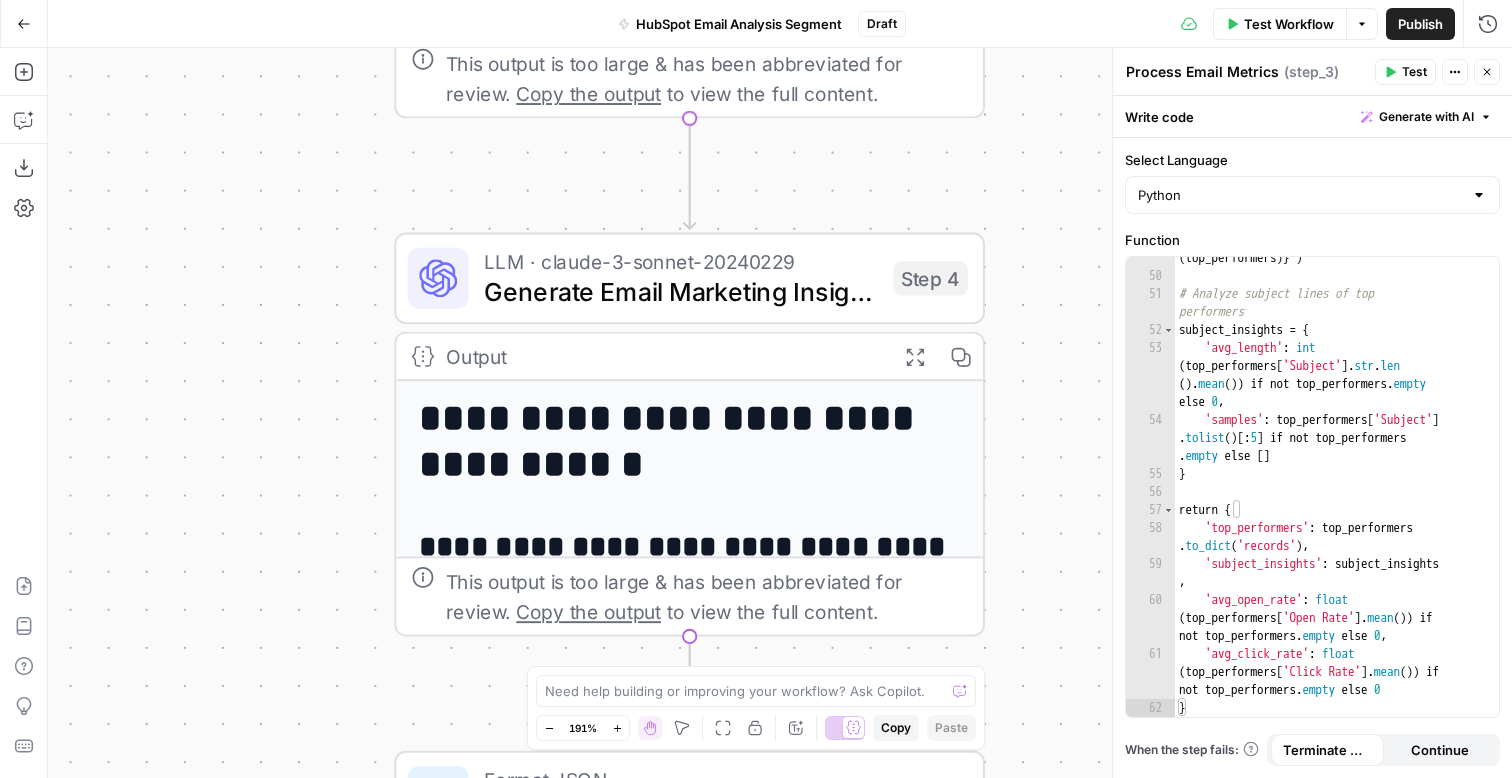 click on ""Email Contents" :  "
<!DOCTYPE html PUBLIC           " -//W3C//DTD XHTML 1.0 Transitional          //EN"   " http://www.w3.org/TR/xhtml1          /DTD/xhtml1-transitional.dtd " ><html>           xmlns= " http://www.w3.org/1999/xhtml "            xmlns:v= " urn:schemas-microsoft-com          :vml "  xmlns:o= " urn:schemas-microsoft          -com:office:office " ><thead>
<!          --[if gte mso 9]><xml>
<o          :OfficeDocumentSettings>
<o:AllowPNG />
<o:PixelsPerInch>96</o          :PixelsPerInch>
</o          :OfficeDocumentSettings>
</xml><![endif]-->
<title>Ramp</title>
<meta http-equiv= " Content-Type "            content= " text/html; charset=utf-8 " >
<meta http-equiv= " "   " >" at bounding box center (780, 413) 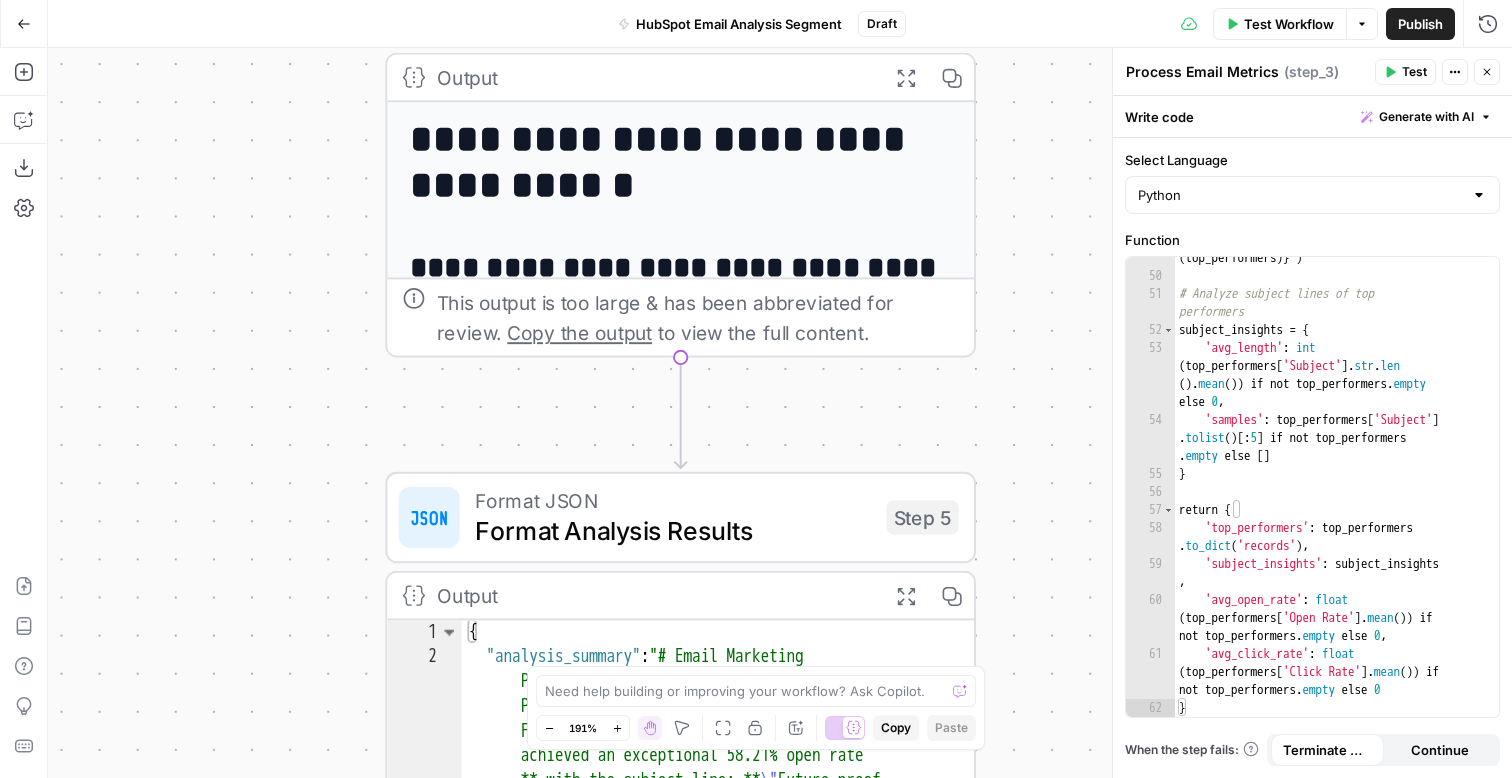 drag, startPoint x: 316, startPoint y: 130, endPoint x: 316, endPoint y: 81, distance: 49 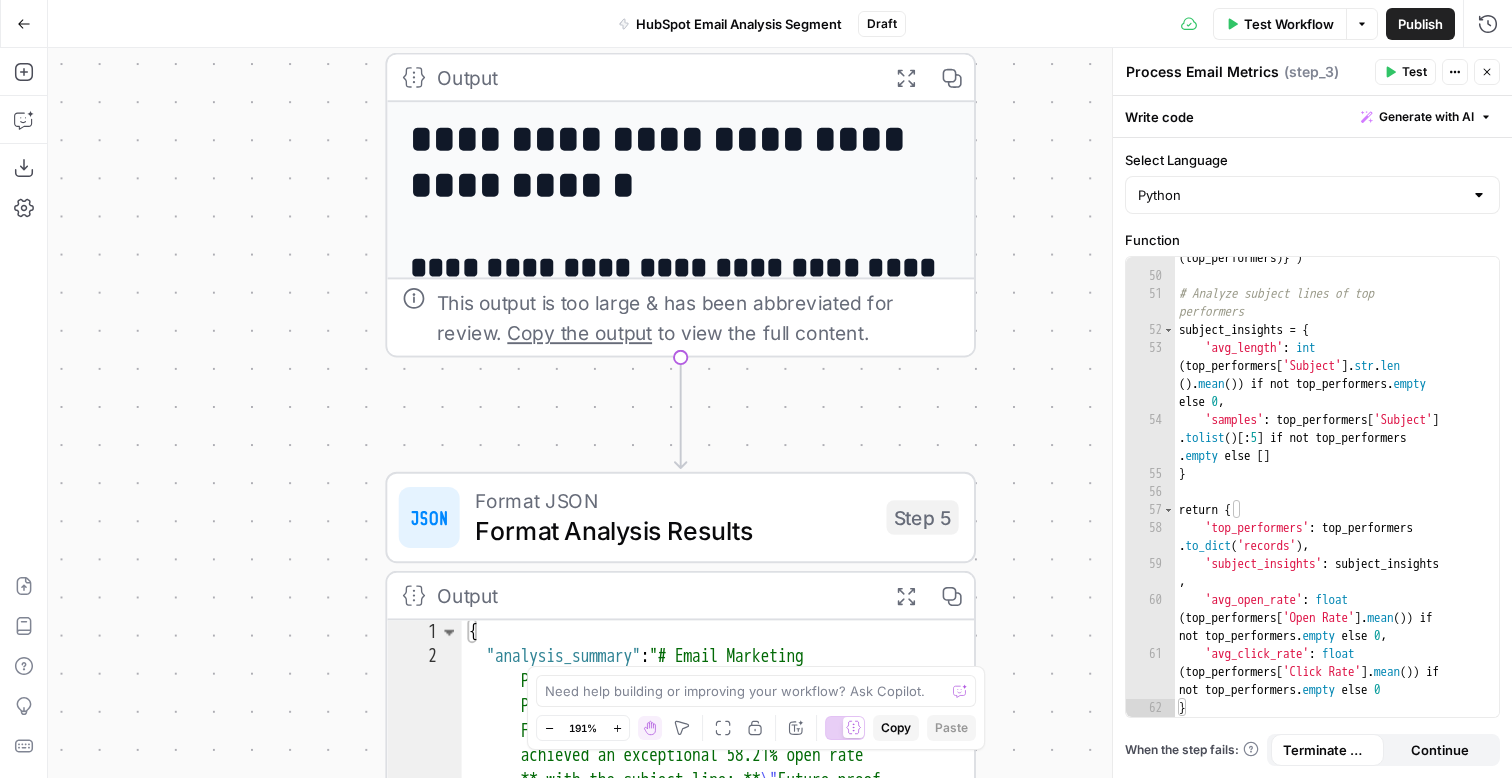 click on ""Email Contents" :  "
<!DOCTYPE html PUBLIC           " -//W3C//DTD XHTML 1.0 Transitional          //EN"   " http://www.w3.org/TR/xhtml1          /DTD/xhtml1-transitional.dtd " ><html>           xmlns= " http://www.w3.org/1999/xhtml "            xmlns:v= " urn:schemas-microsoft-com          :vml "  xmlns:o= " urn:schemas-microsoft          -com:office:office " ><thead>
<!          --[if gte mso 9]><xml>
<o          :OfficeDocumentSettings>
<o:AllowPNG />
<o:PixelsPerInch>96</o          :PixelsPerInch>
</o          :OfficeDocumentSettings>
</xml><![endif]-->
<title>Ramp</title>
<meta http-equiv= " Content-Type "            content= " text/html; charset=utf-8 " >
<meta http-equiv= " "   " >" at bounding box center [780, 413] 